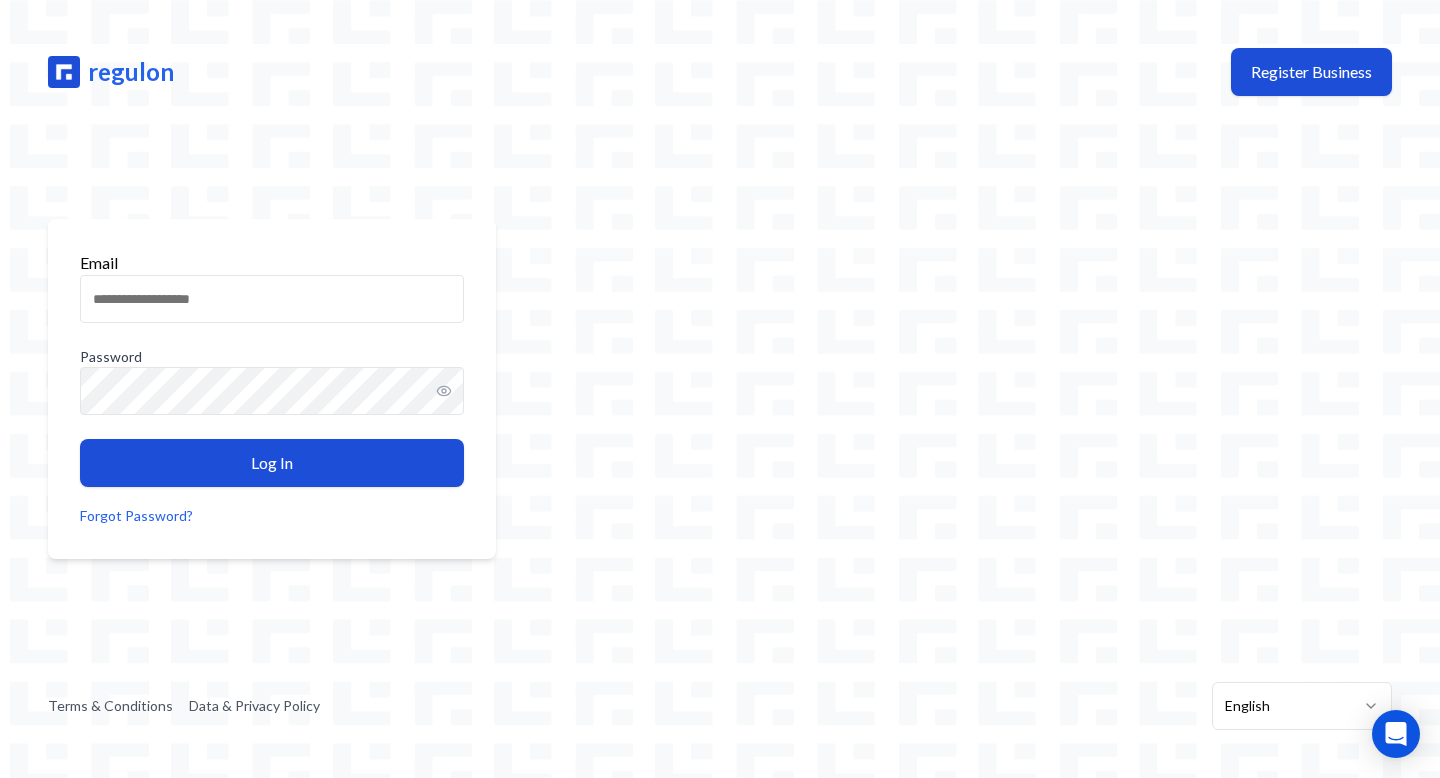 scroll, scrollTop: 0, scrollLeft: 0, axis: both 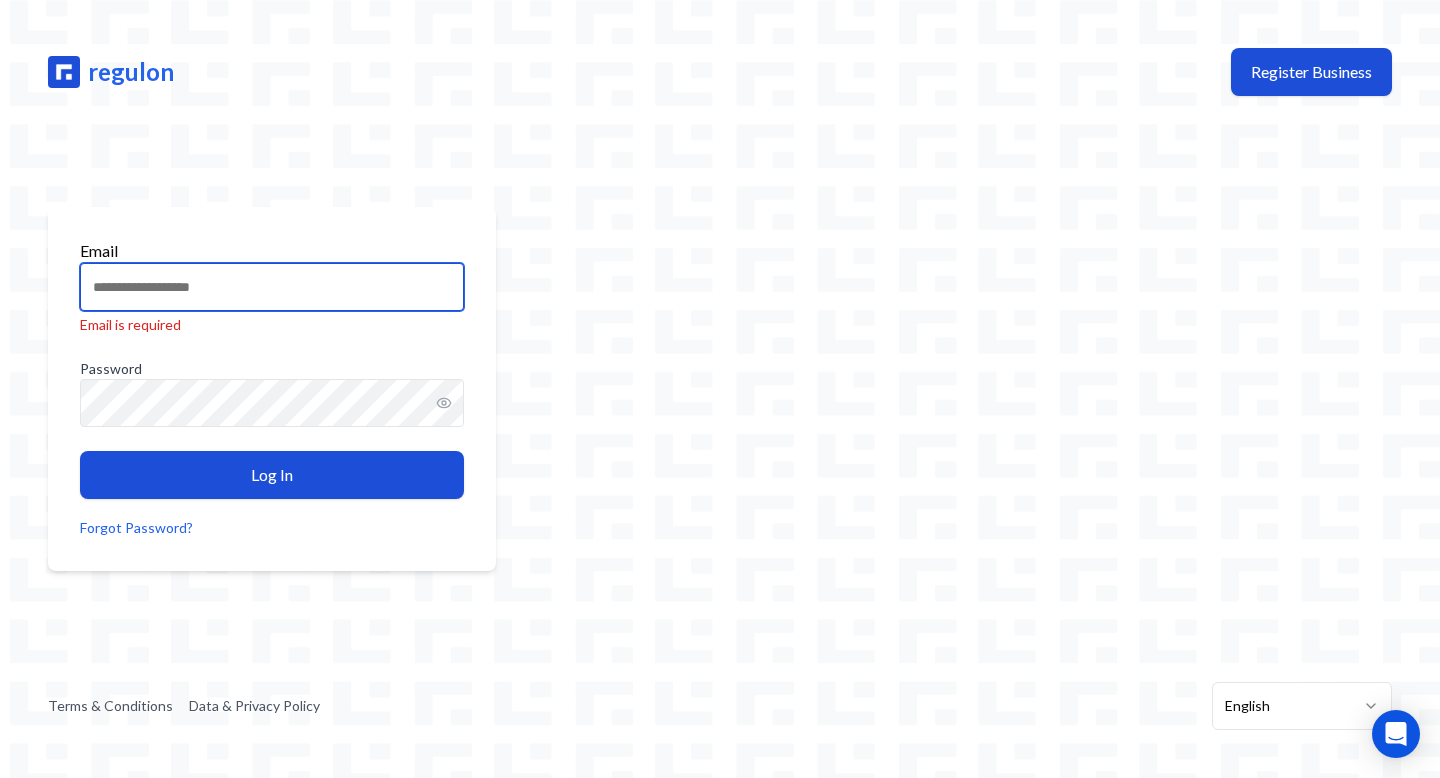 type on "**********" 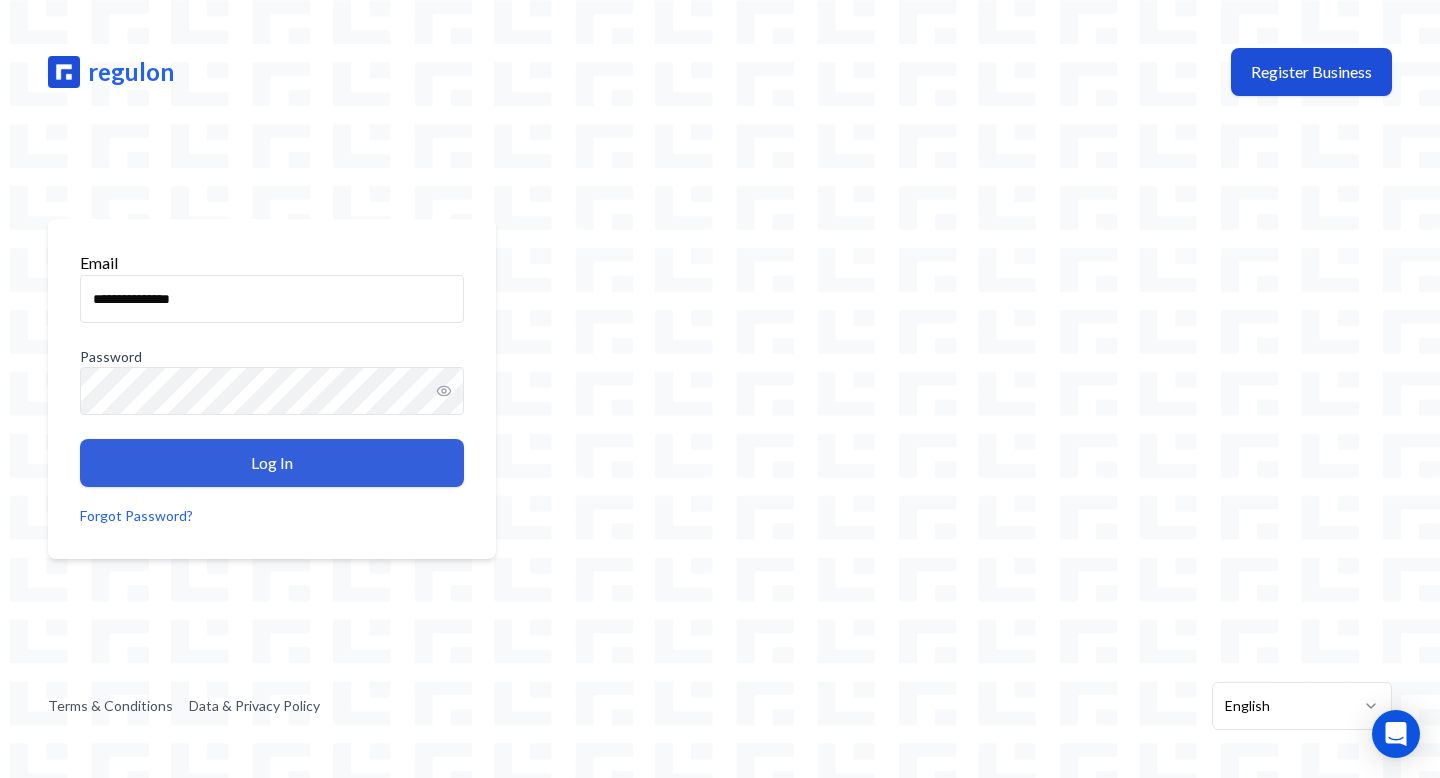 click on "Log In" at bounding box center (272, 463) 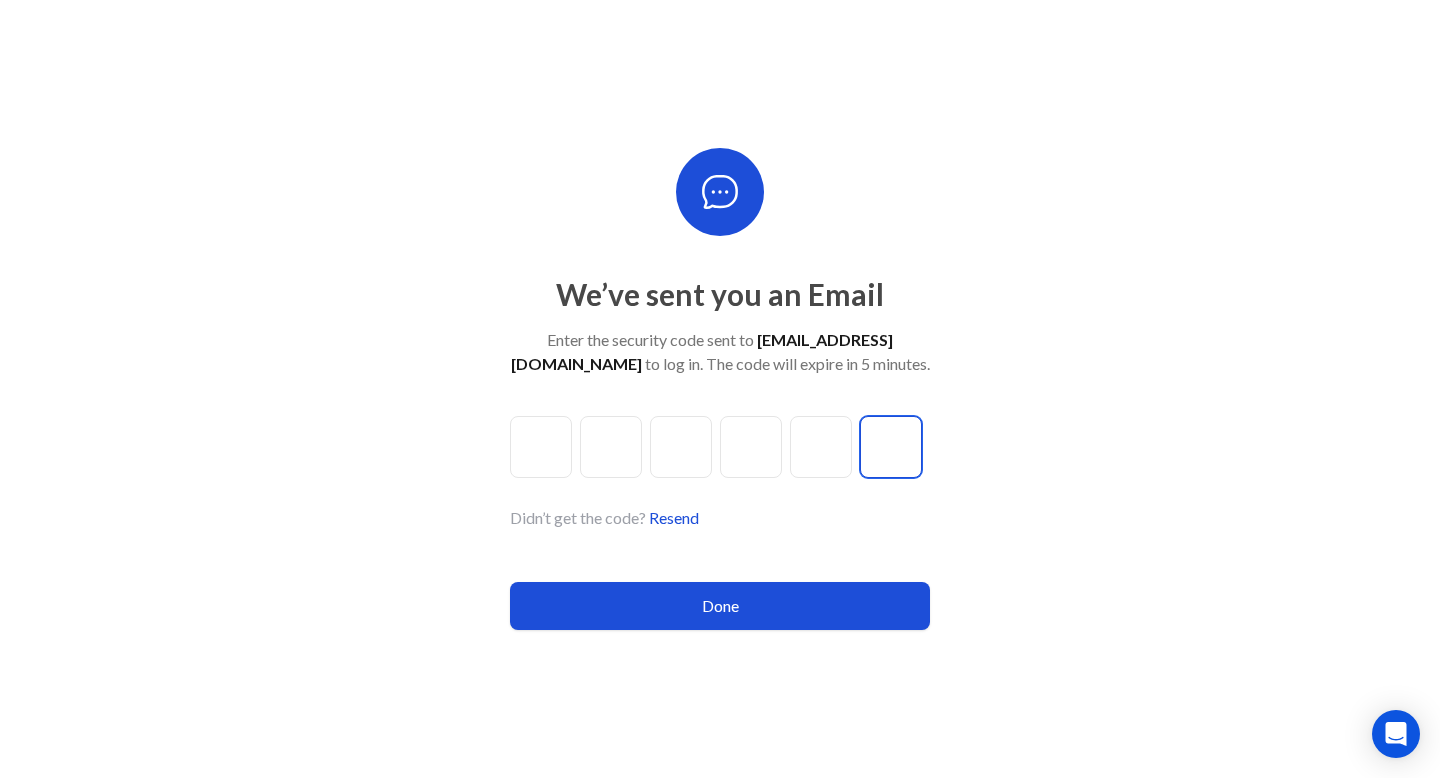 paste on "*" 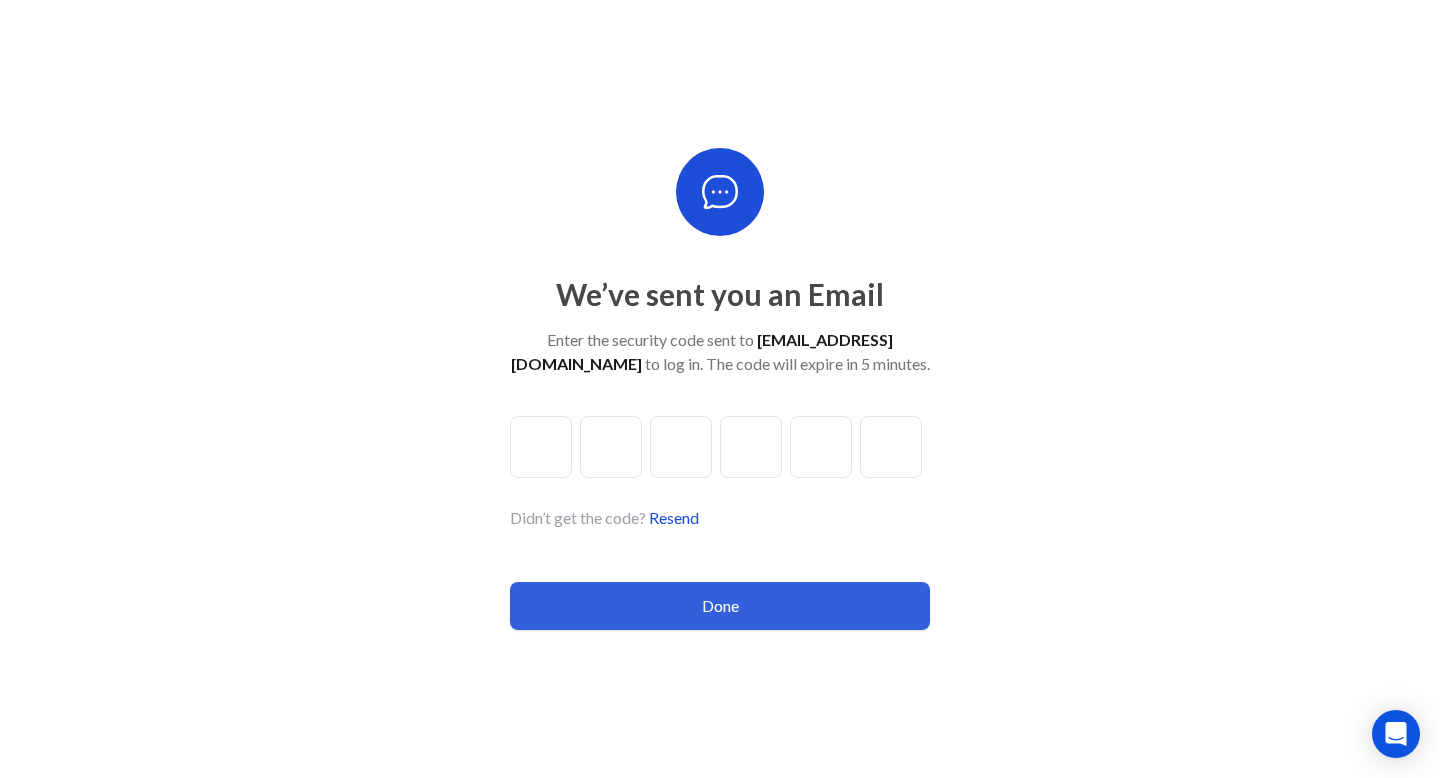 click on "Done" at bounding box center [720, 606] 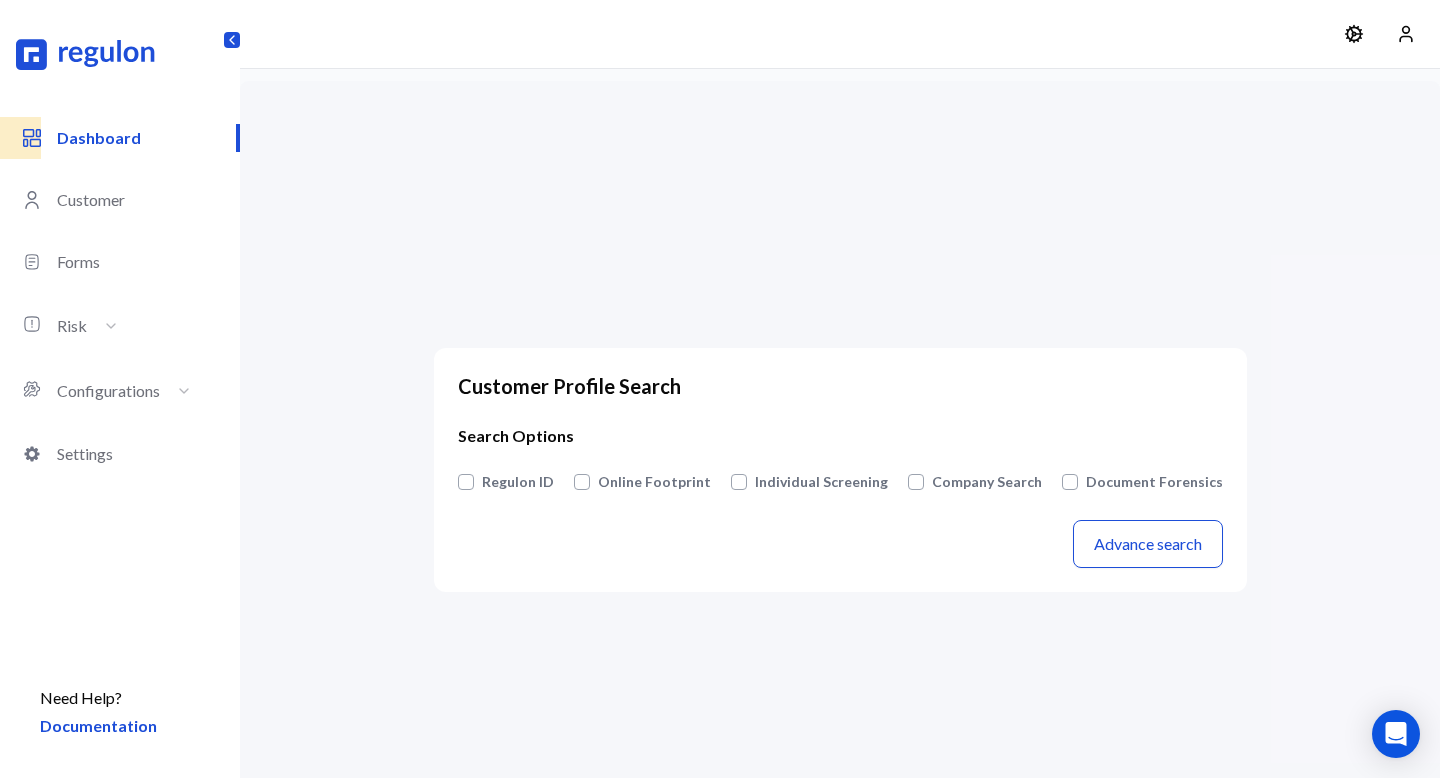 click on "Online Footprint" at bounding box center [654, 482] 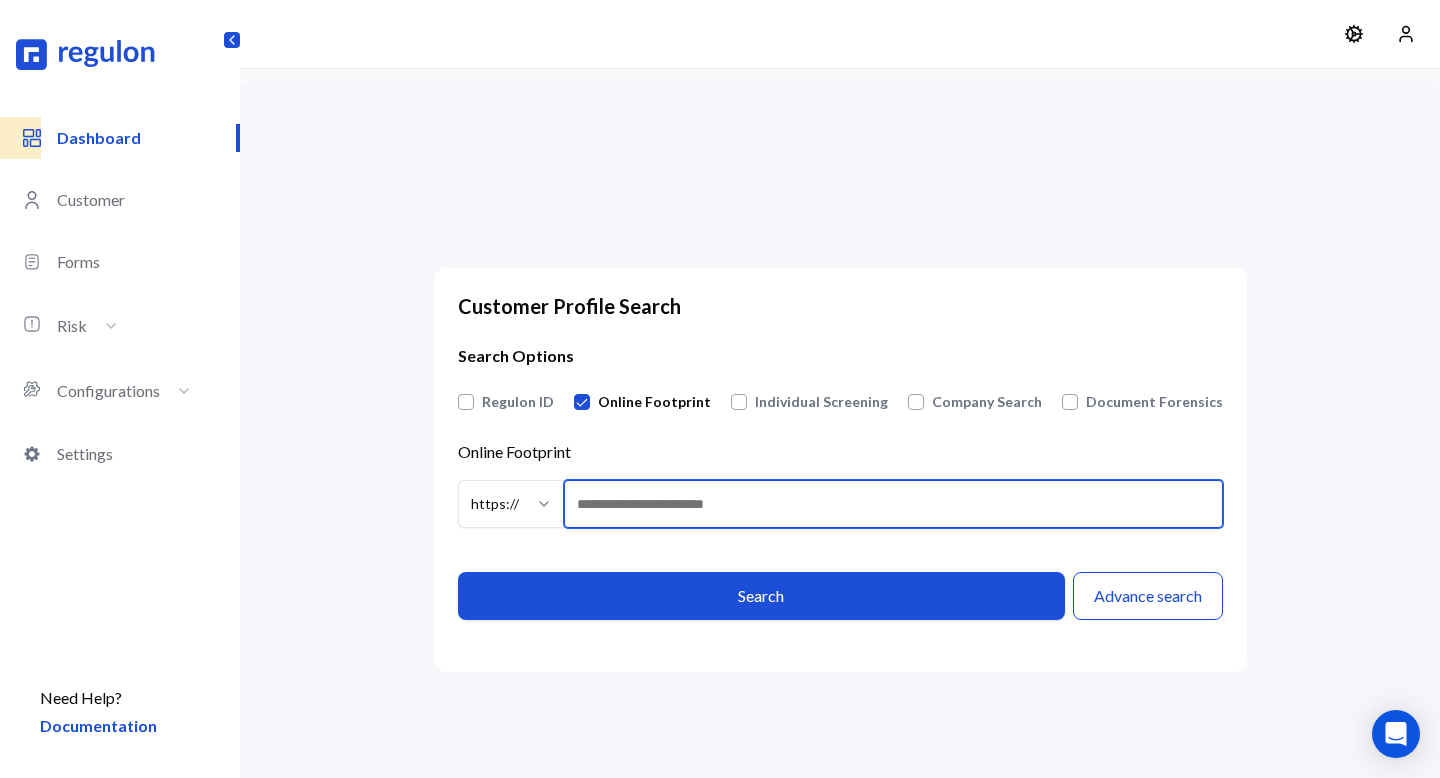 click on "Online Footprint https:// ******* ********" at bounding box center [893, 504] 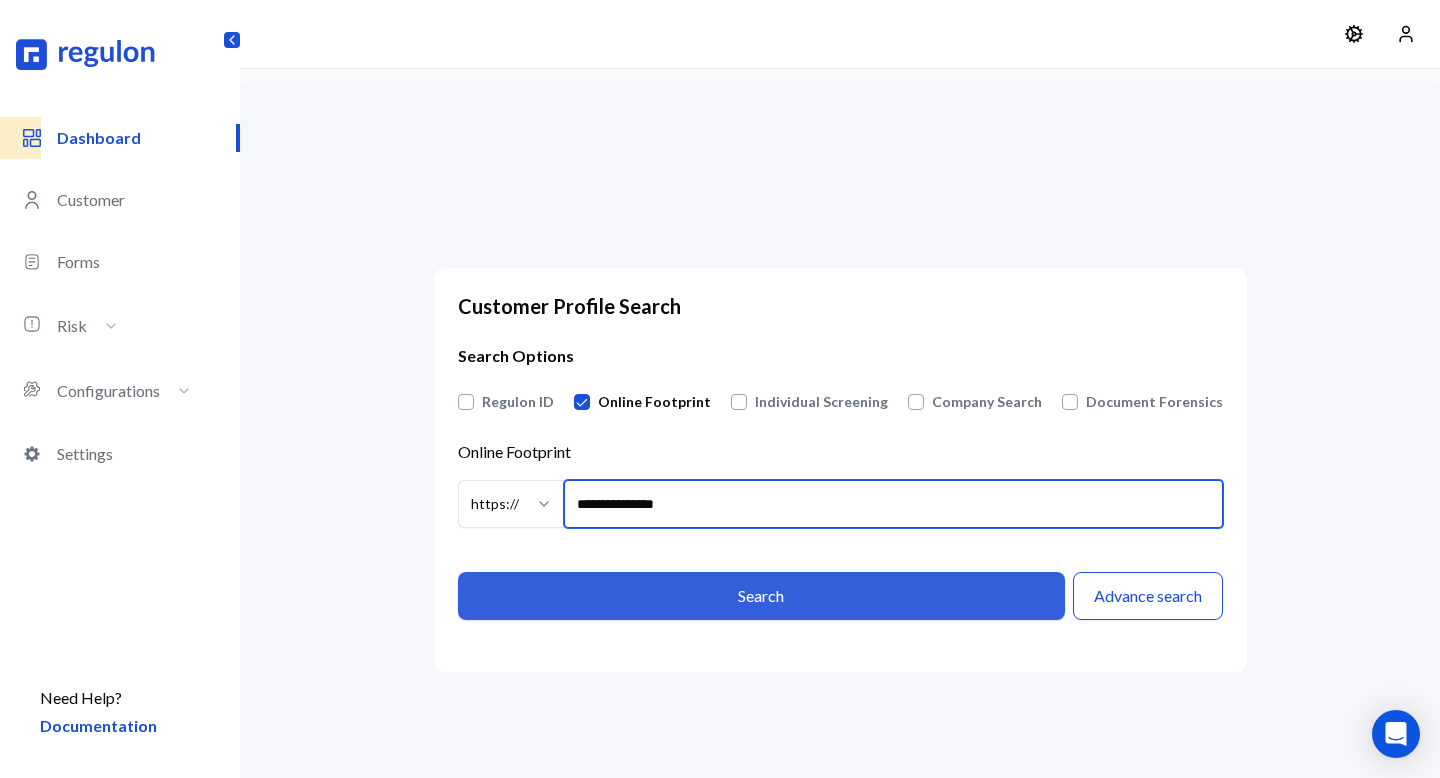 type on "**********" 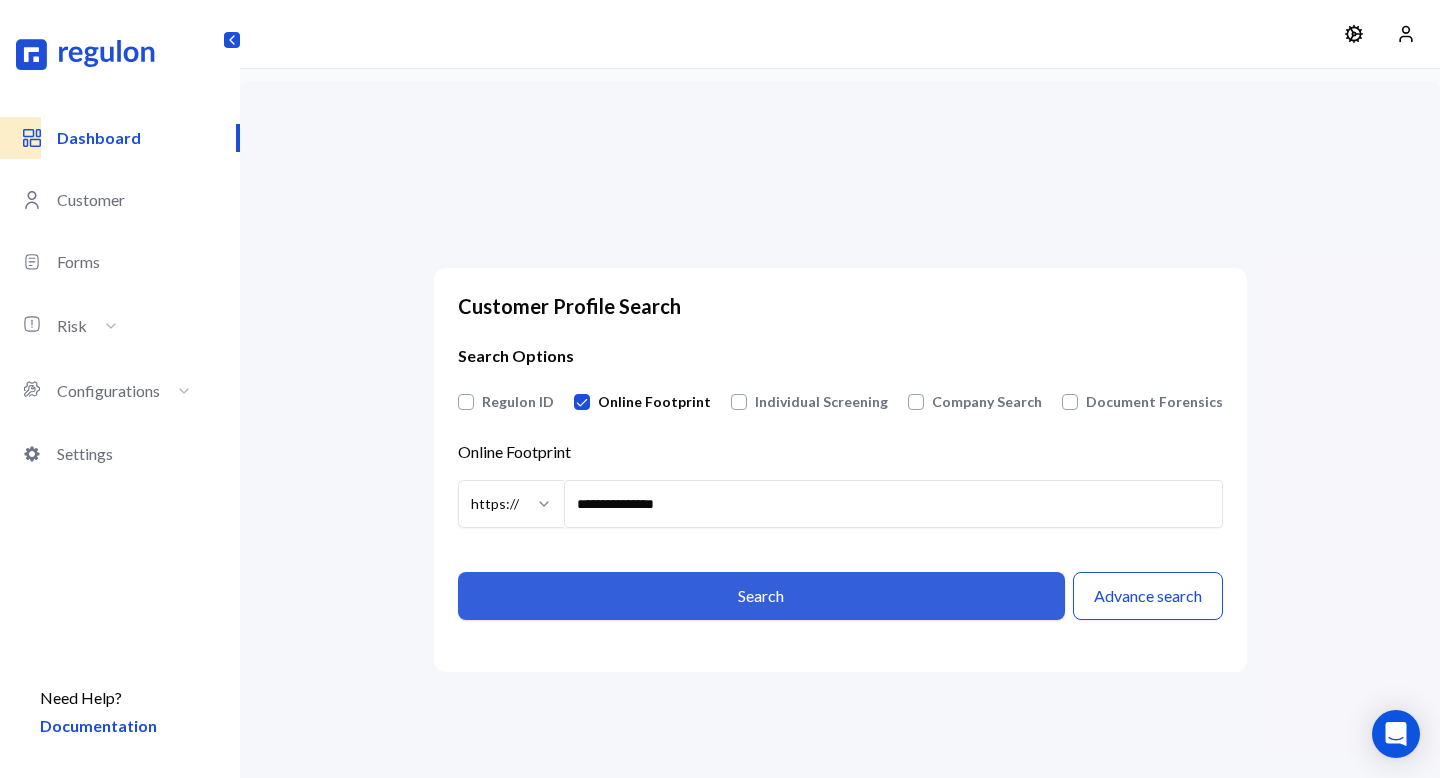 click on "Search" at bounding box center [761, 596] 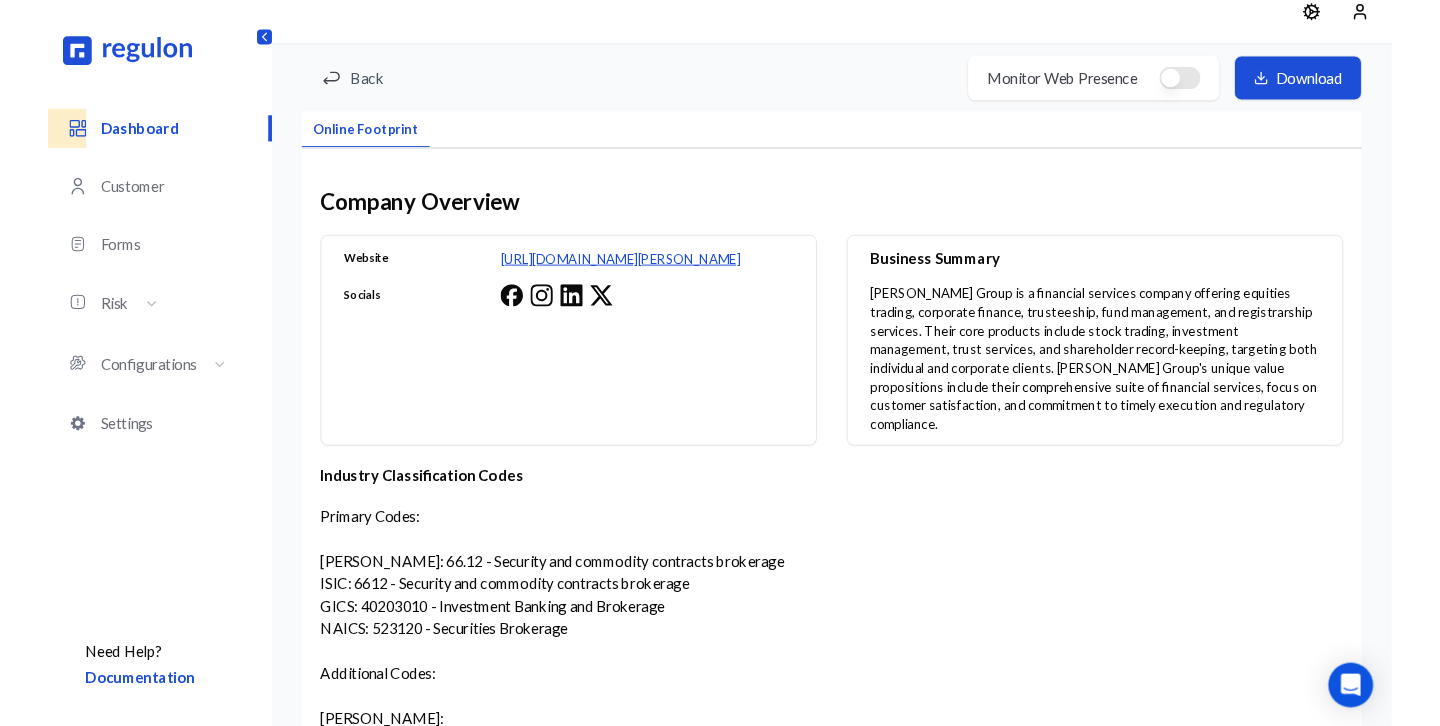 scroll, scrollTop: 8, scrollLeft: 0, axis: vertical 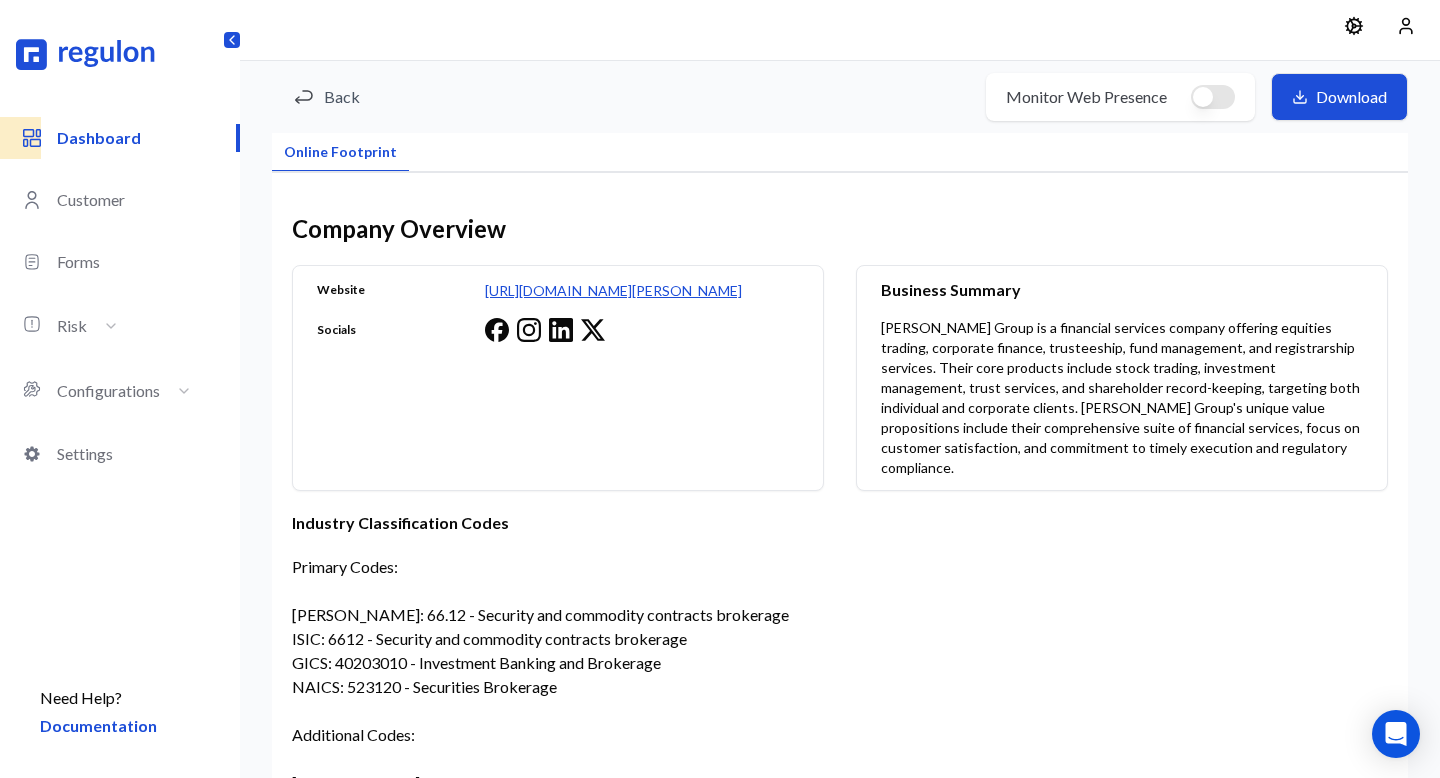click on "Dashboard" at bounding box center [147, 138] 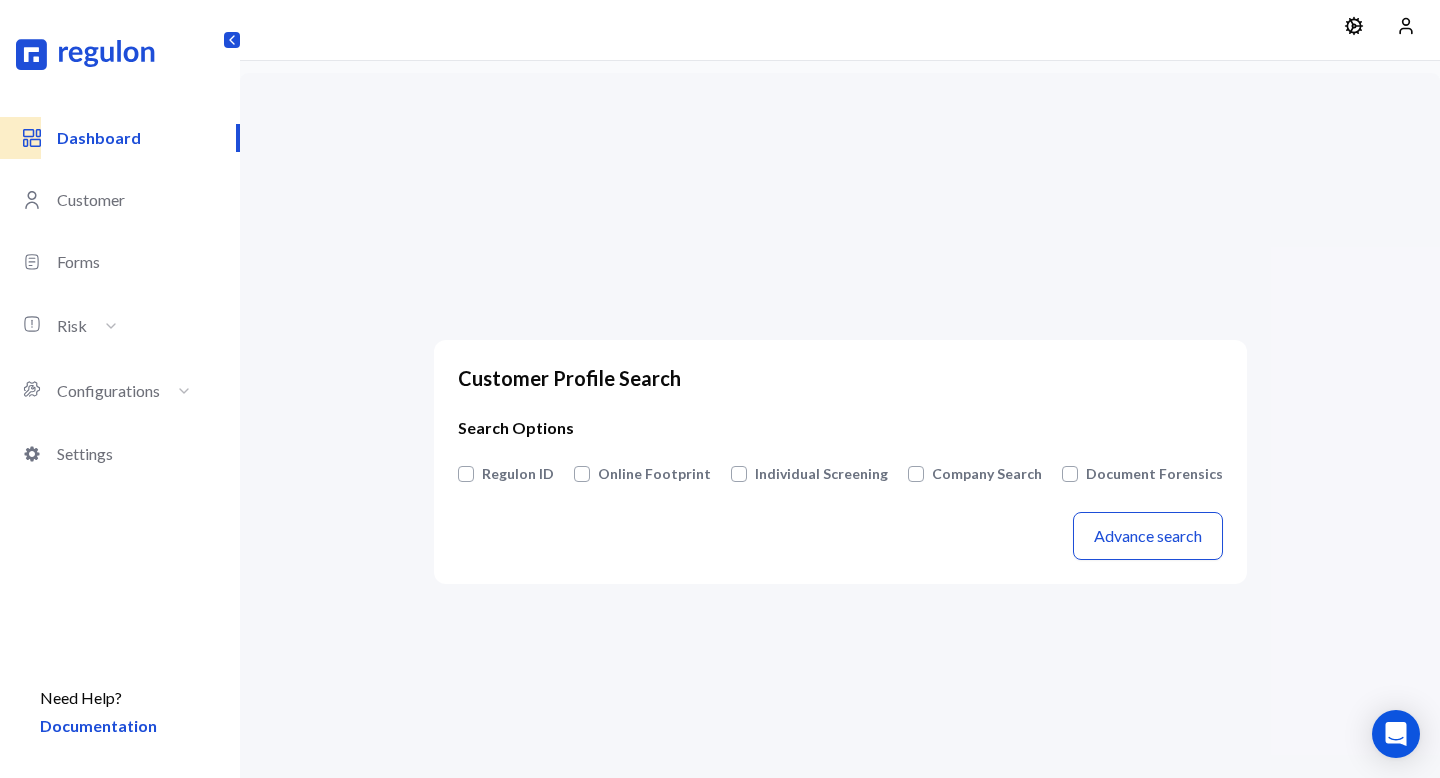 click on "Dashboard" at bounding box center (147, 138) 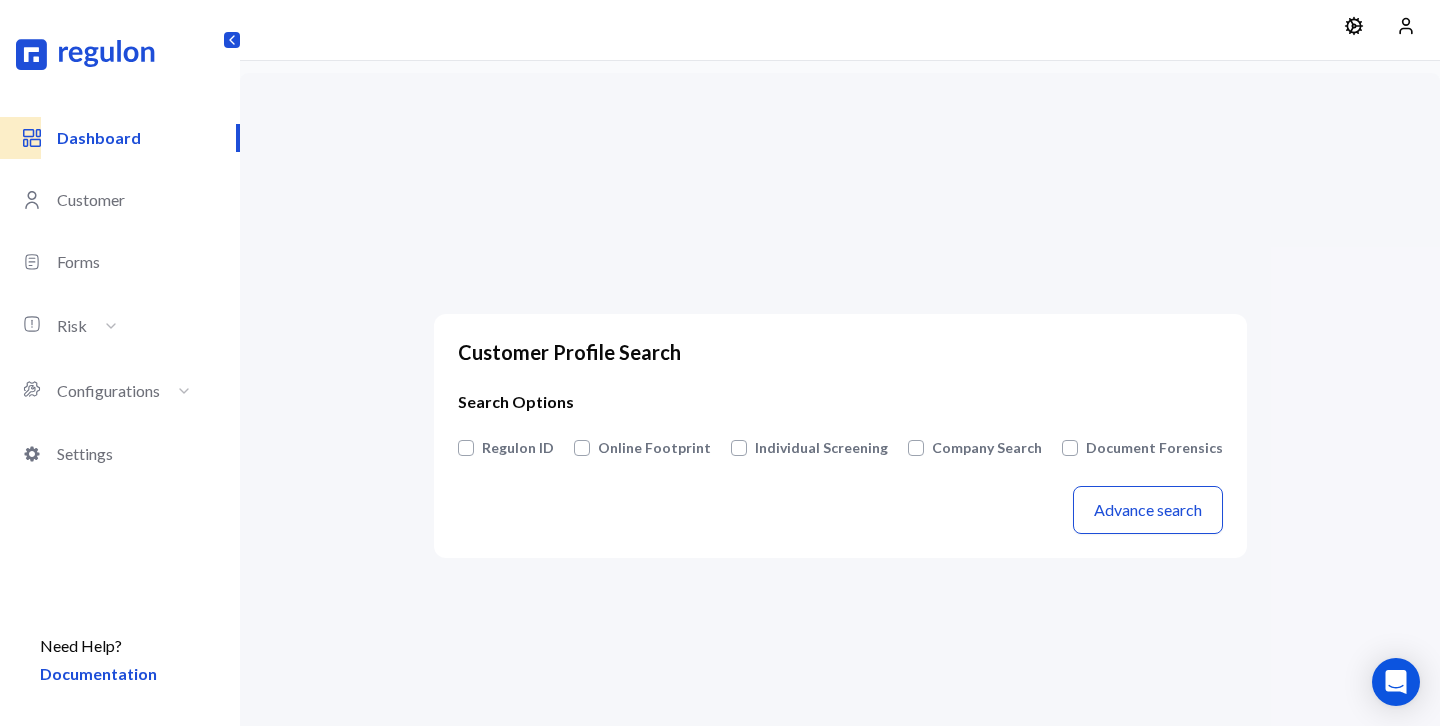click on "Individual Screening" at bounding box center (821, 448) 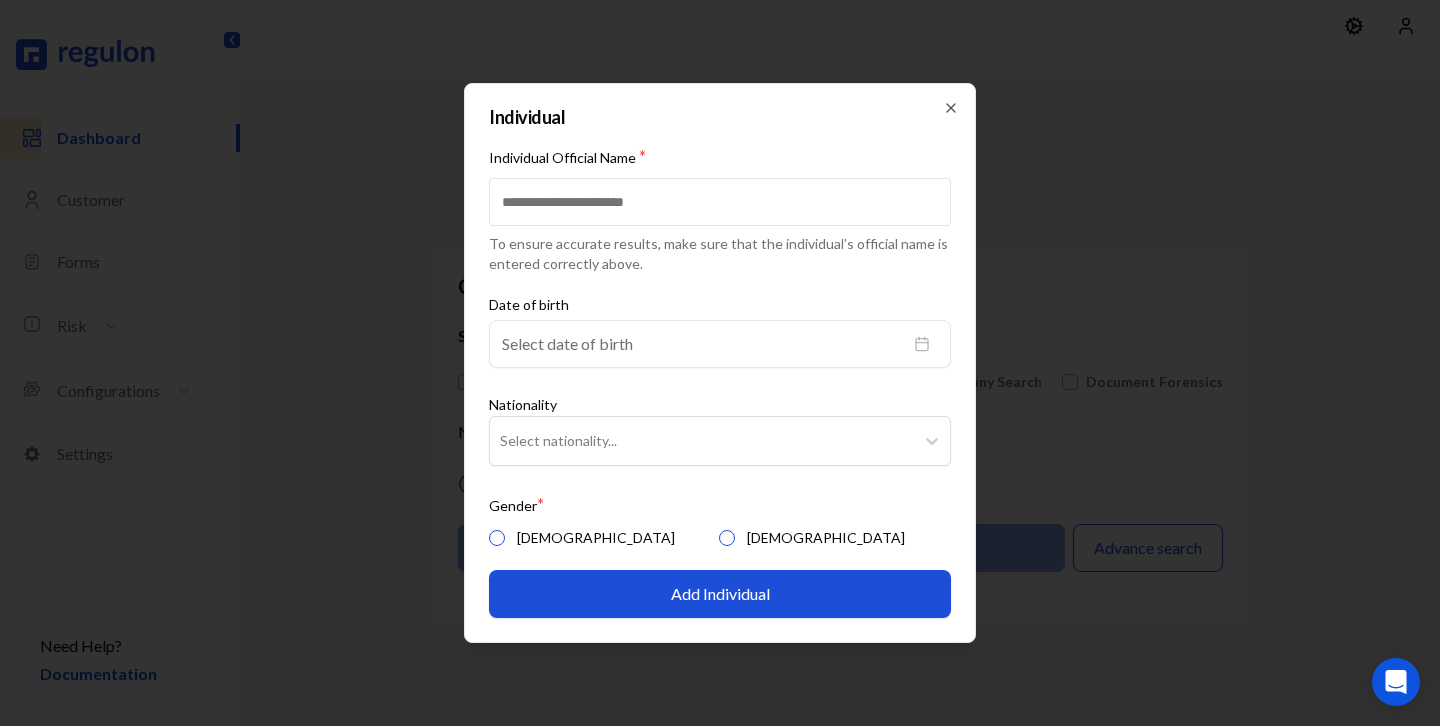click on "Individual Official Name   *" at bounding box center [720, 202] 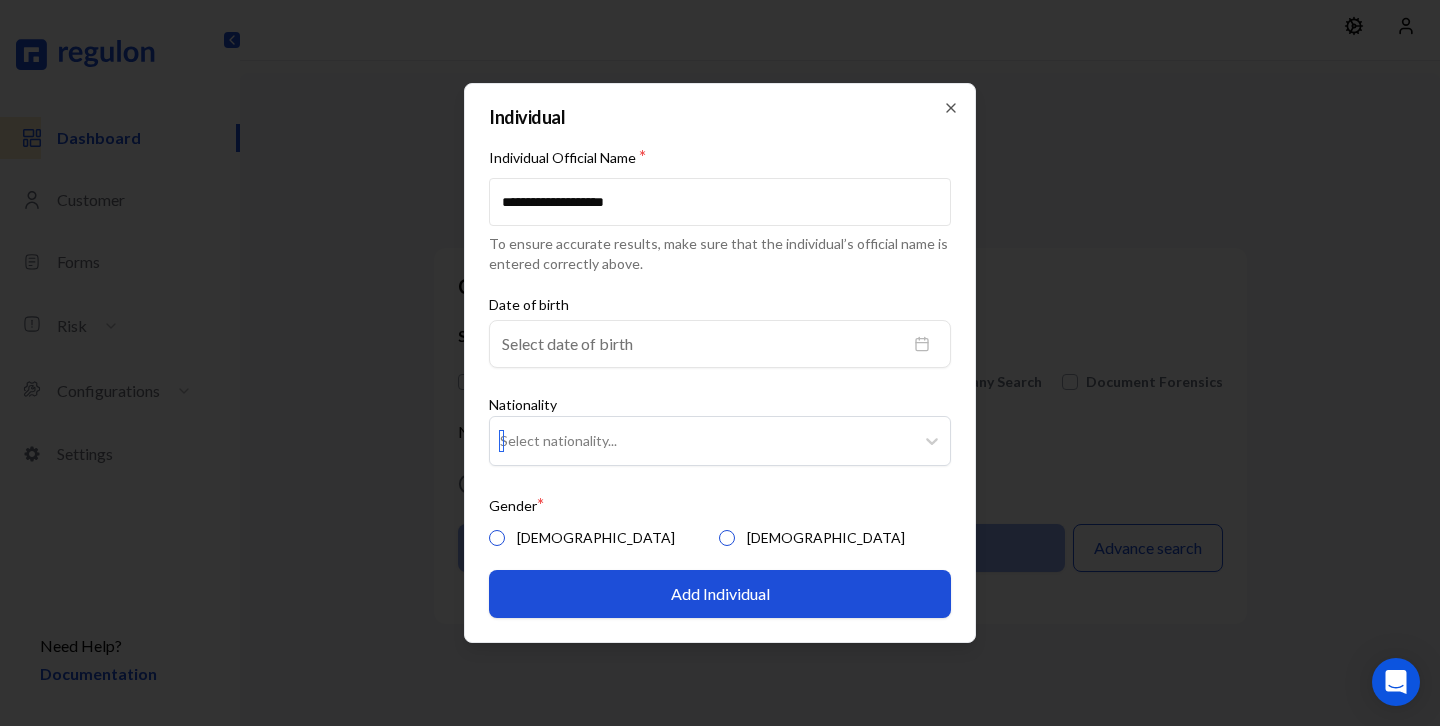 click at bounding box center [702, 441] 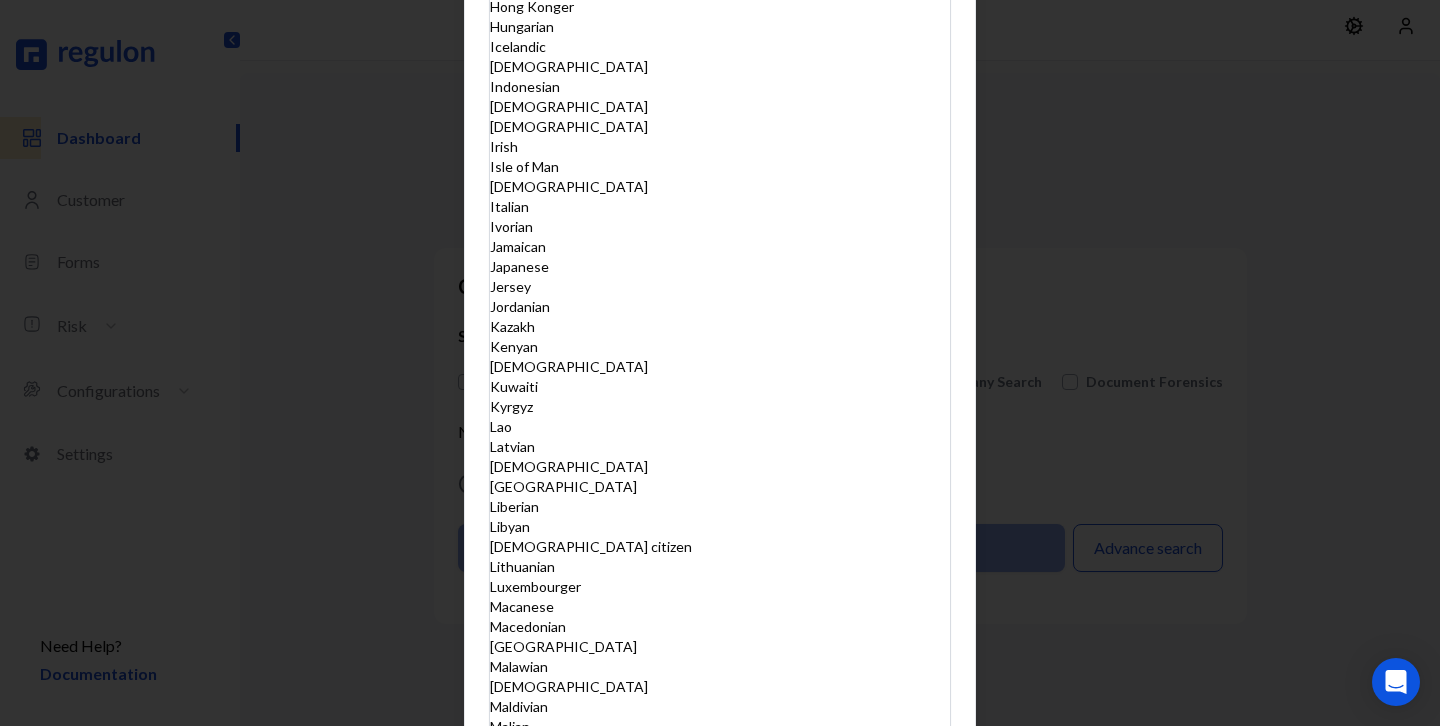 scroll, scrollTop: 40, scrollLeft: 0, axis: vertical 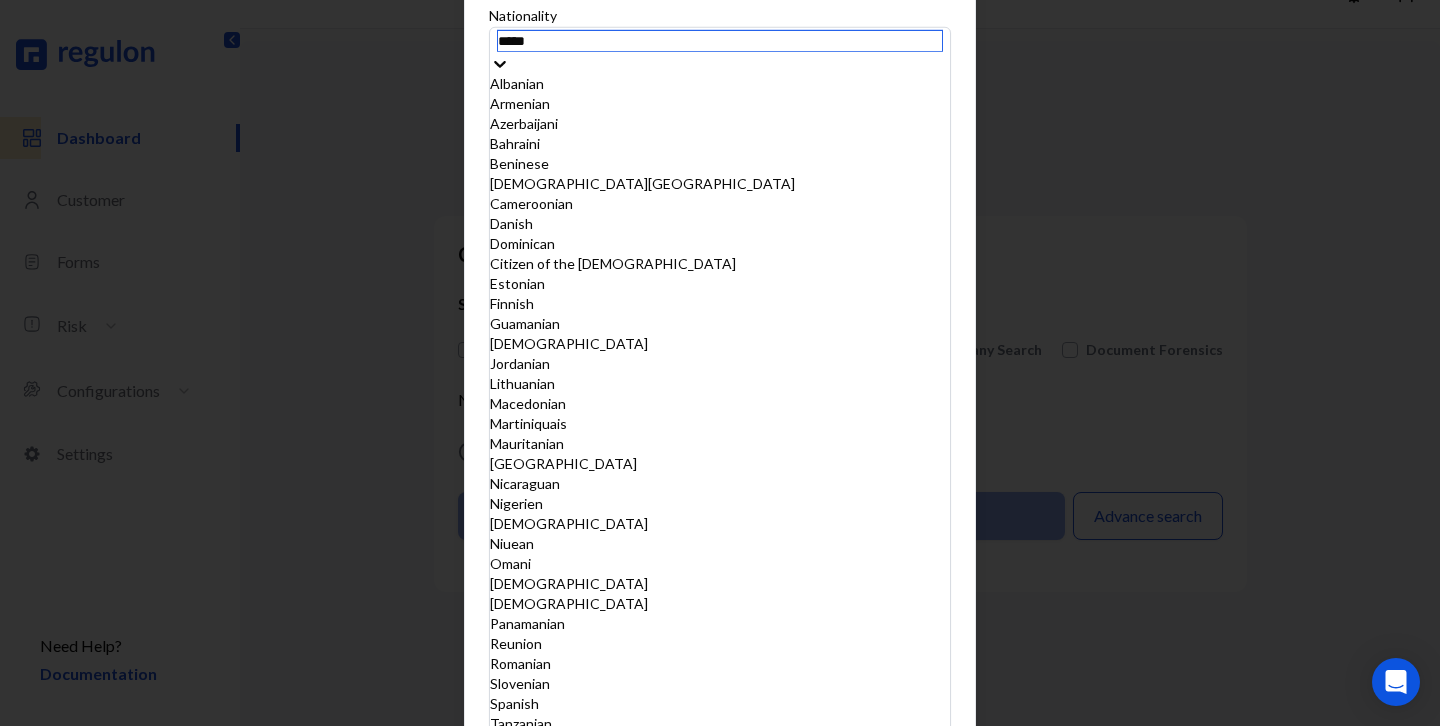 type on "******" 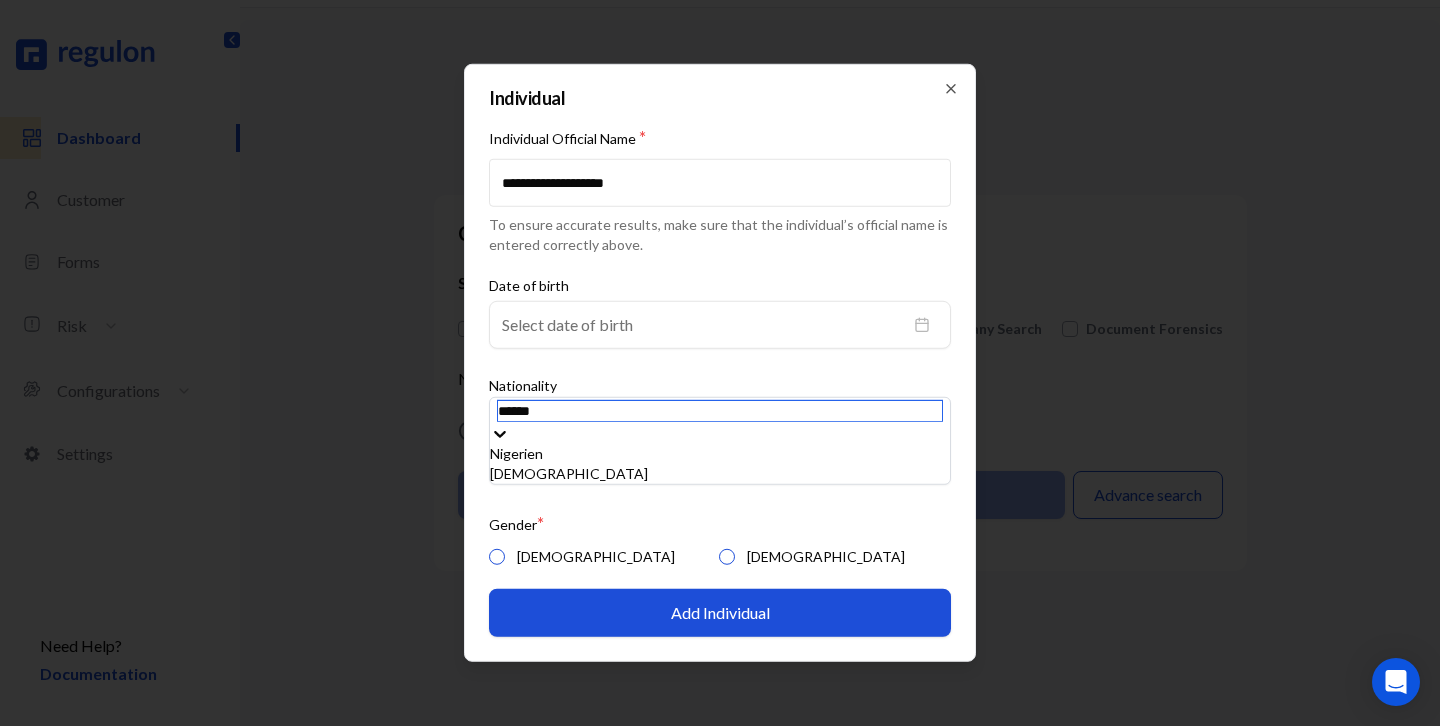scroll, scrollTop: 63, scrollLeft: 0, axis: vertical 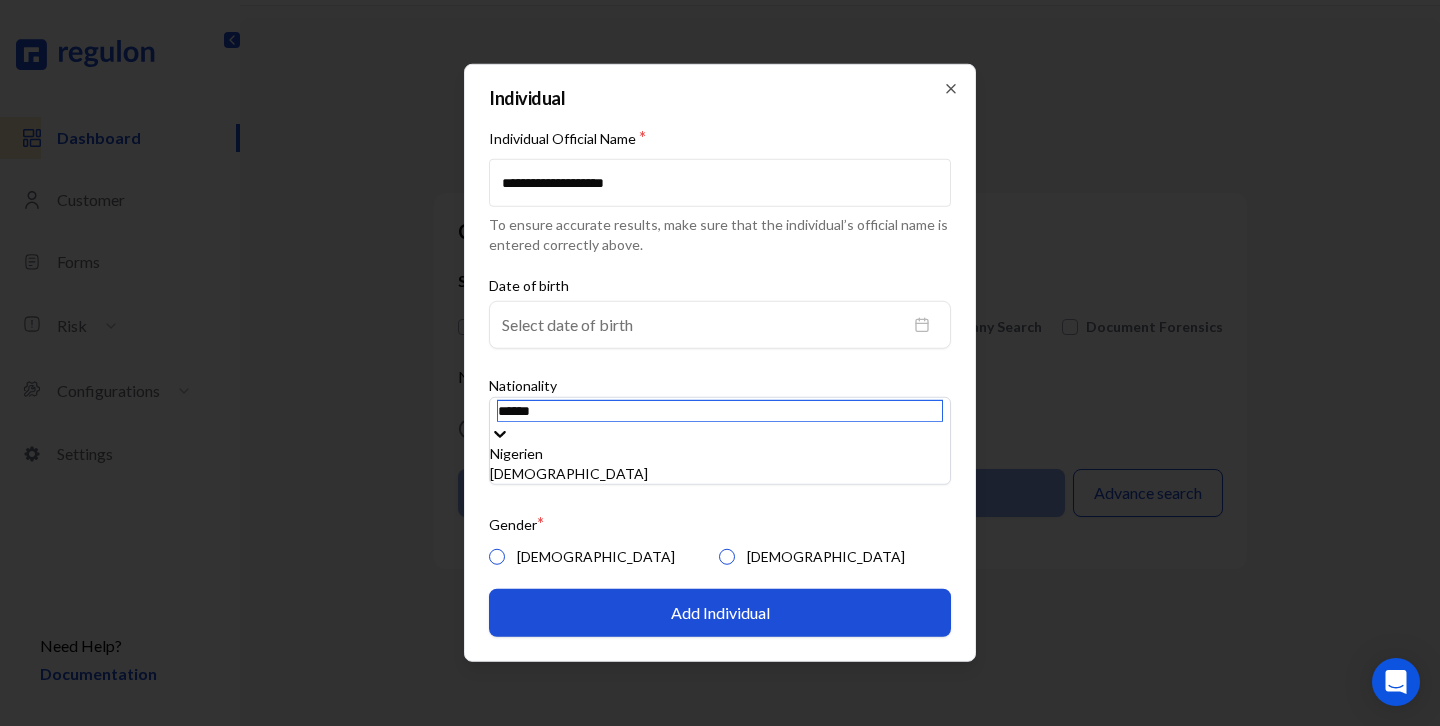 click on "[DEMOGRAPHIC_DATA]" at bounding box center [720, 474] 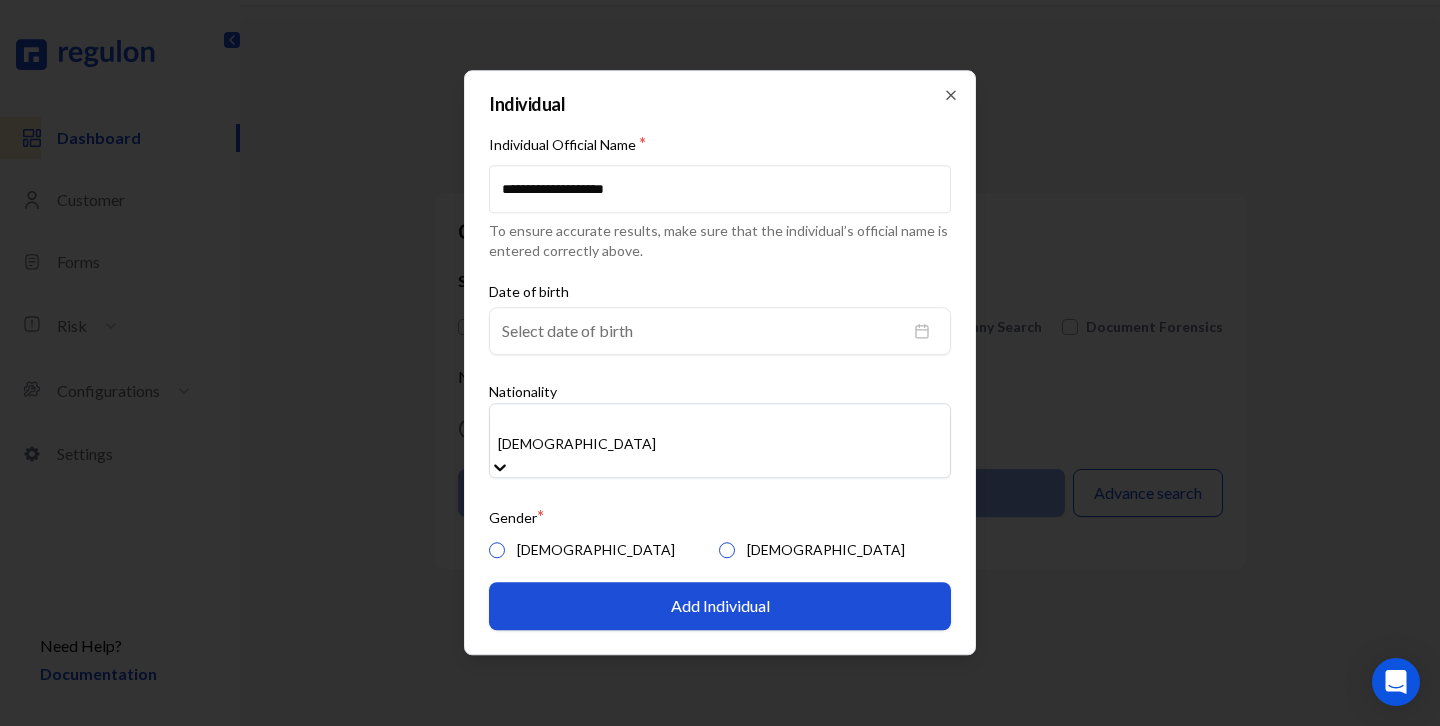 click on "[DEMOGRAPHIC_DATA]" at bounding box center [582, 551] 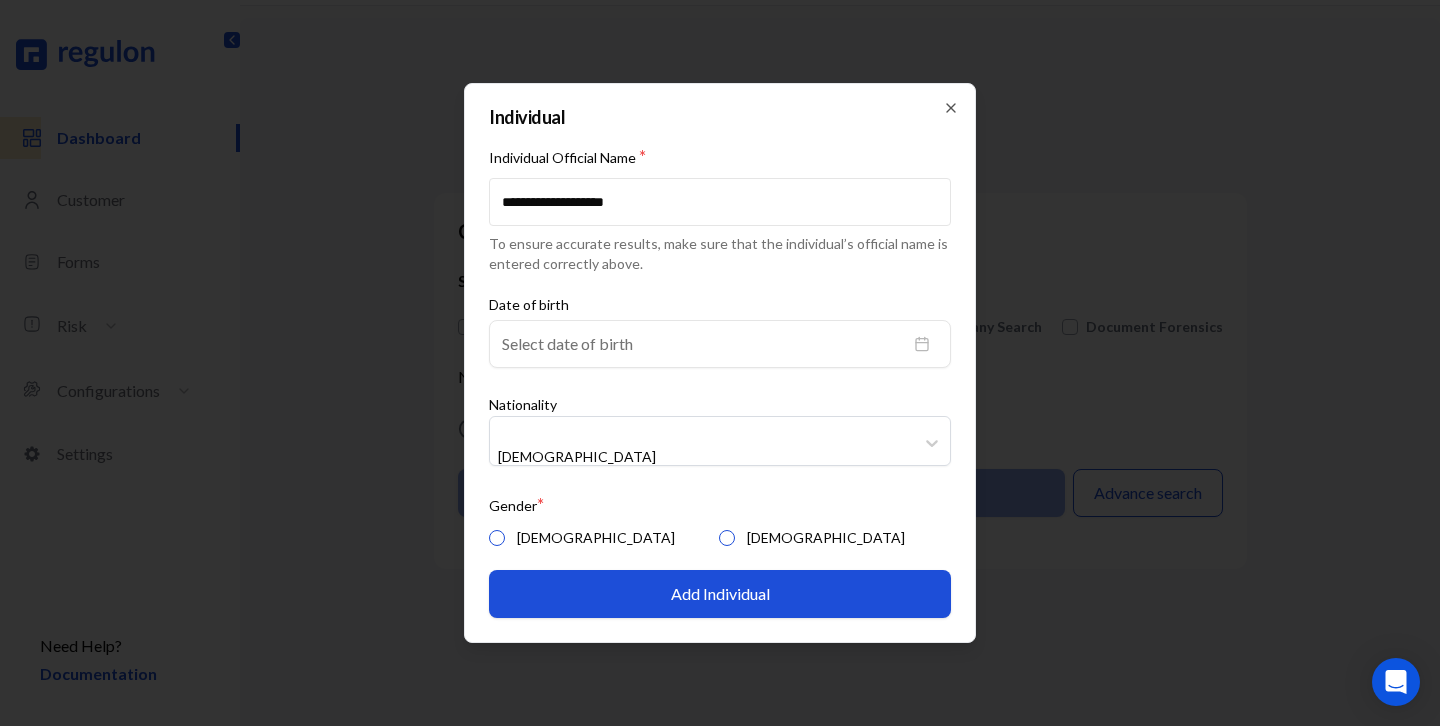 click on "[DEMOGRAPHIC_DATA]" at bounding box center [497, 538] 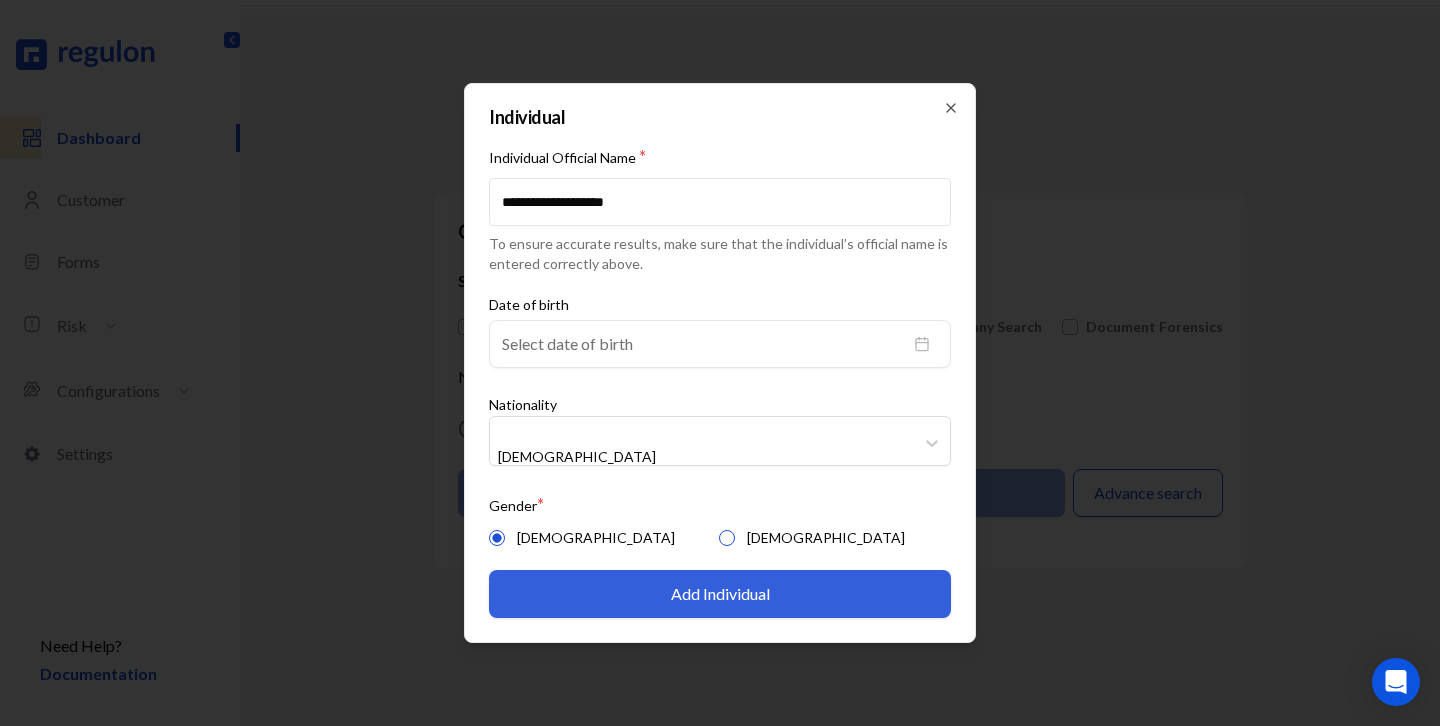 click on "Add Individual" at bounding box center [720, 594] 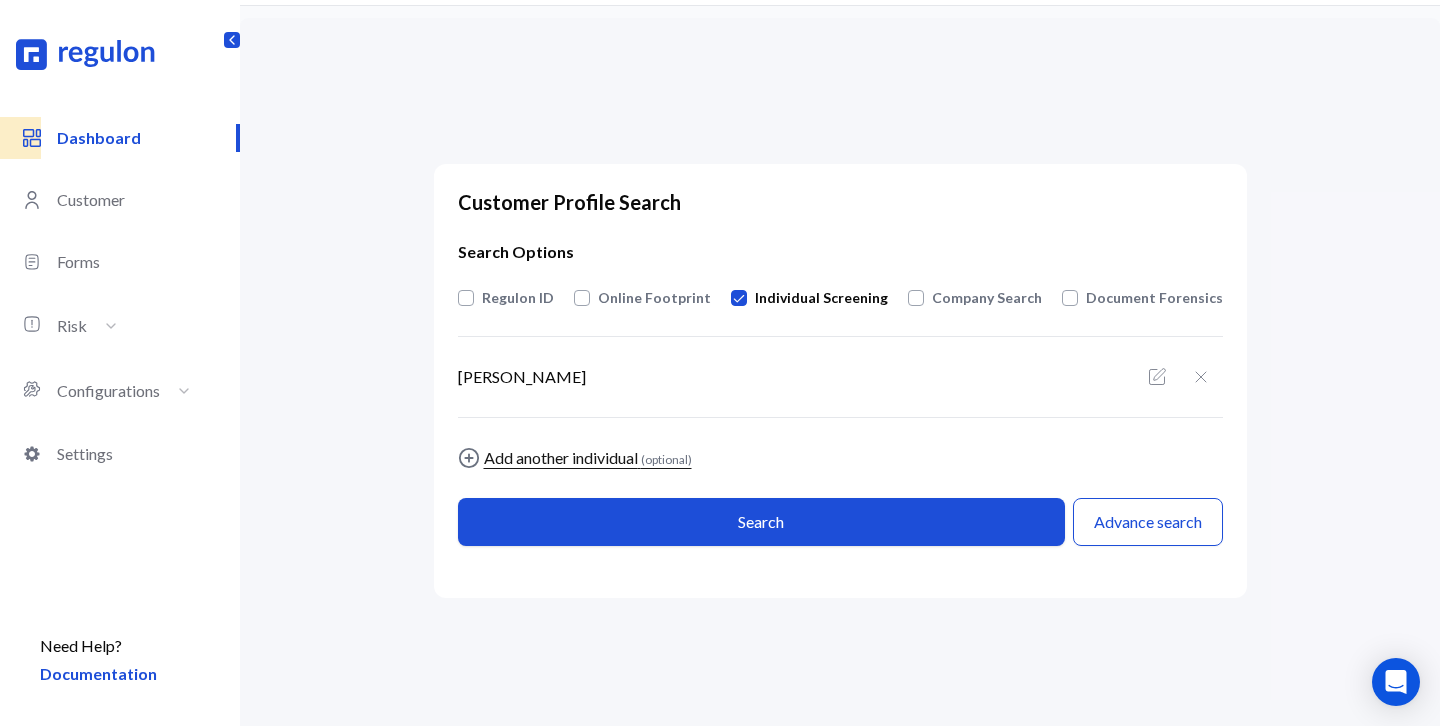click on "Add another individual   (optional)" at bounding box center (588, 458) 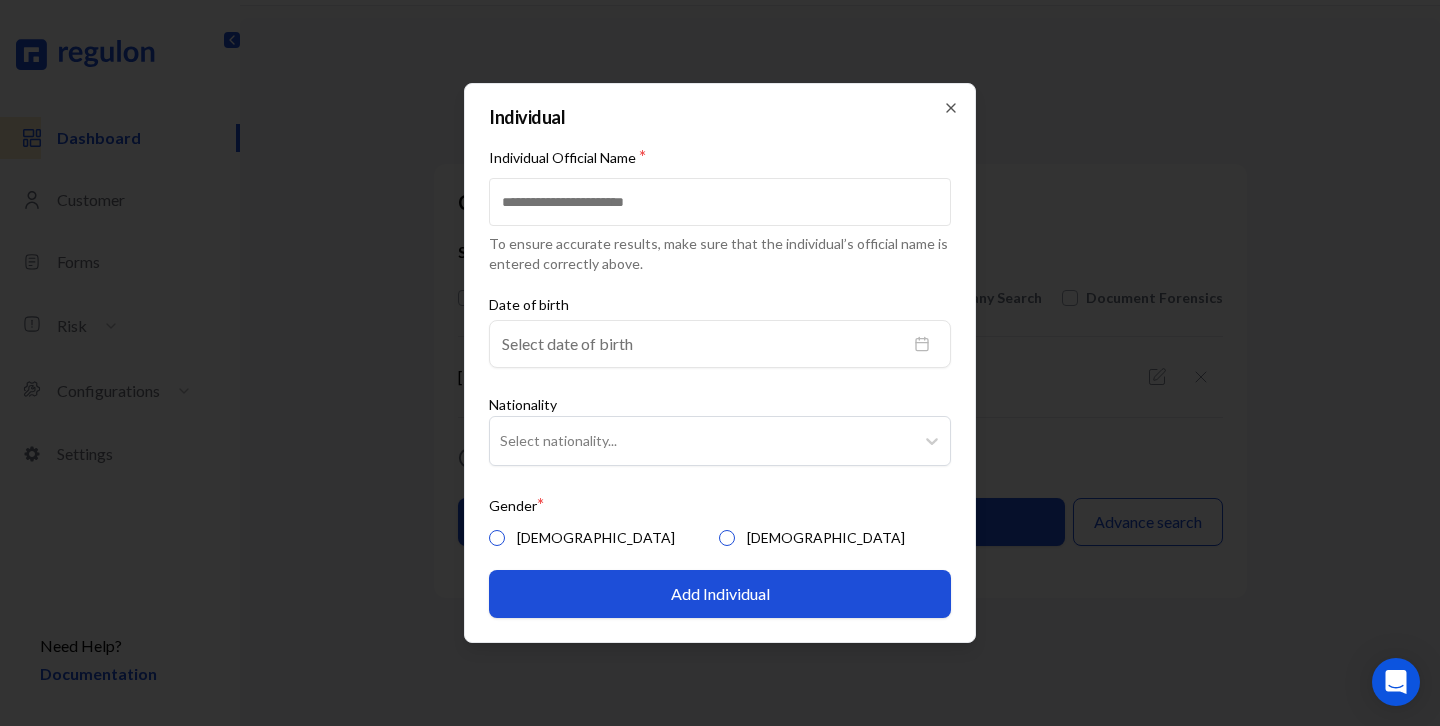 click on "Individual Official Name   *" at bounding box center (720, 202) 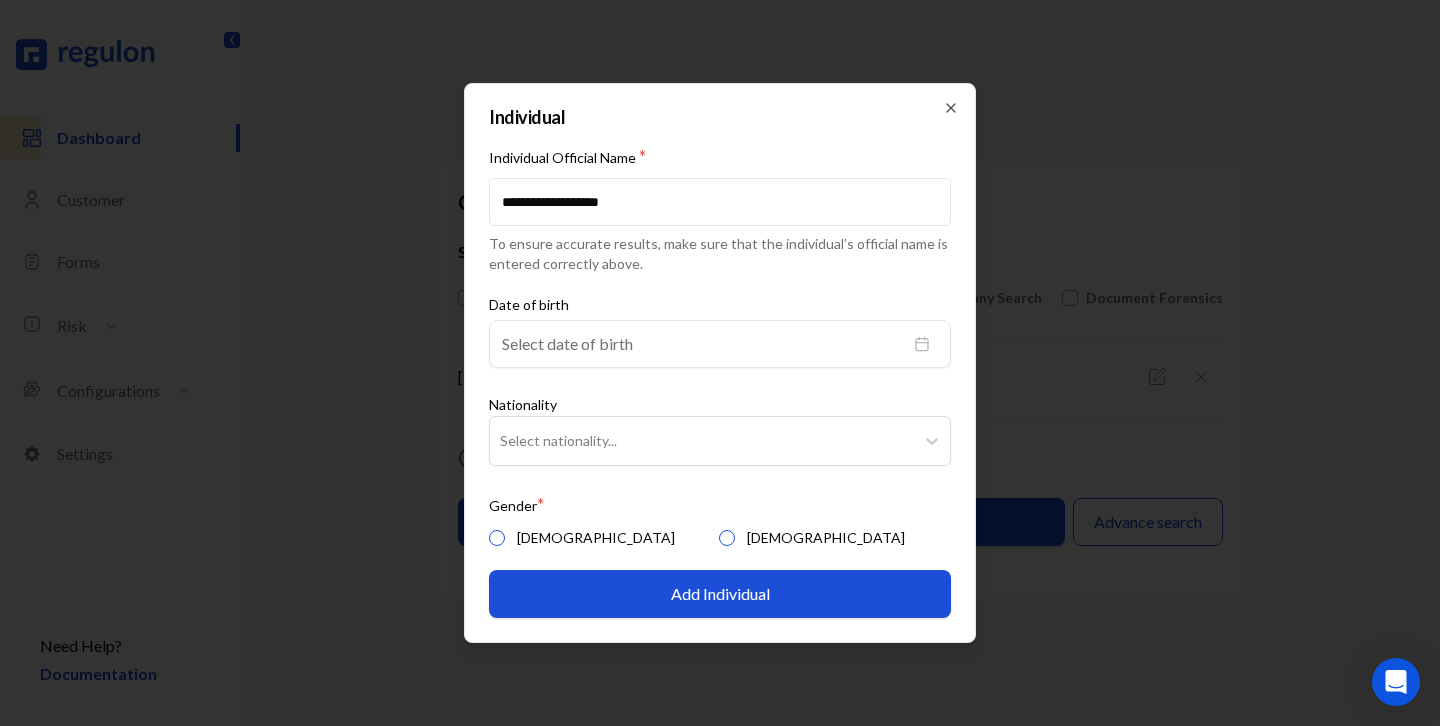 click on "Select date of birth" at bounding box center (567, 344) 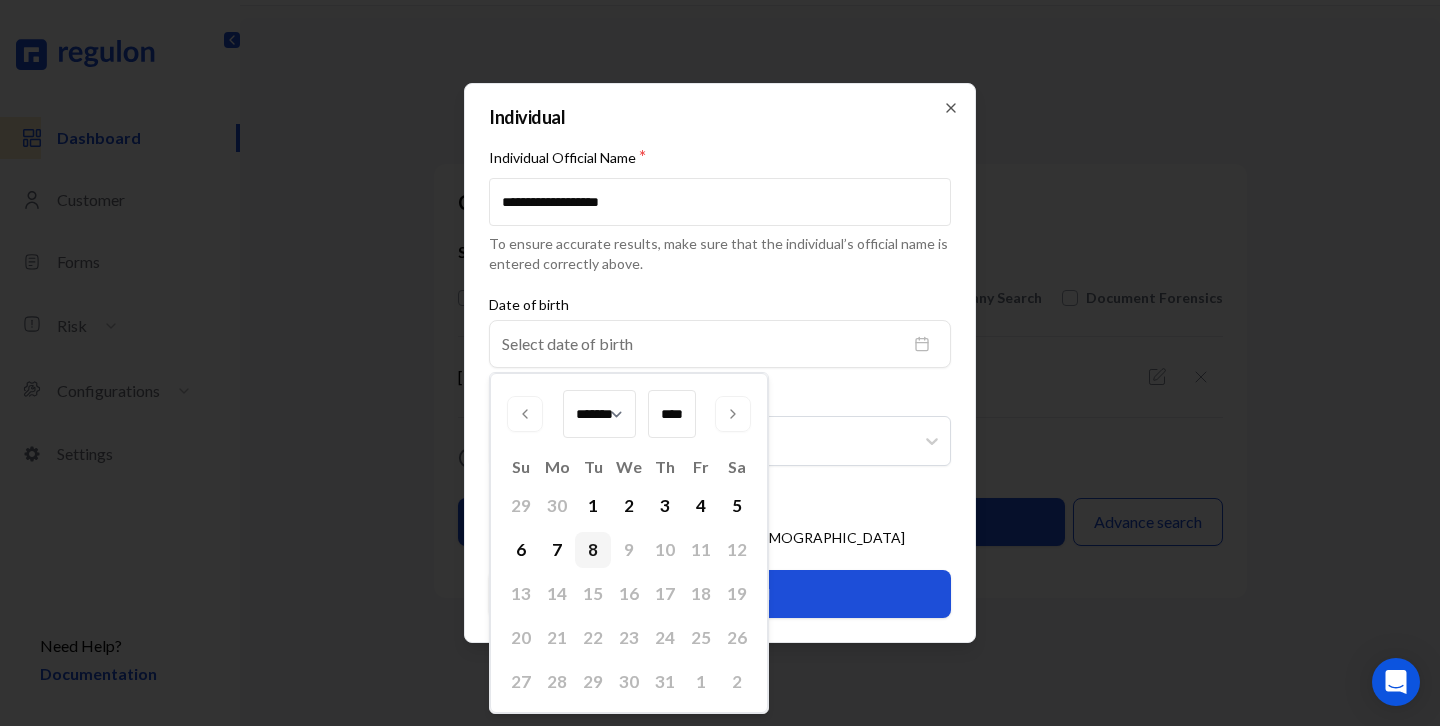 click at bounding box center [720, 363] 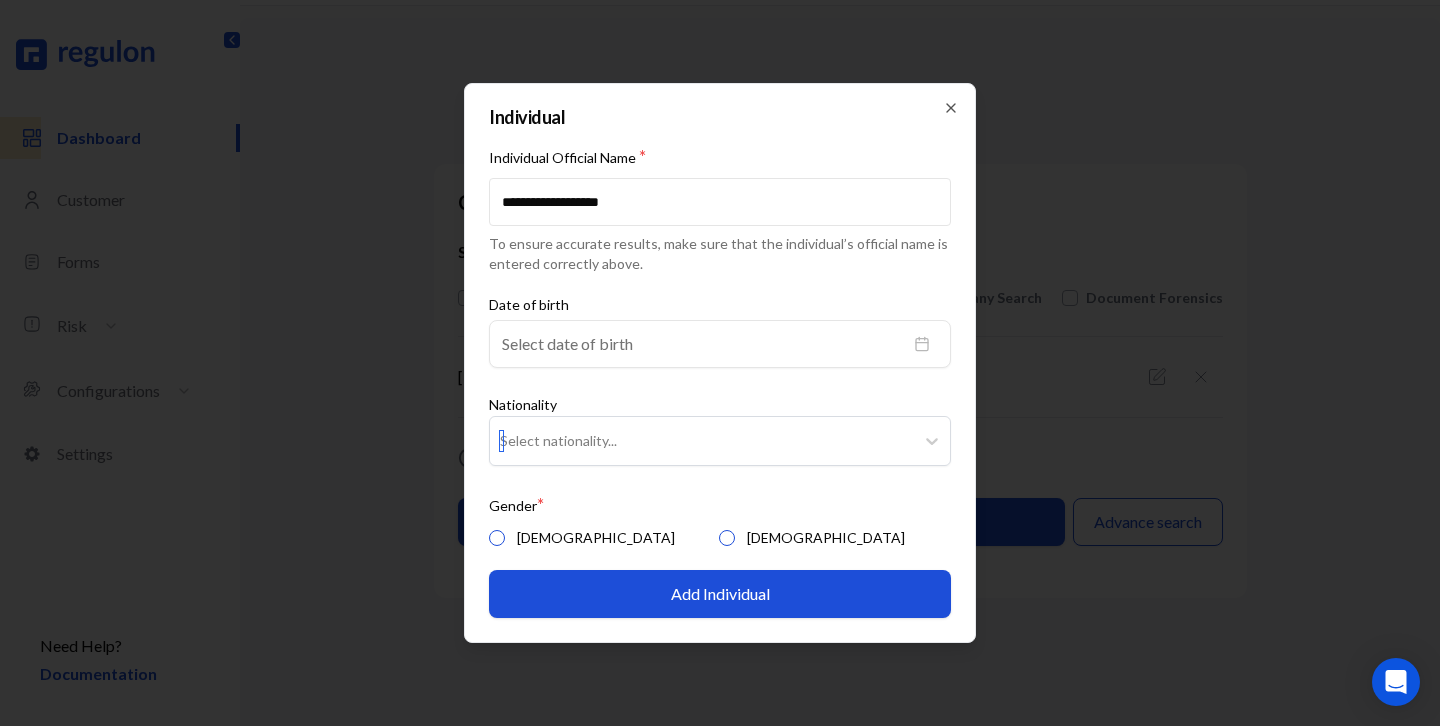 click at bounding box center (702, 441) 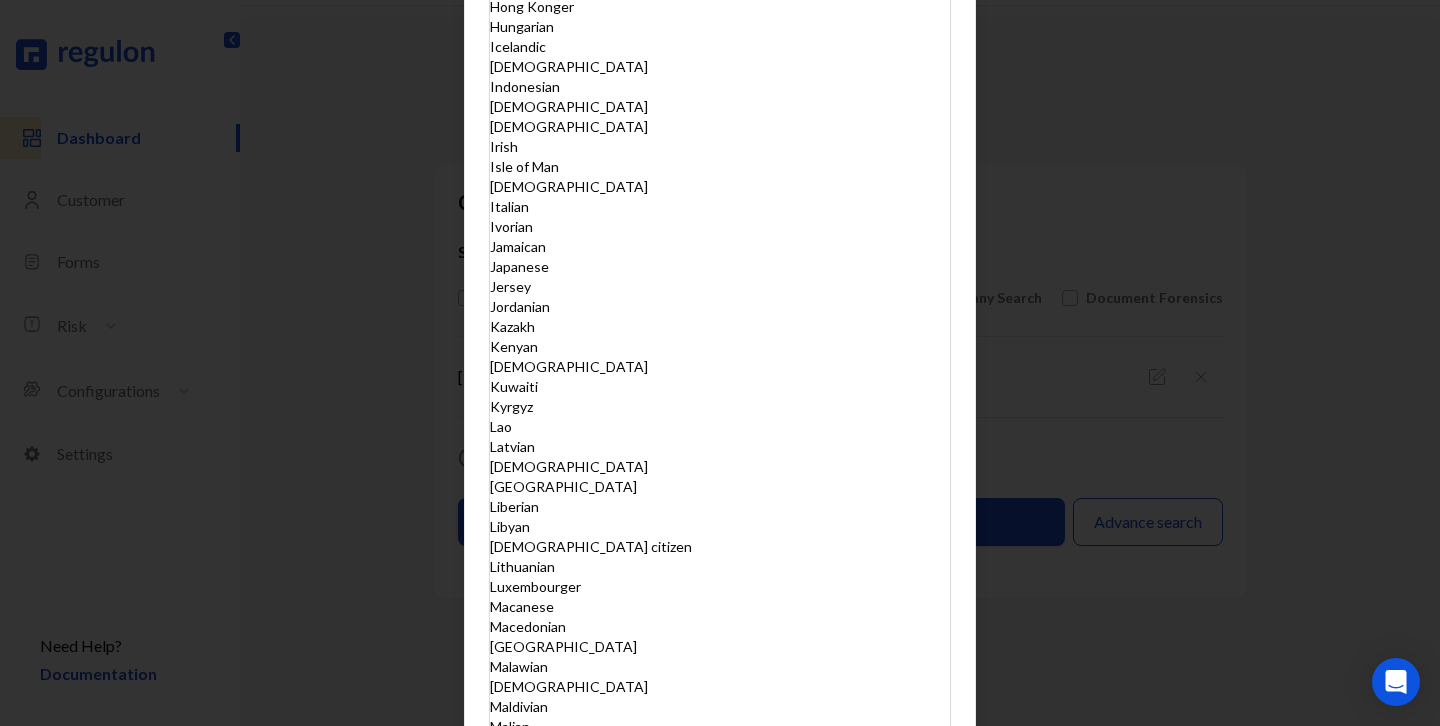 scroll, scrollTop: 93, scrollLeft: 0, axis: vertical 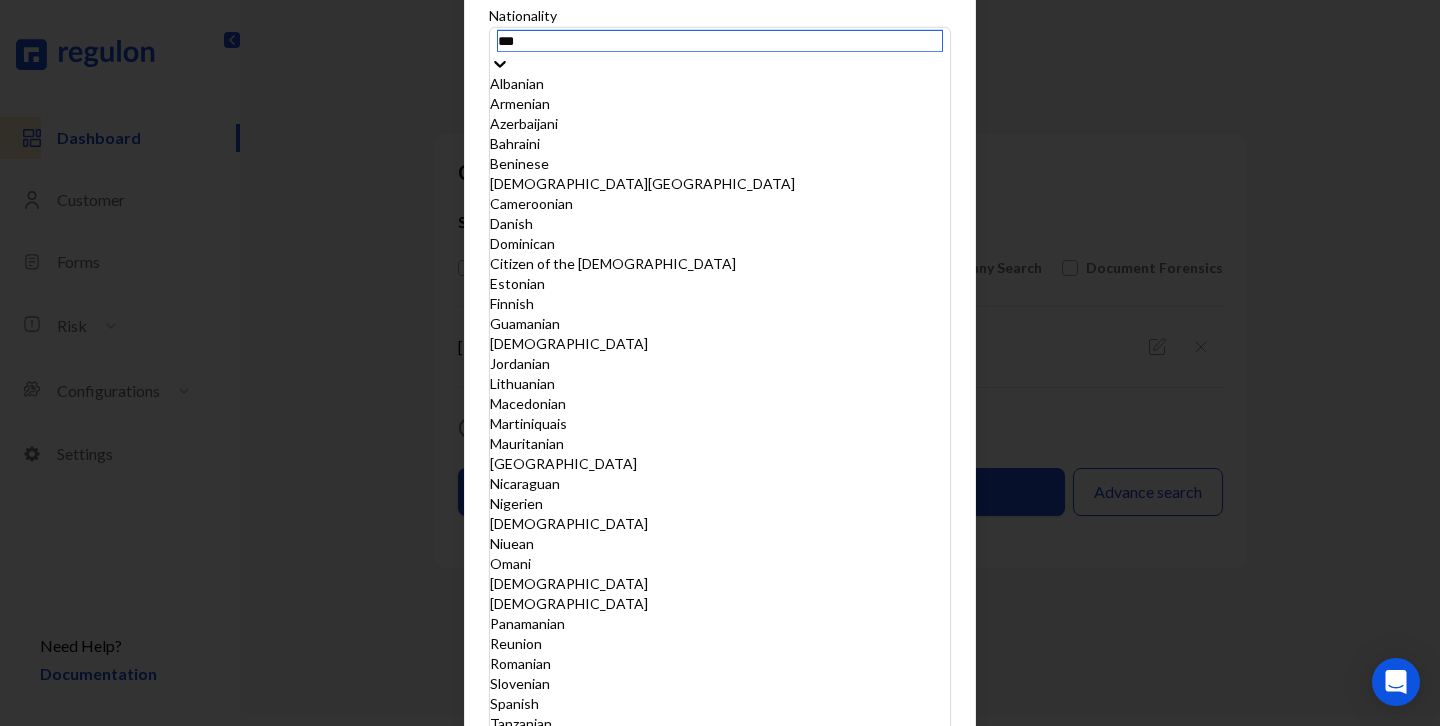 type on "****" 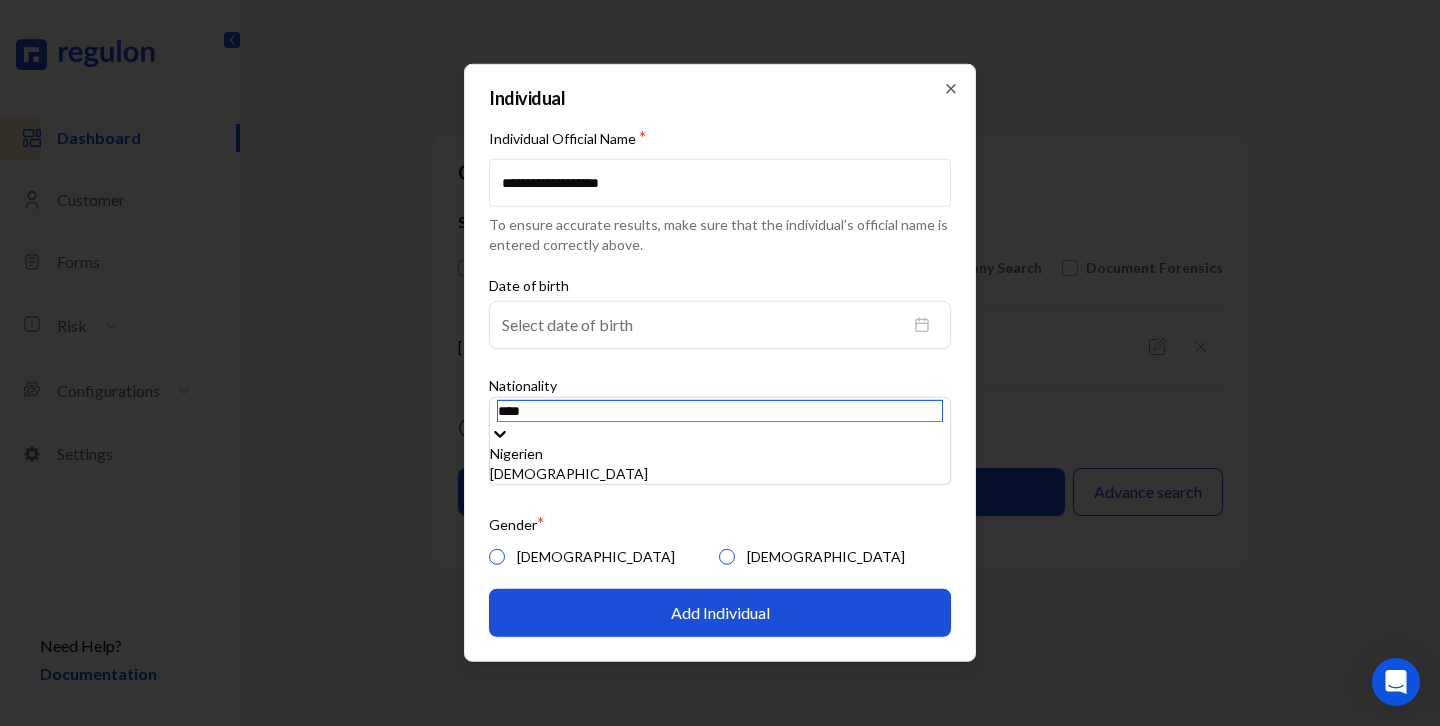 click on "[DEMOGRAPHIC_DATA]" at bounding box center (720, 474) 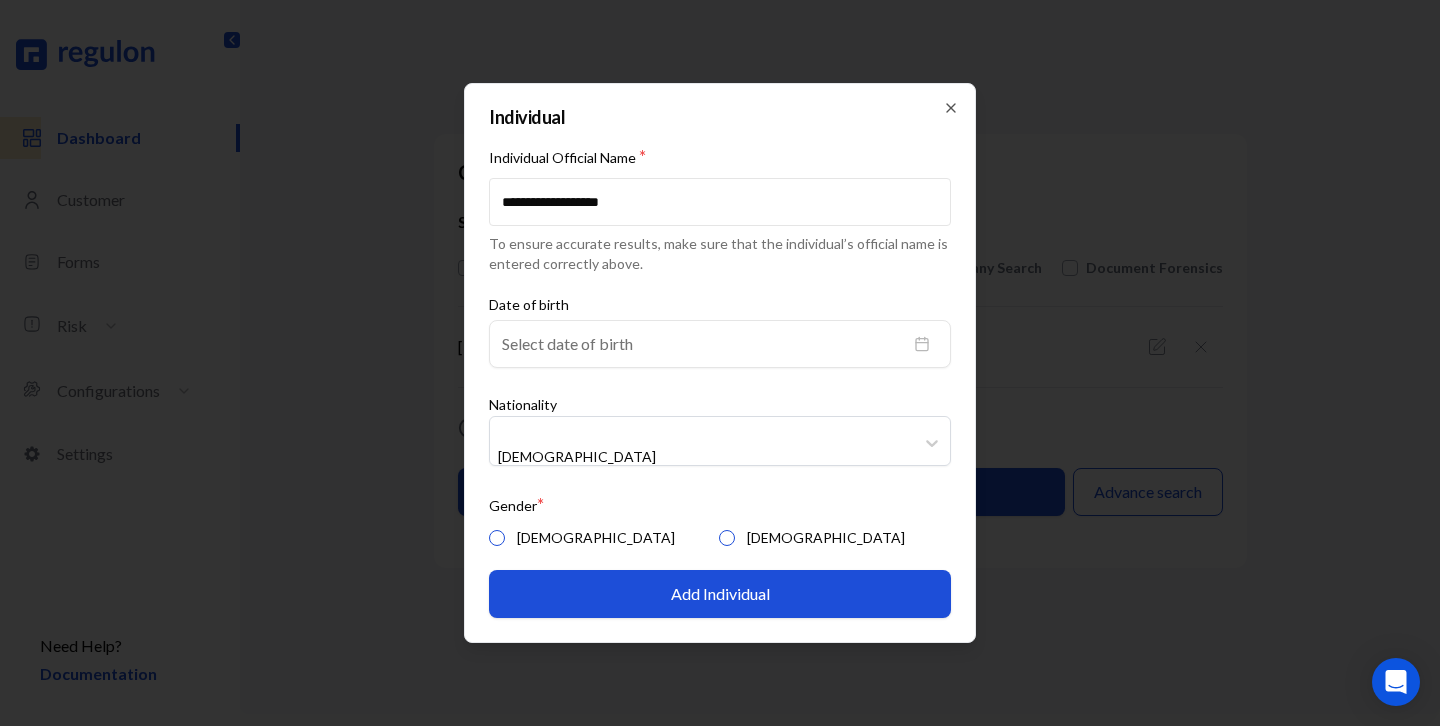 click on "[DEMOGRAPHIC_DATA]" at bounding box center (727, 538) 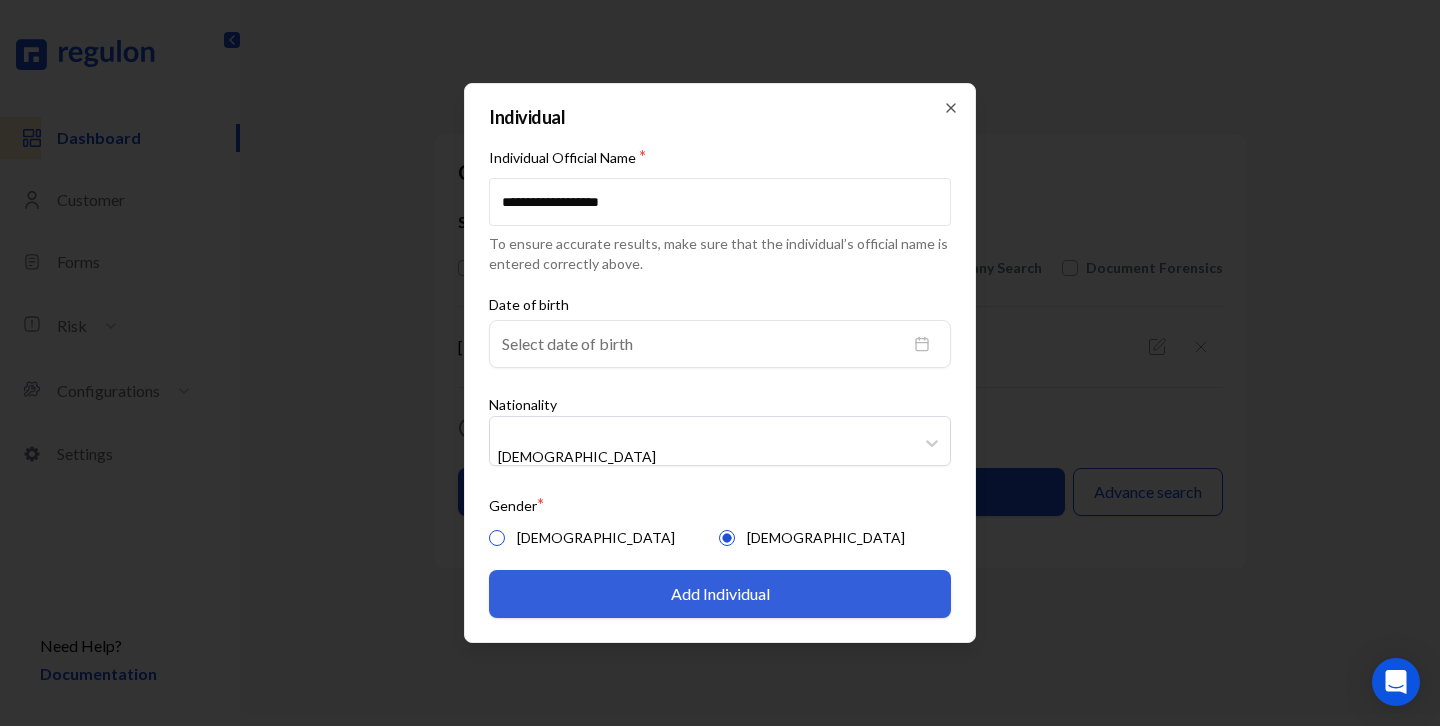 click on "Add Individual" at bounding box center (720, 594) 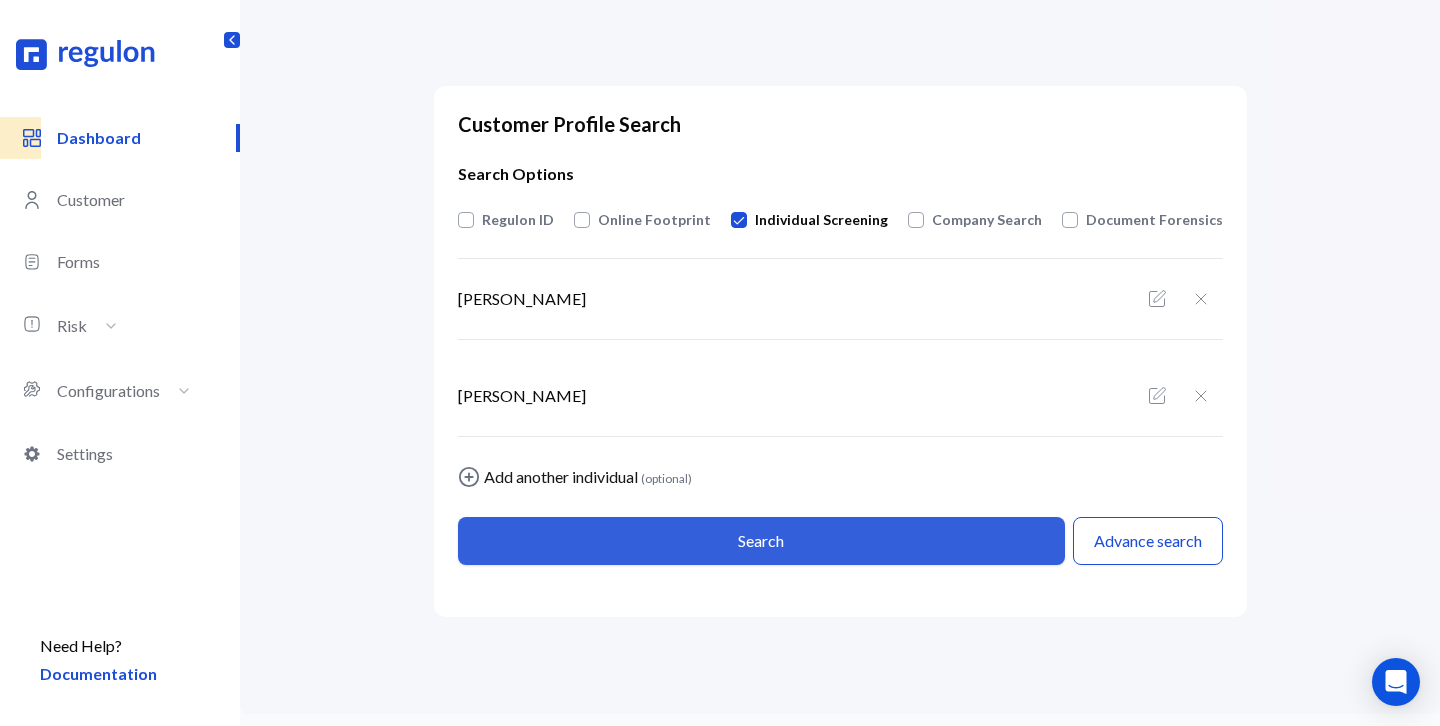 scroll, scrollTop: 44, scrollLeft: 0, axis: vertical 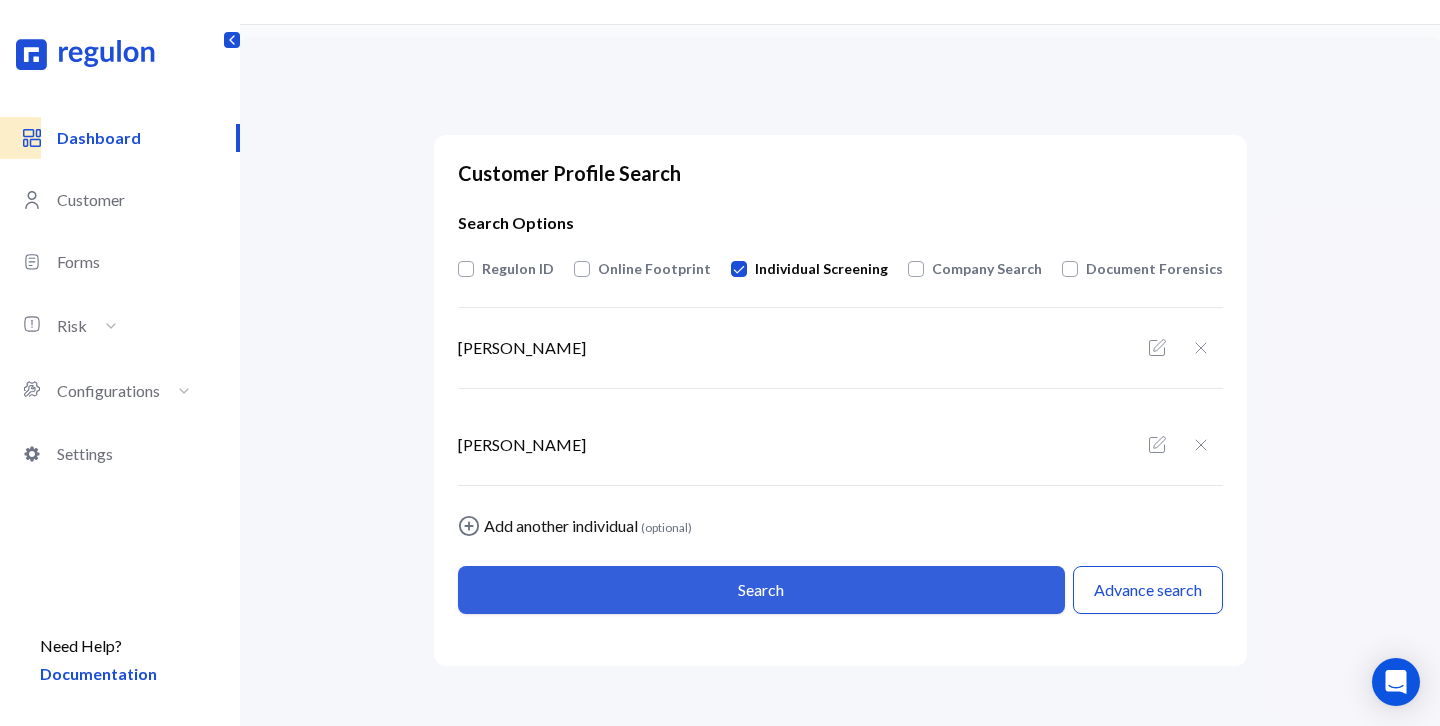 click on "Search" at bounding box center (761, 590) 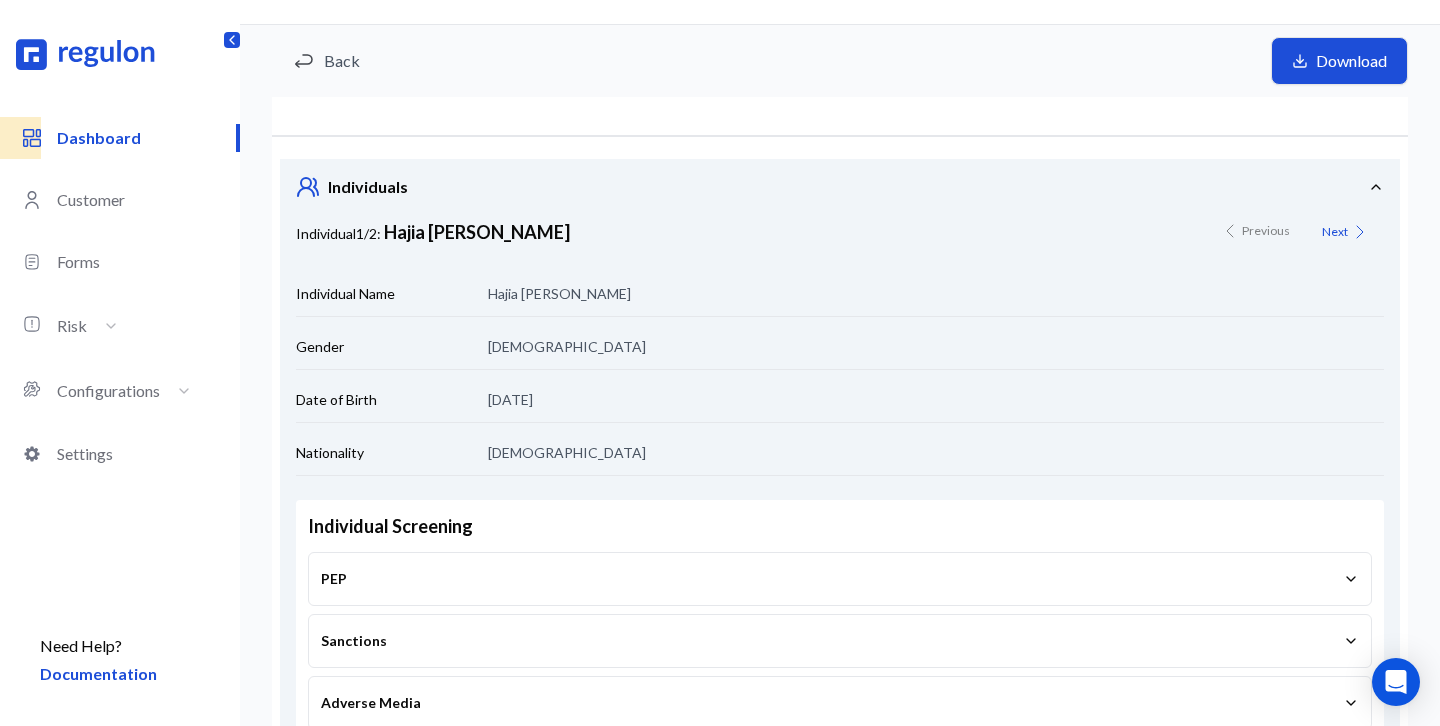 scroll, scrollTop: 0, scrollLeft: 0, axis: both 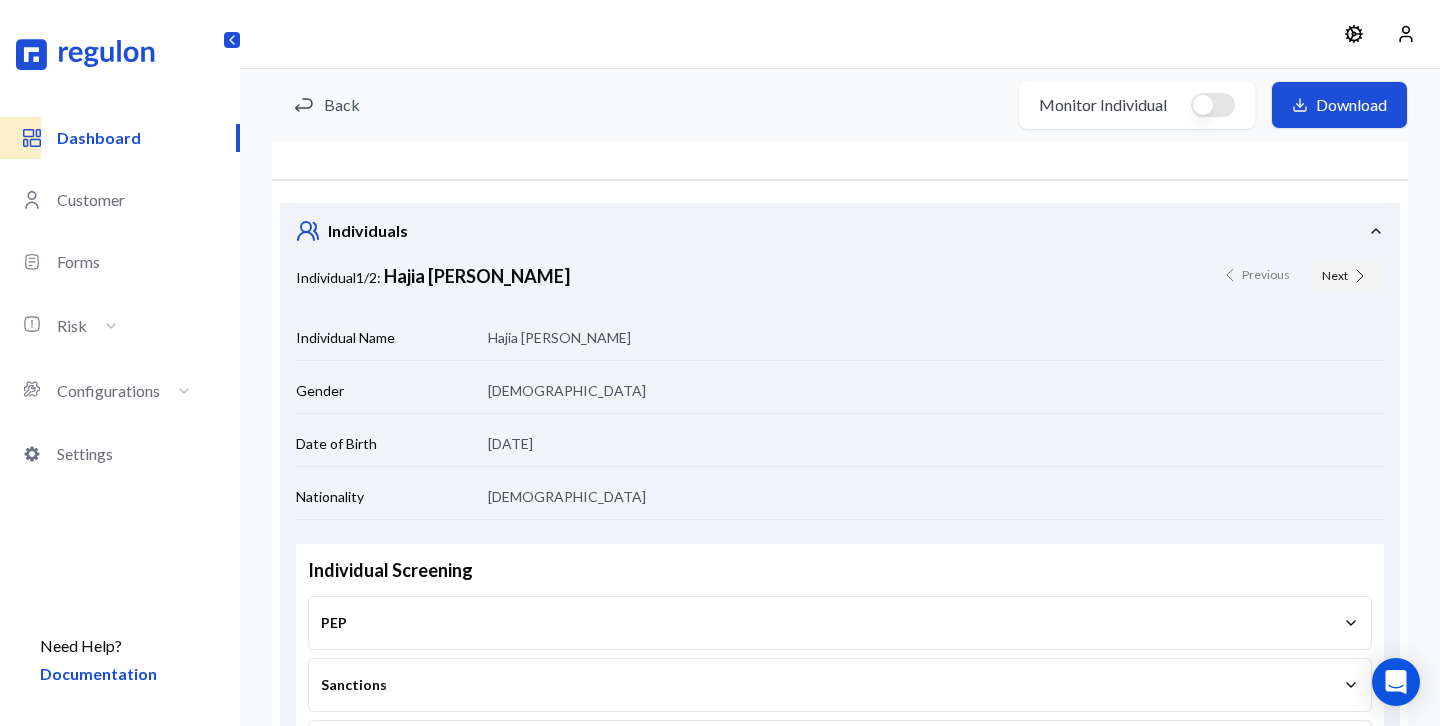 click on "Next" at bounding box center [1347, 276] 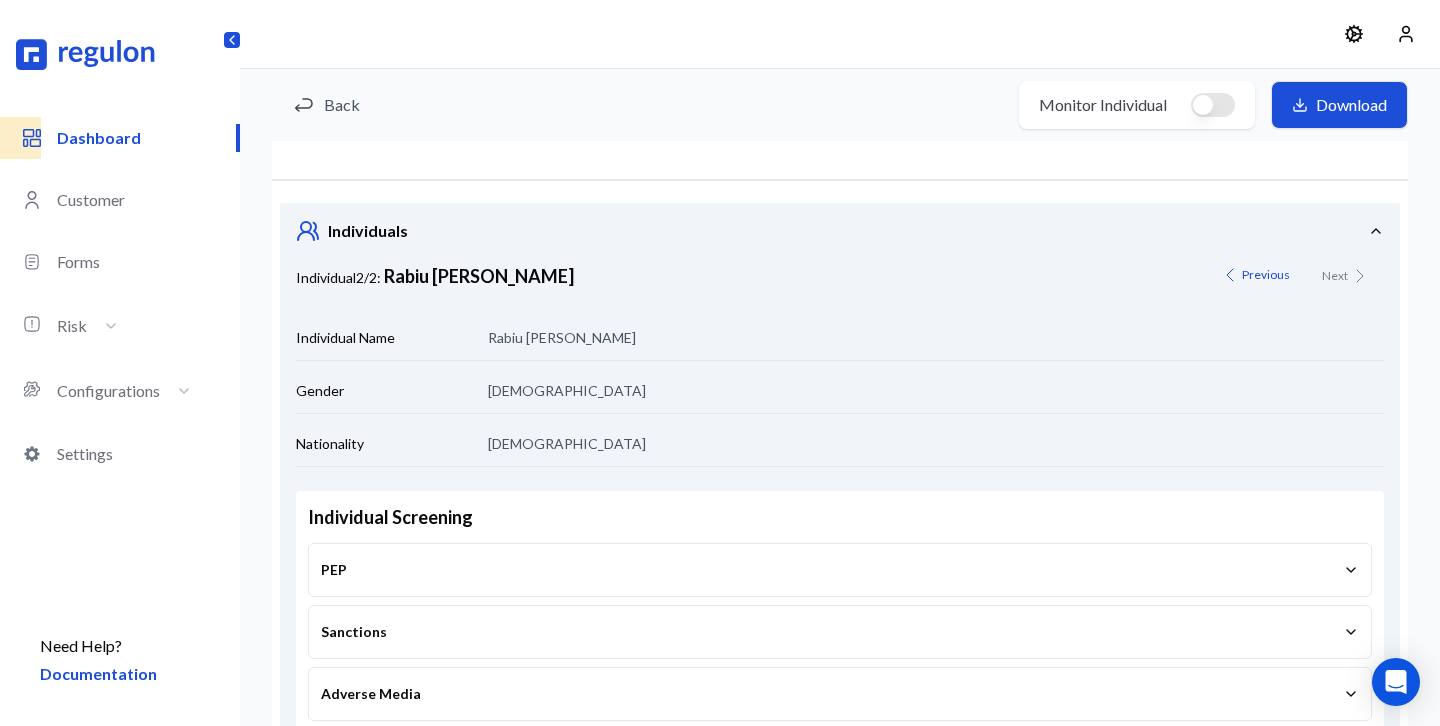 scroll, scrollTop: 42, scrollLeft: 0, axis: vertical 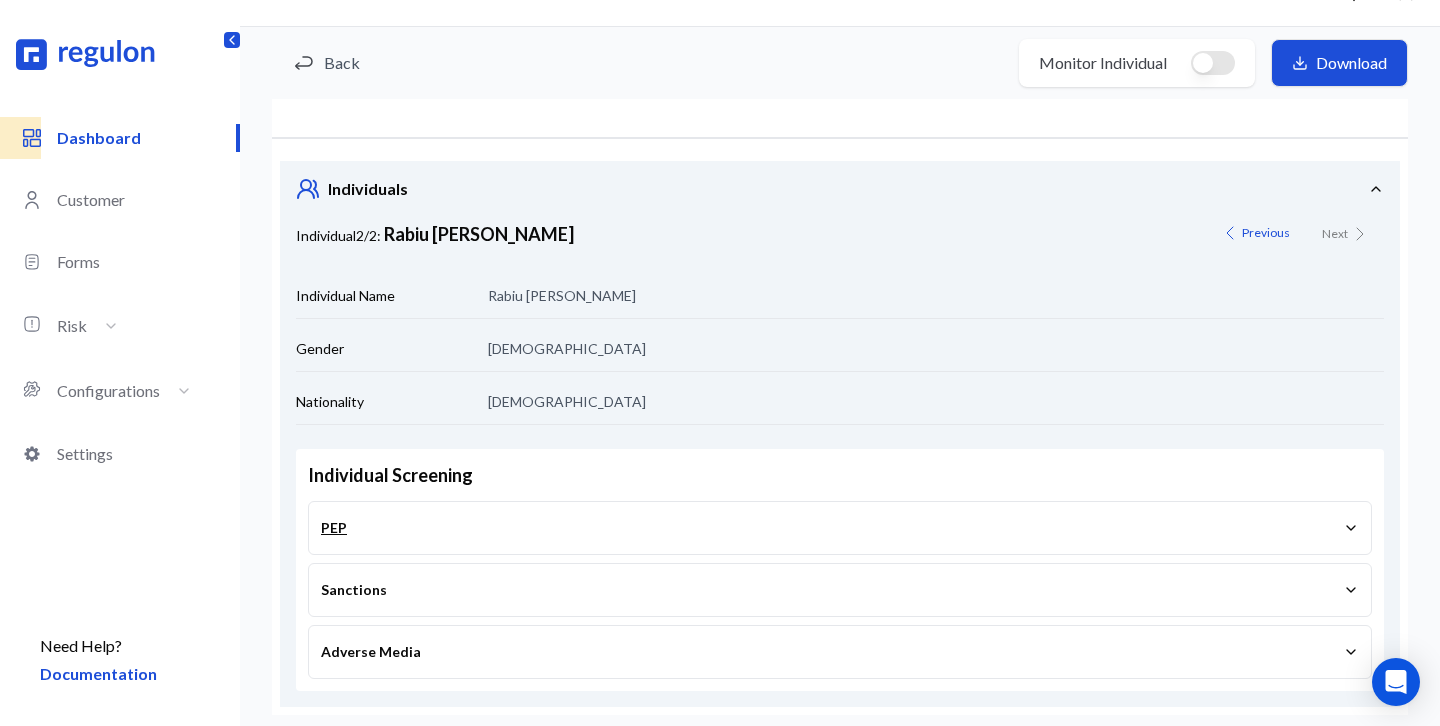 click on "PEP" at bounding box center [840, 528] 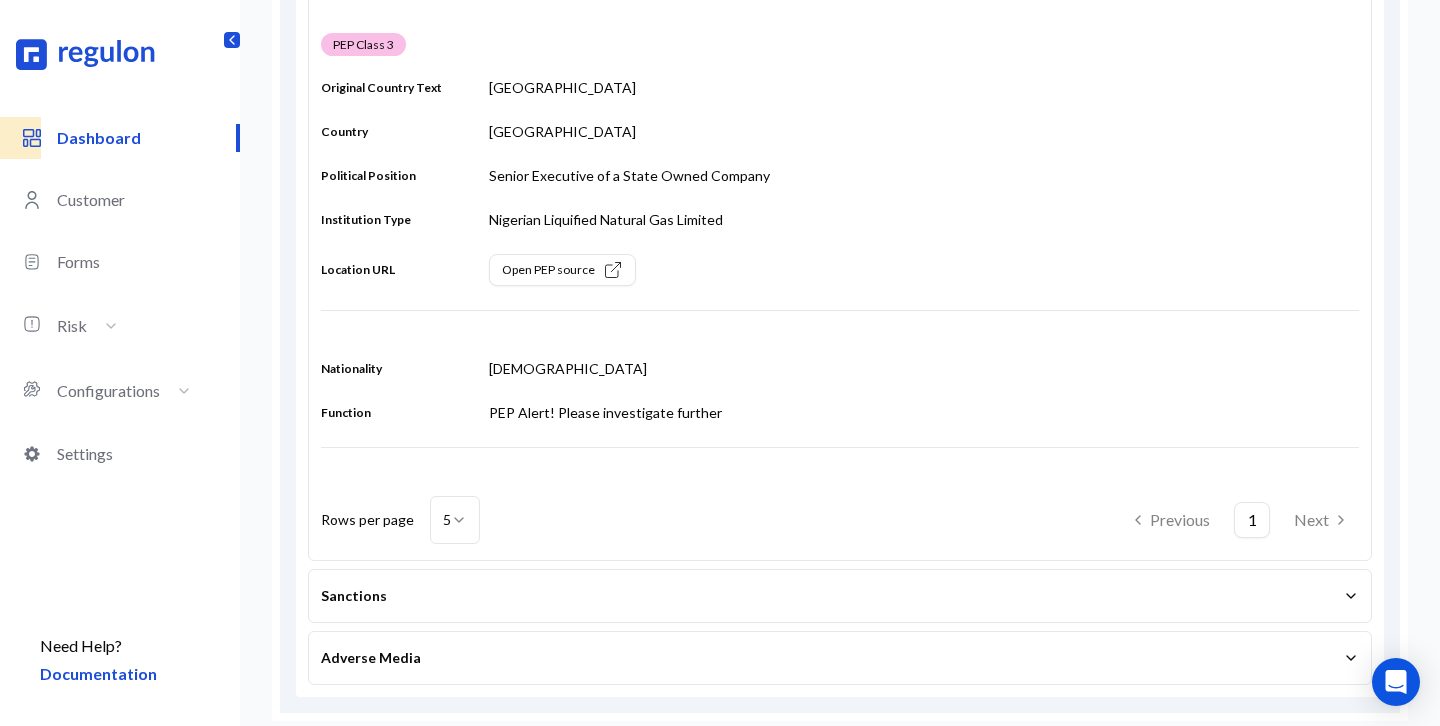scroll, scrollTop: 584, scrollLeft: 0, axis: vertical 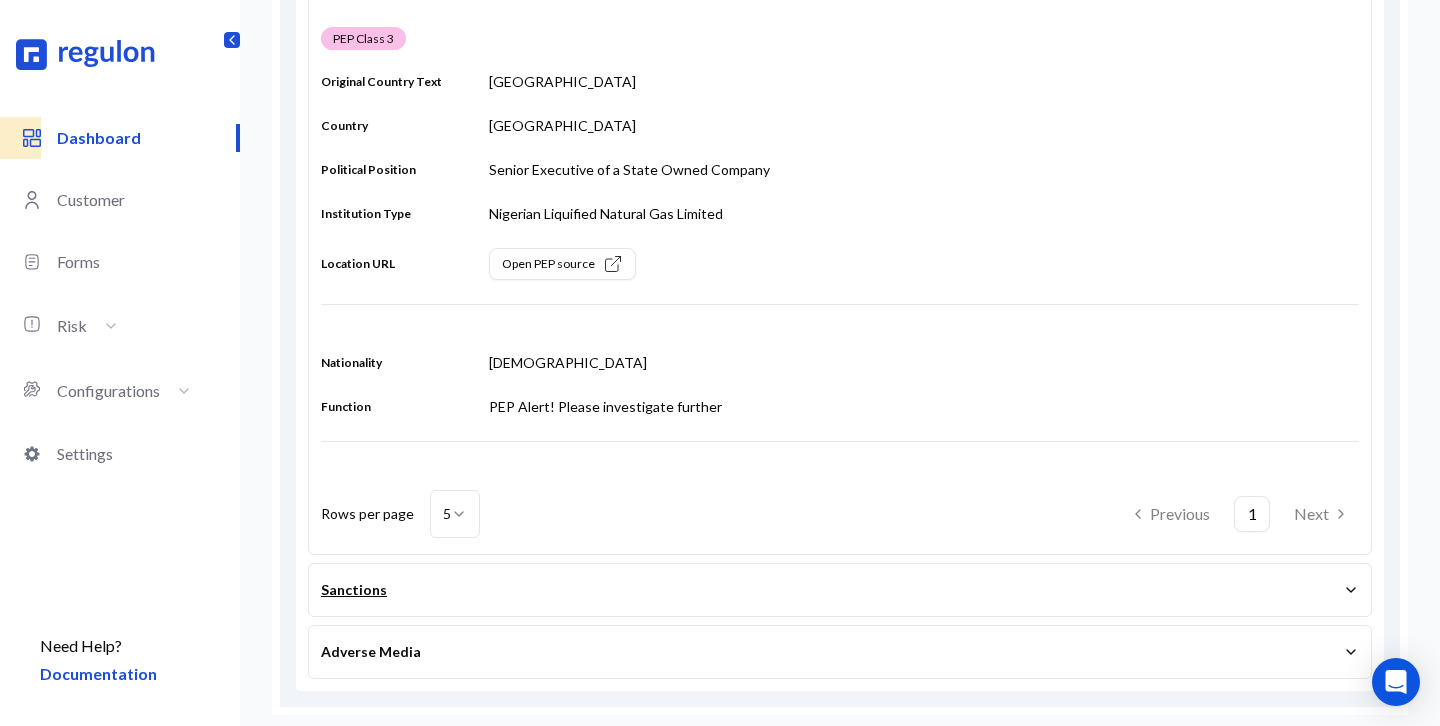 click on "Sanctions" at bounding box center (840, 590) 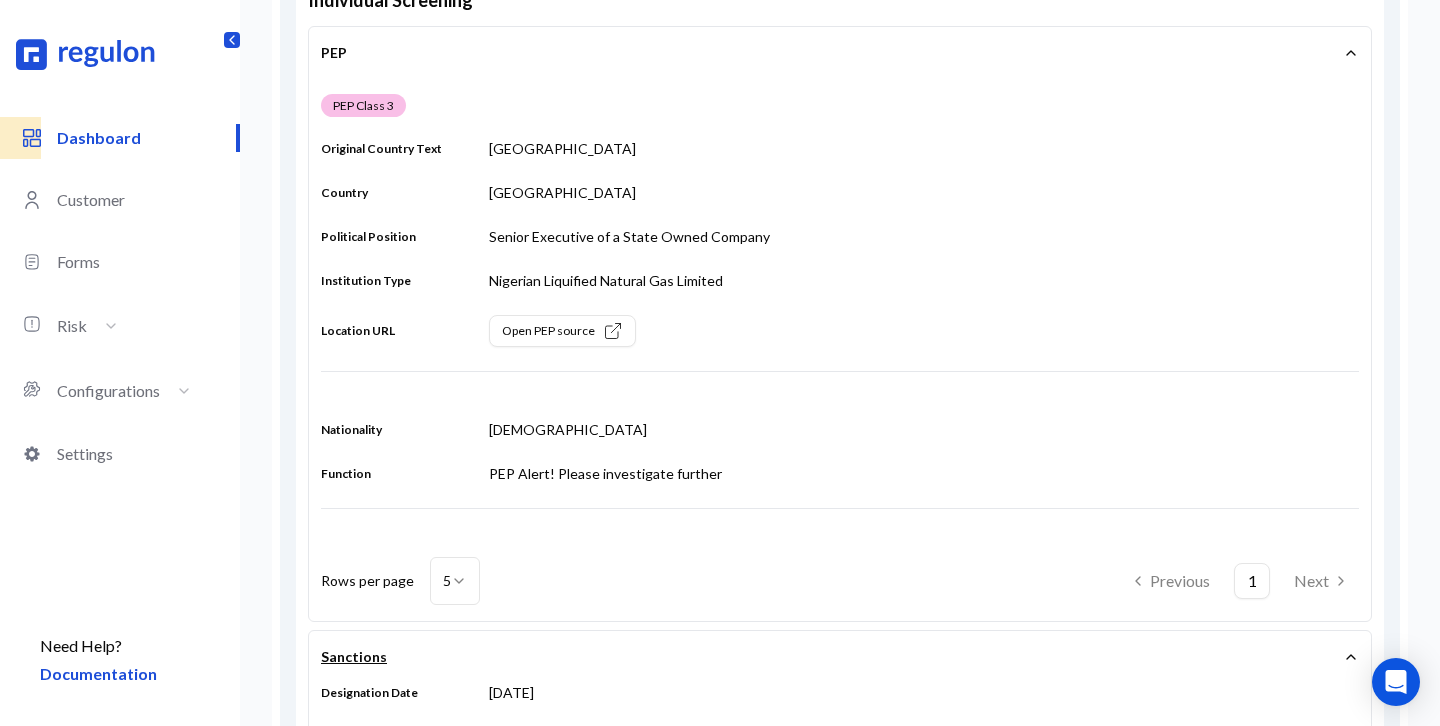 scroll, scrollTop: 488, scrollLeft: 0, axis: vertical 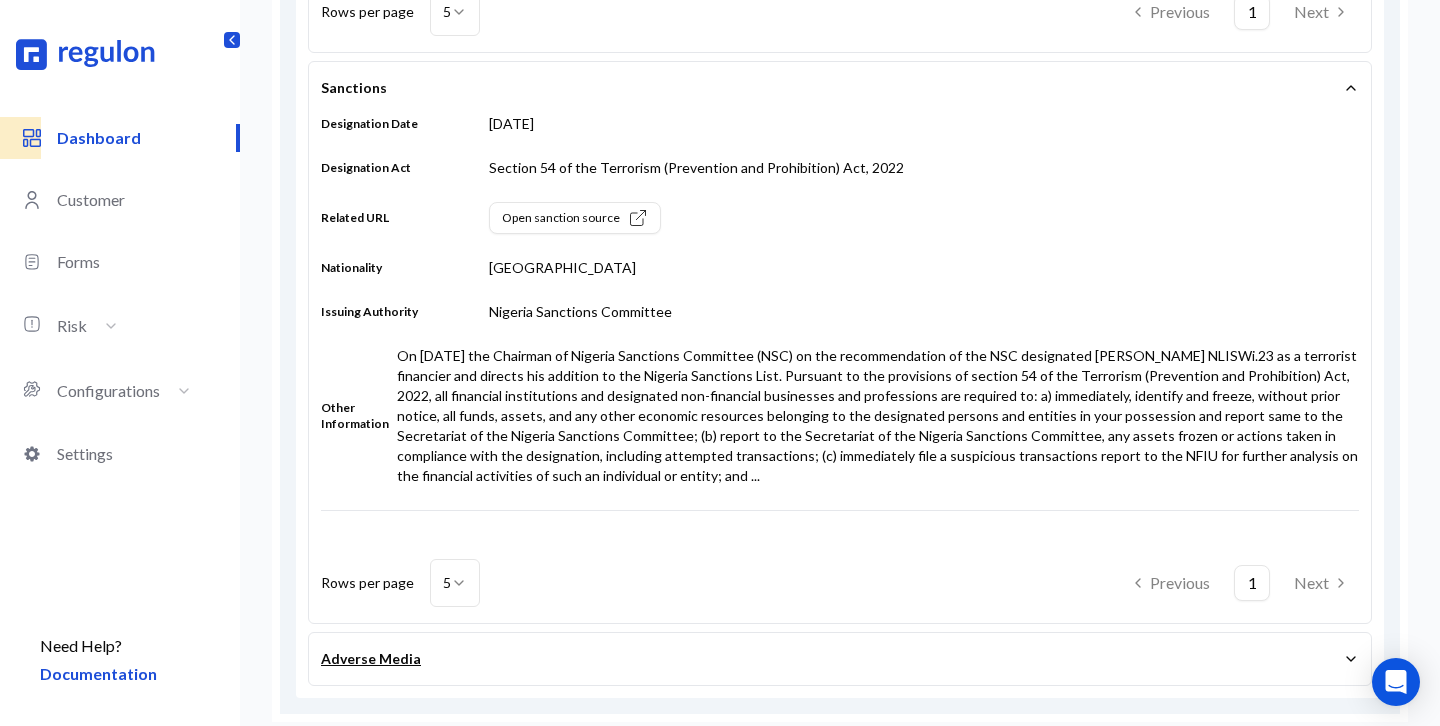 click on "Adverse Media" at bounding box center [840, 659] 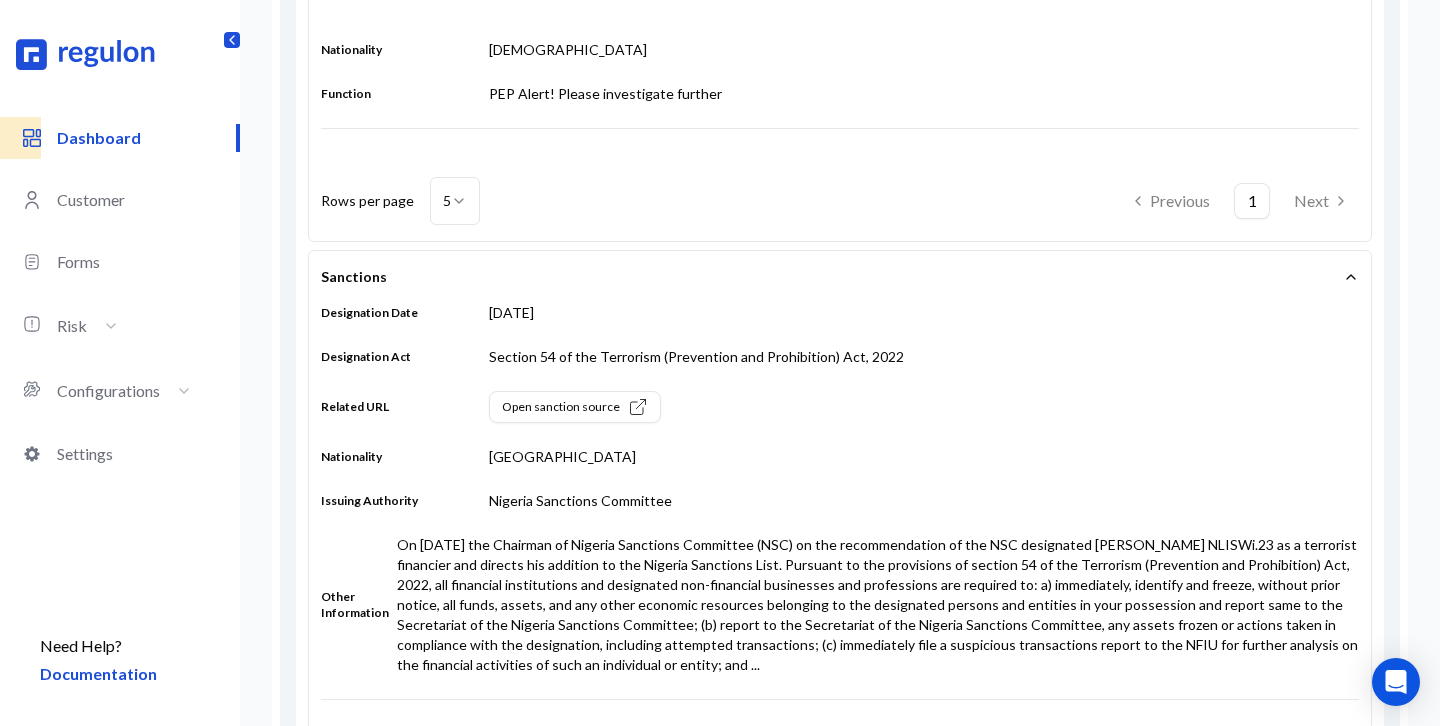 scroll, scrollTop: 0, scrollLeft: 0, axis: both 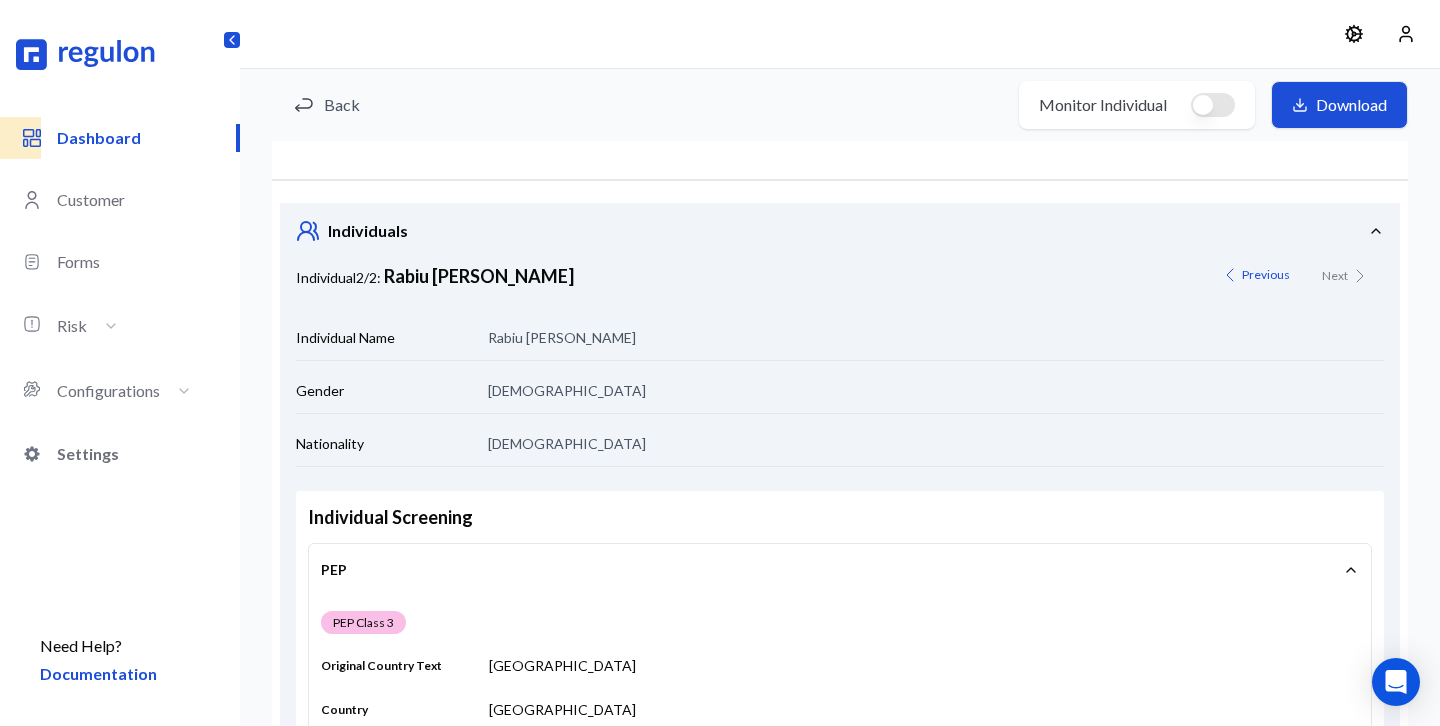 click on "Settings" at bounding box center [148, 454] 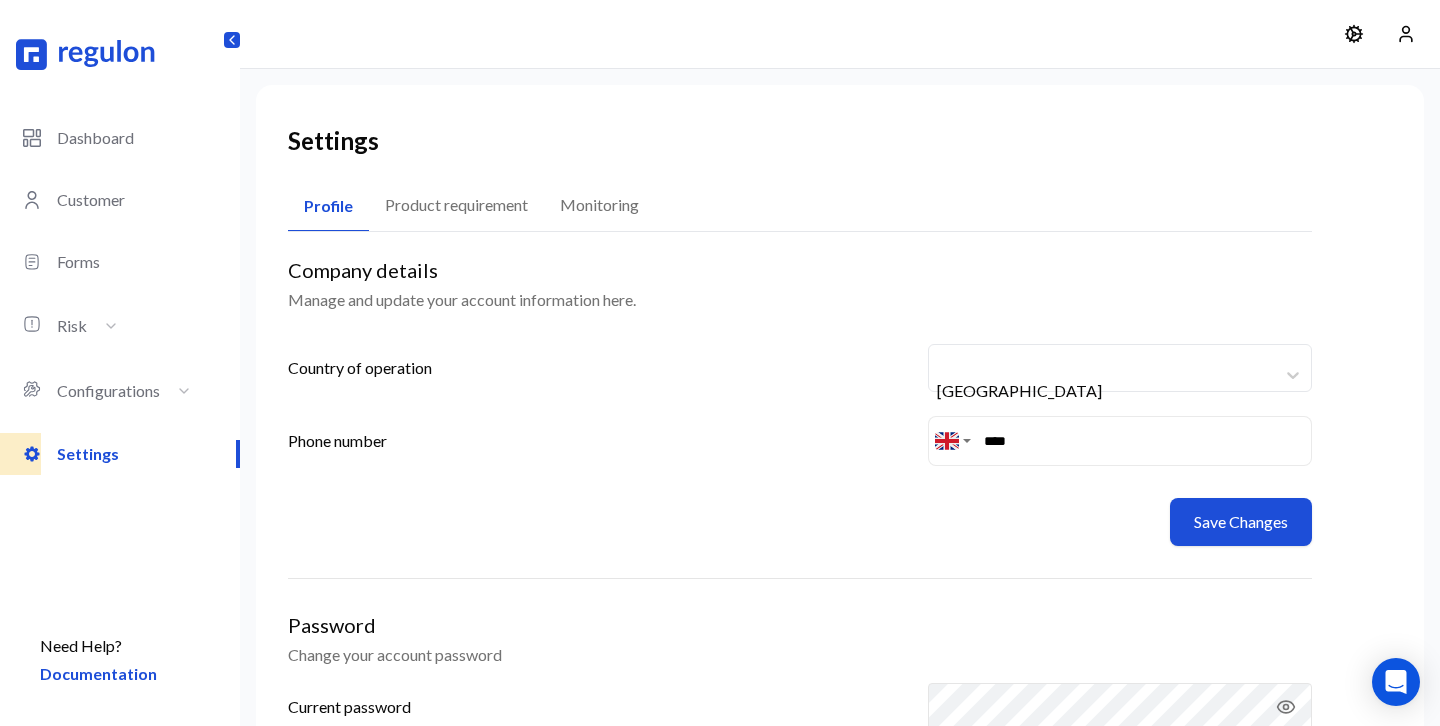 click on "Monitoring" at bounding box center [599, 206] 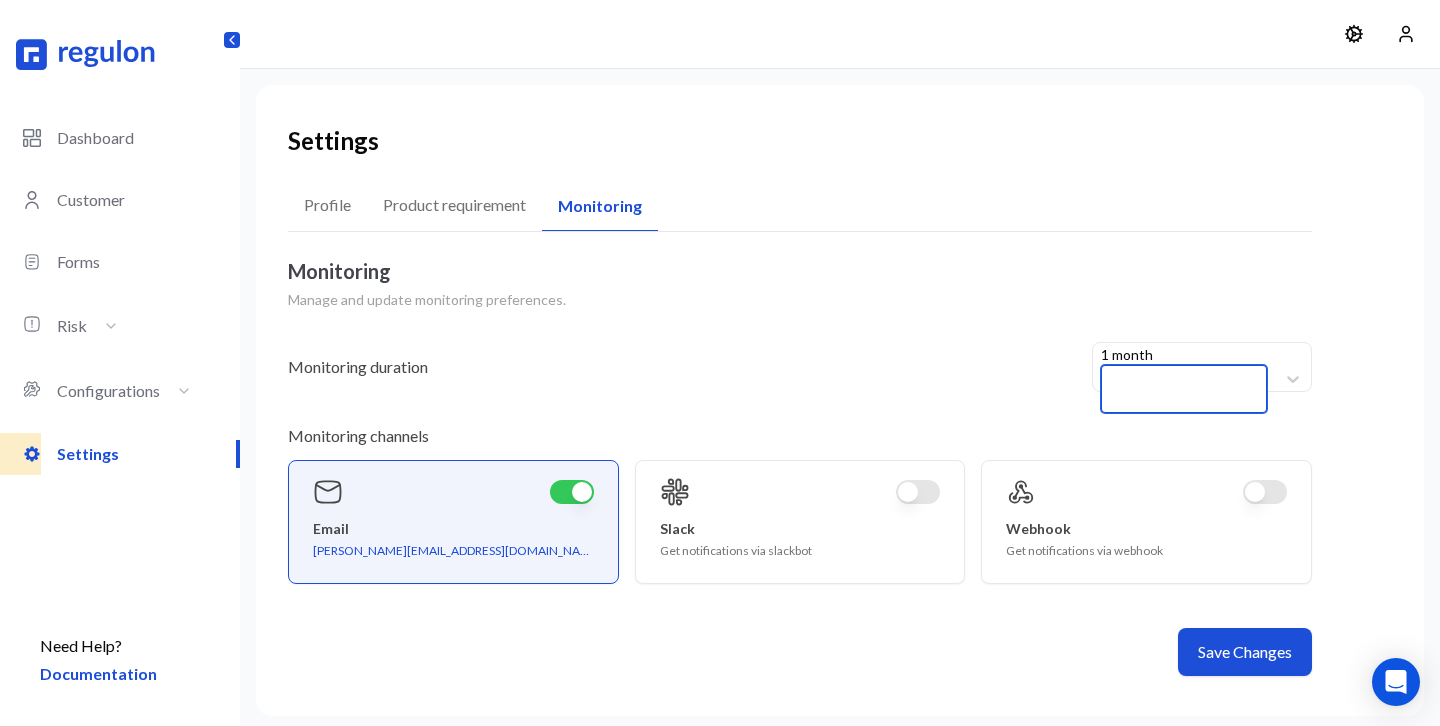 click on "1 month" at bounding box center [1184, 379] 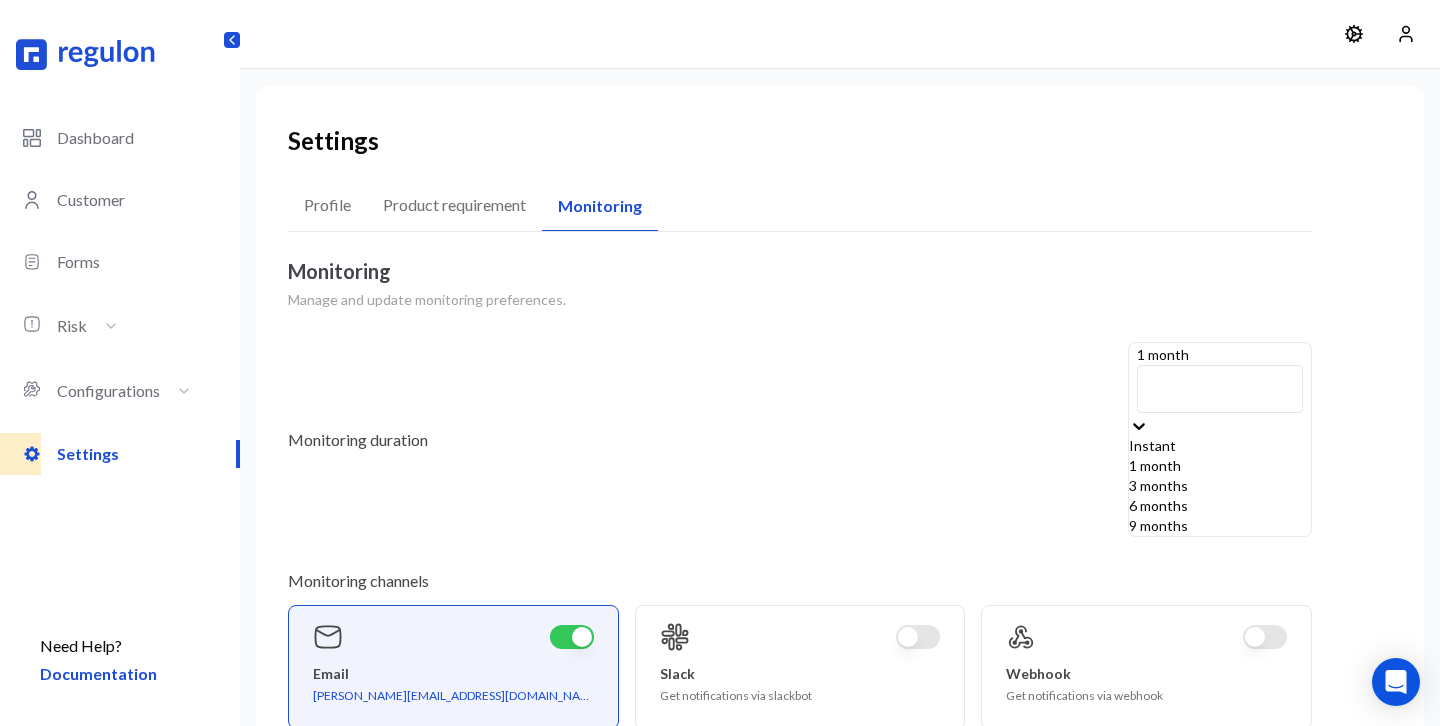 click on "Monitoring duration 6 months, 4 of 5. 5 results available. Use Up and Down to choose options, press Enter to select the currently focused option, press Escape to exit the menu, press Tab to select the option and exit the menu. 1 month Instant 1 month 3 months 6 months 9 months" at bounding box center [800, 439] 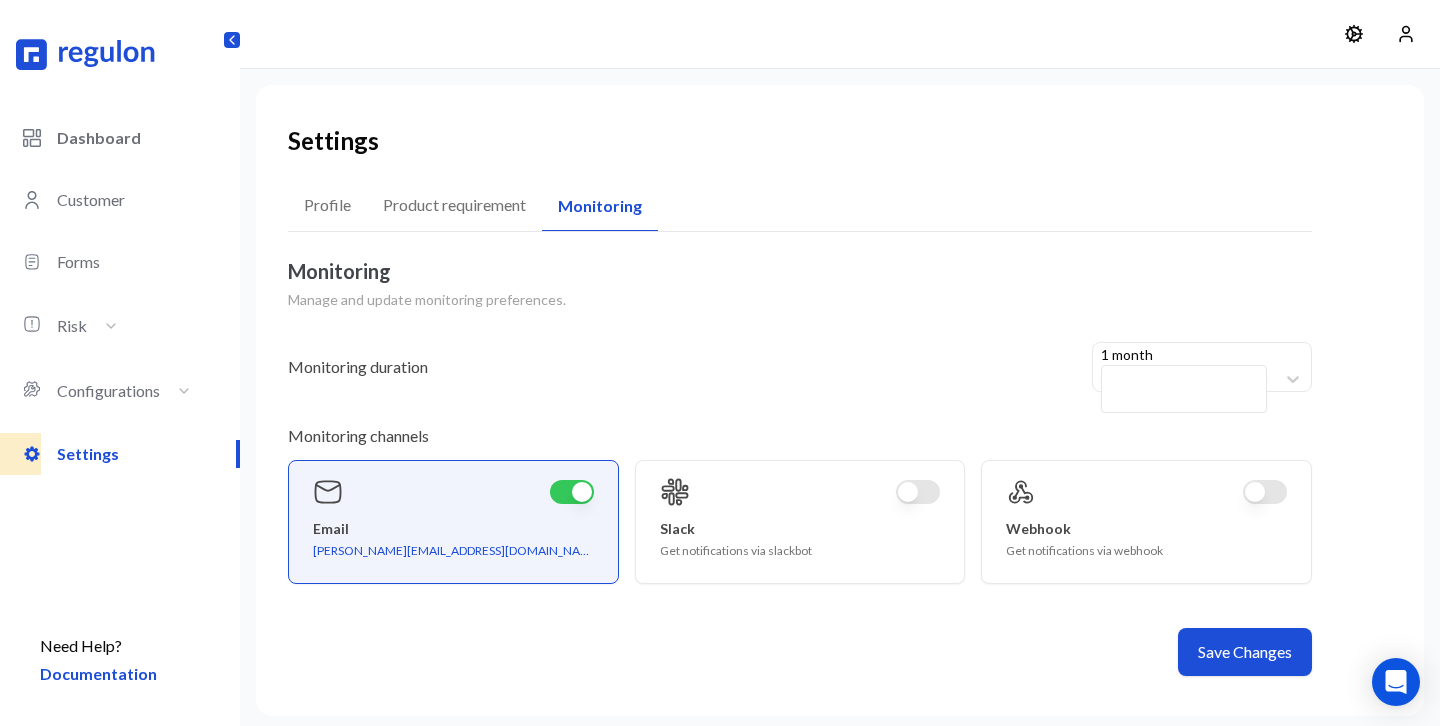 click on "Dashboard" at bounding box center (148, 138) 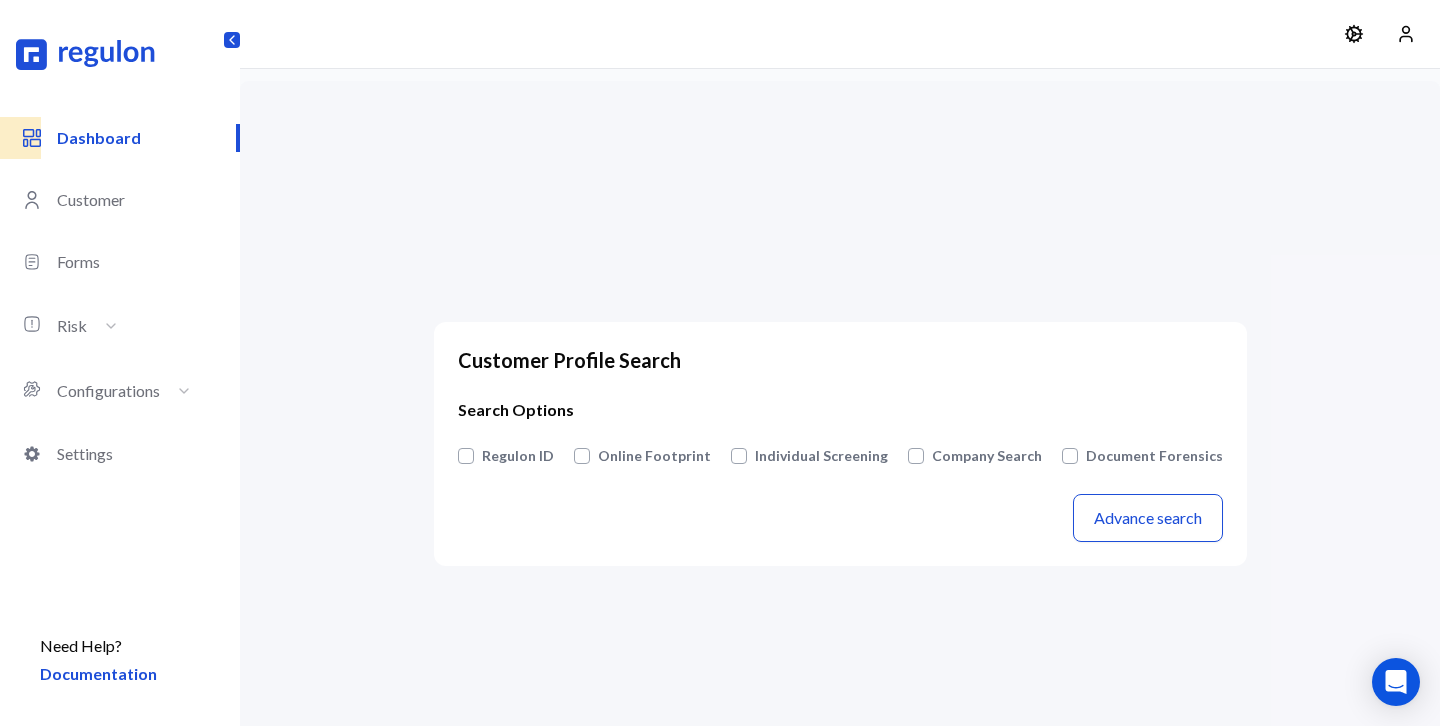 click on "Document Forensics" at bounding box center (1154, 456) 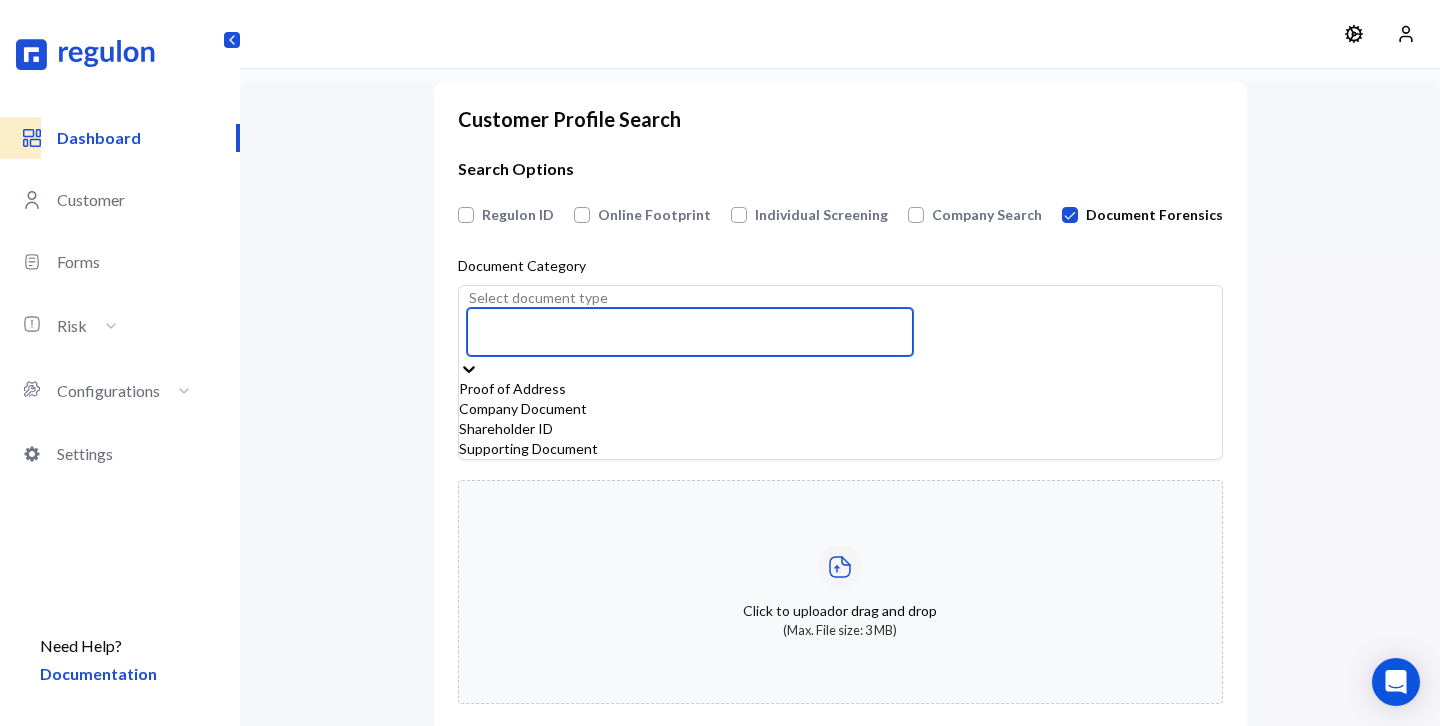 click on "Select document type" at bounding box center [840, 298] 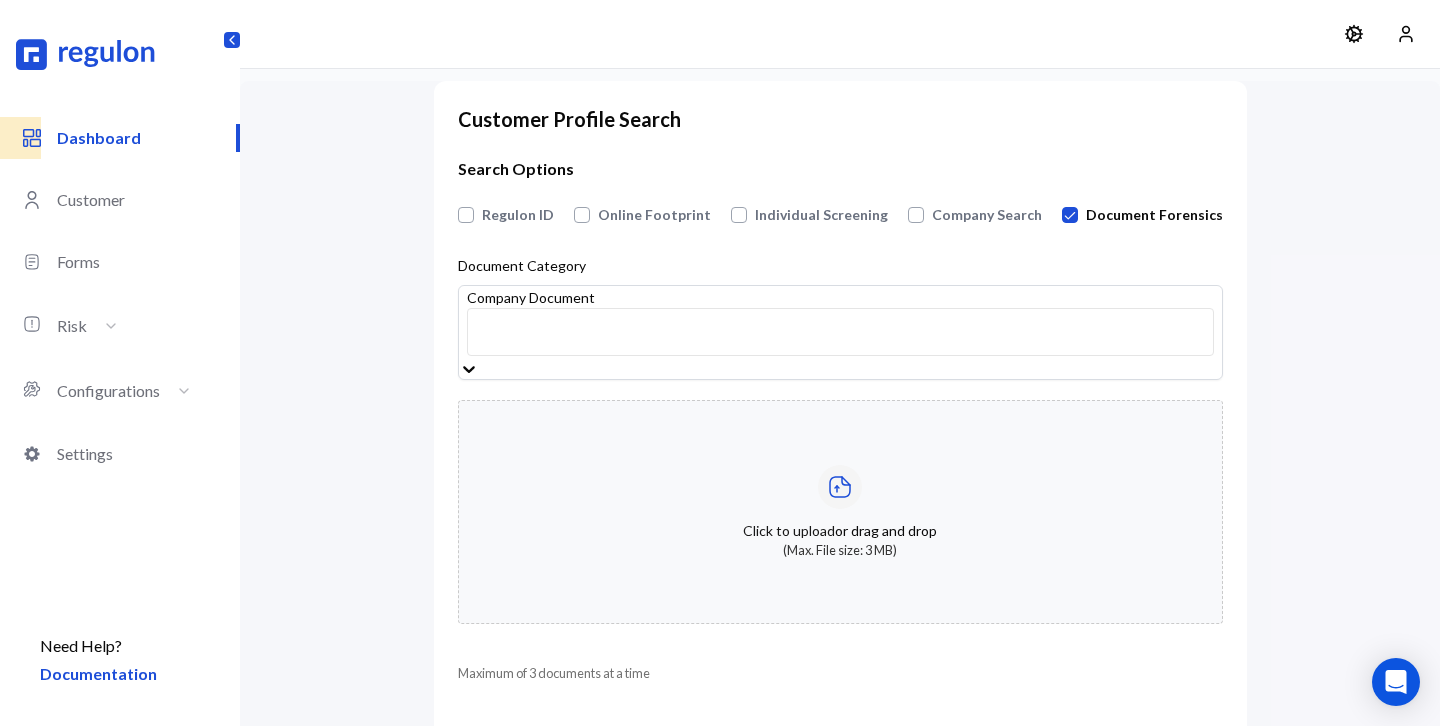 click on "Click to upload  or drag and drop (Max. File size: 3 MB)" at bounding box center (840, 512) 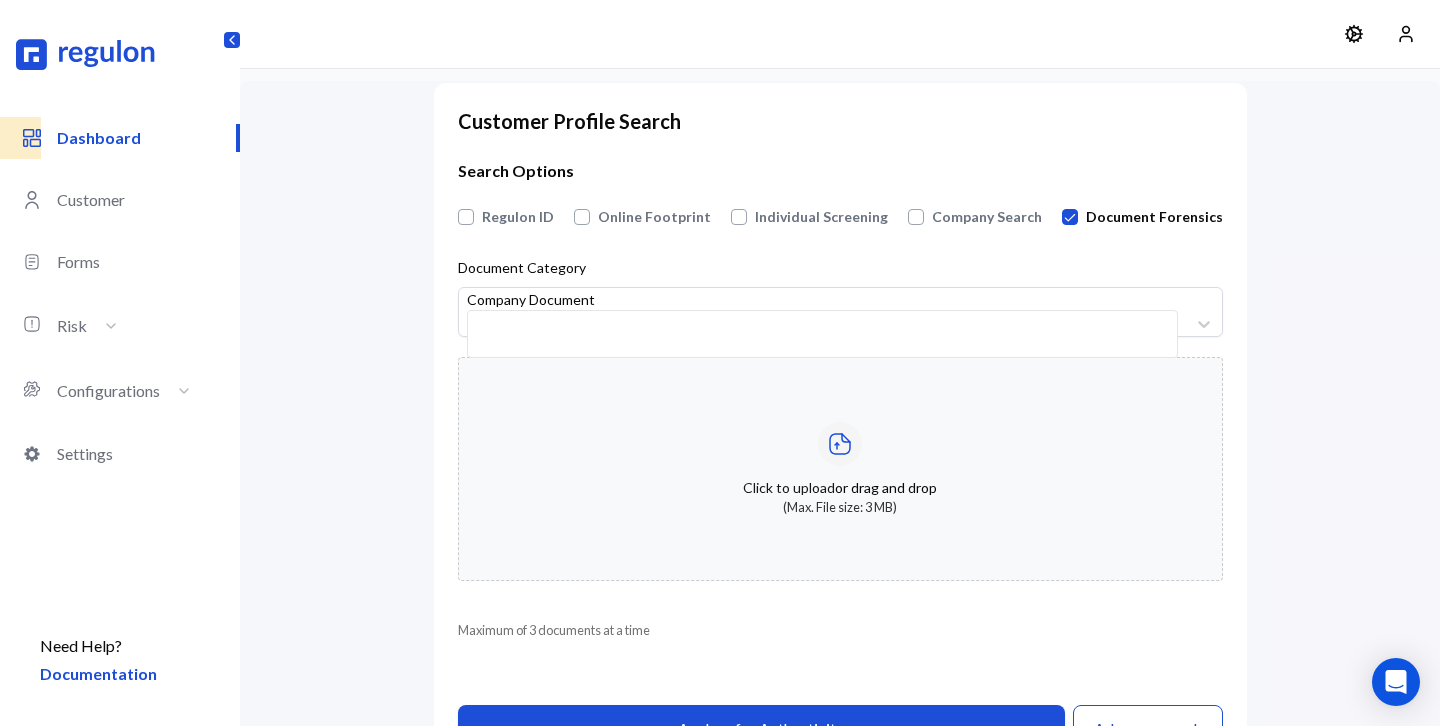 type on "**********" 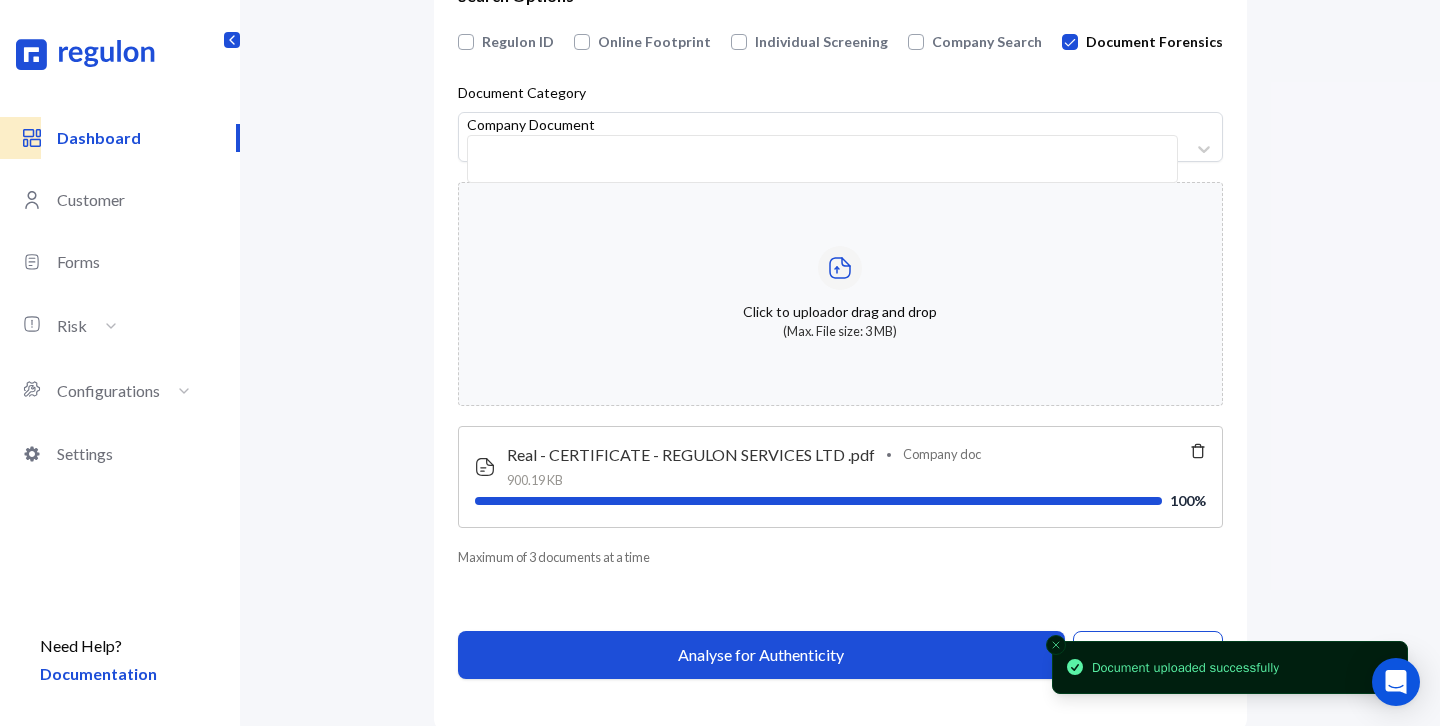 scroll, scrollTop: 190, scrollLeft: 0, axis: vertical 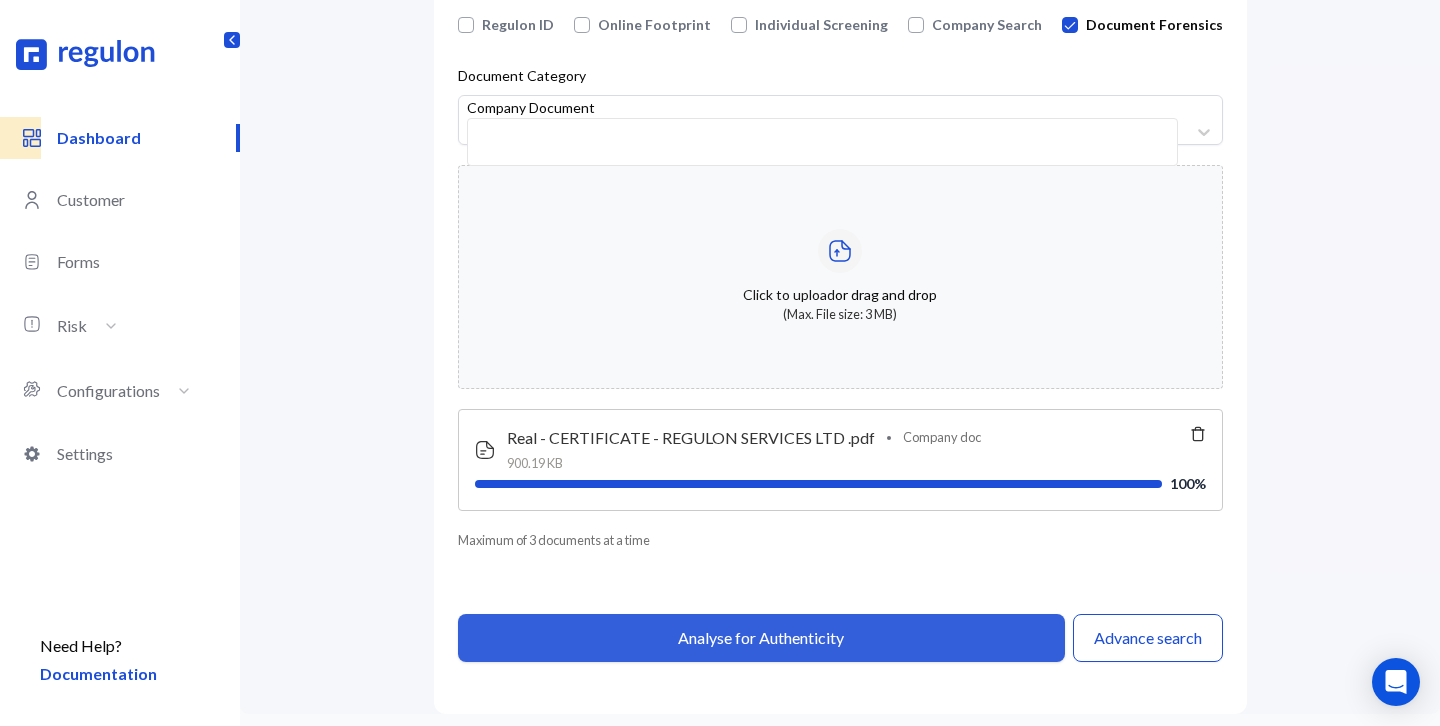 click on "Analyse for Authenticity" at bounding box center (761, 638) 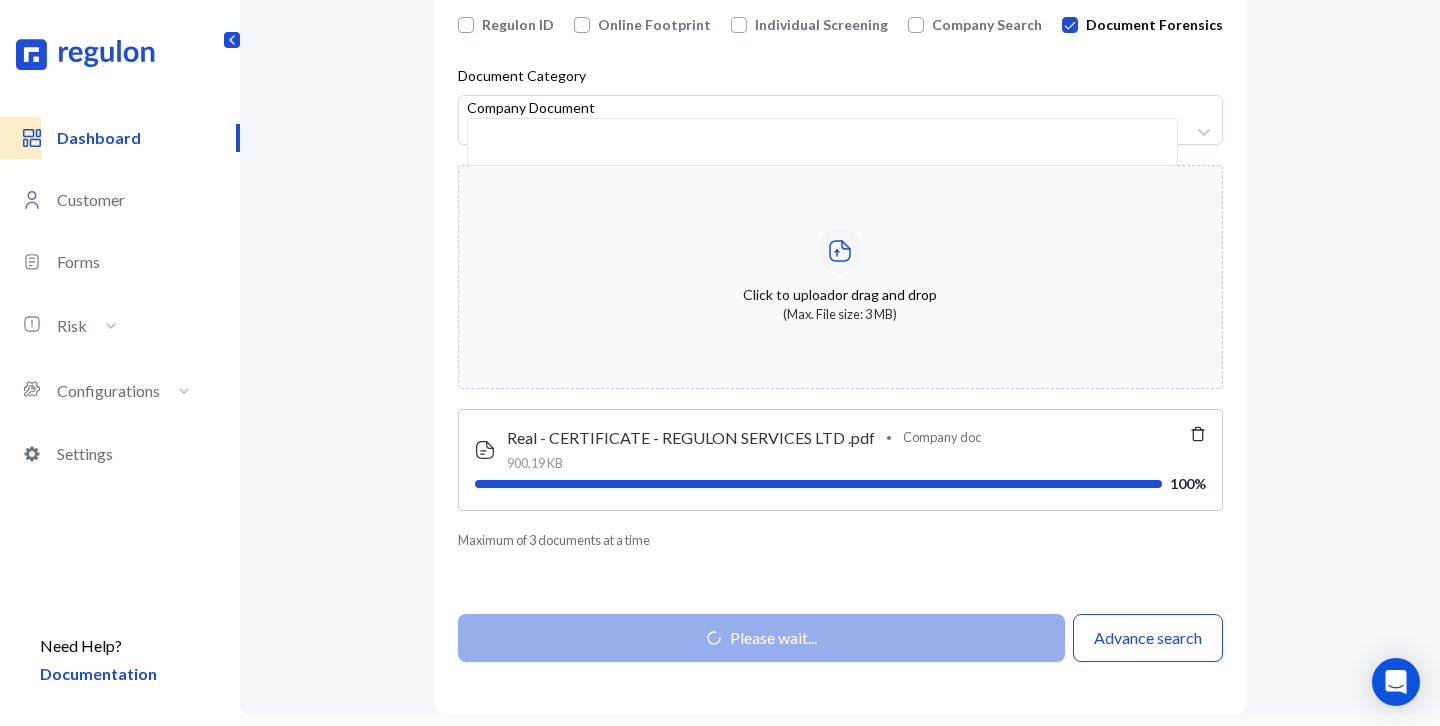 scroll, scrollTop: 0, scrollLeft: 0, axis: both 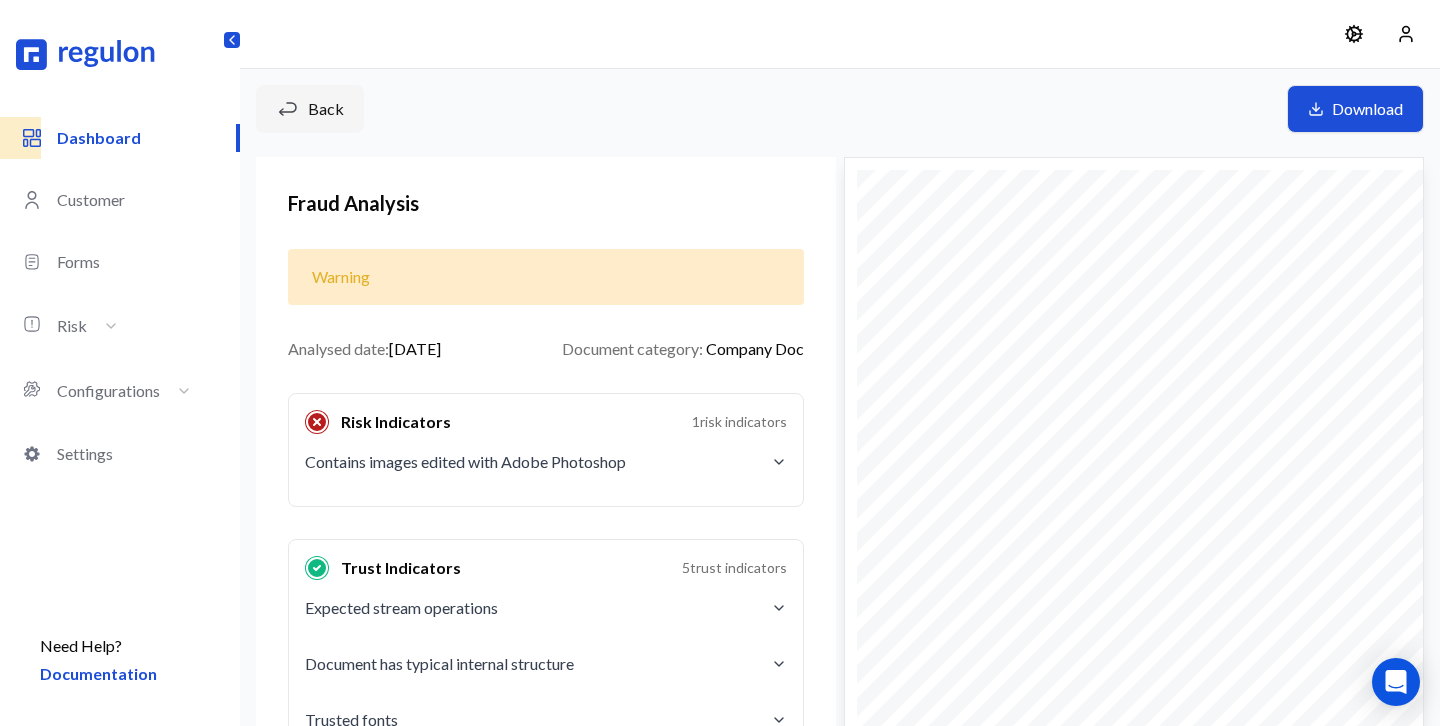 click on "Back" at bounding box center (310, 109) 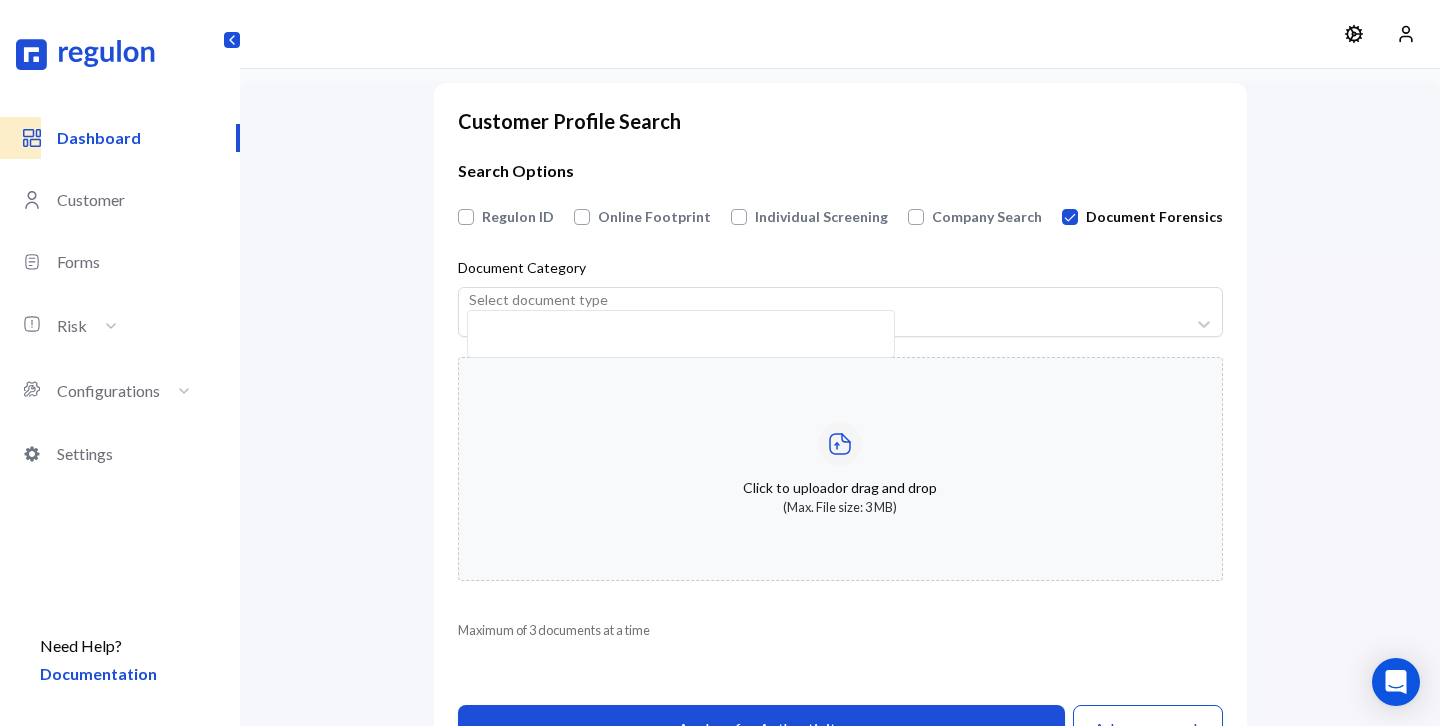 scroll, scrollTop: 93, scrollLeft: 0, axis: vertical 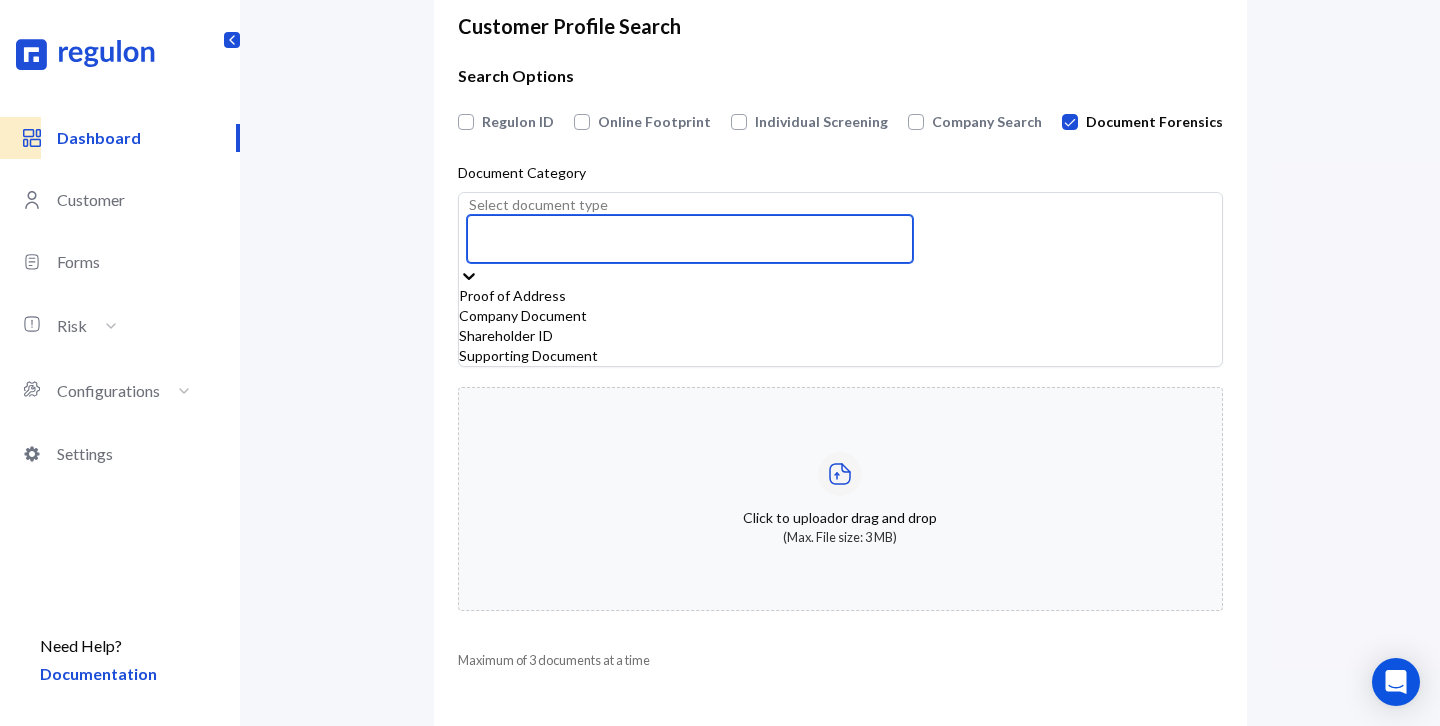 click on "Select document type" at bounding box center (840, 229) 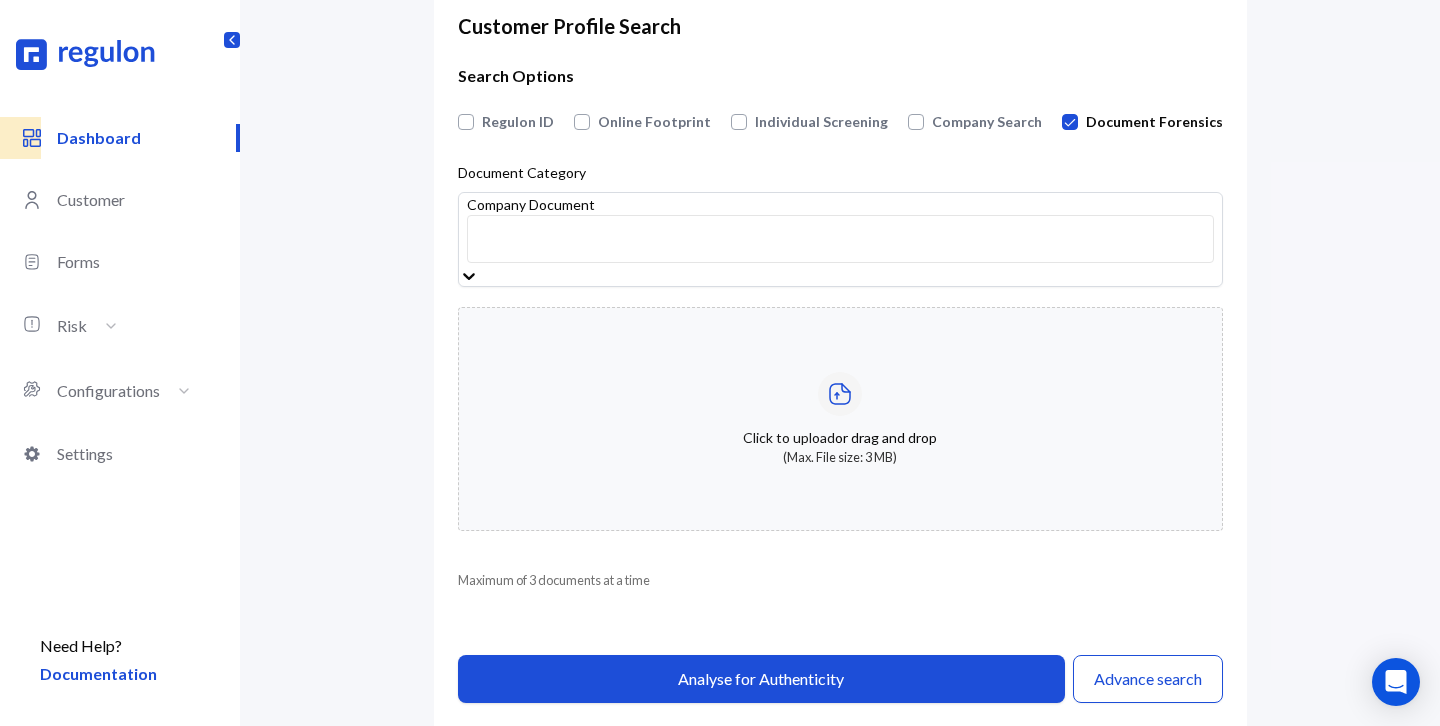 click on "Click to upload  or drag and drop (Max. File size: 3 MB)" at bounding box center [840, 419] 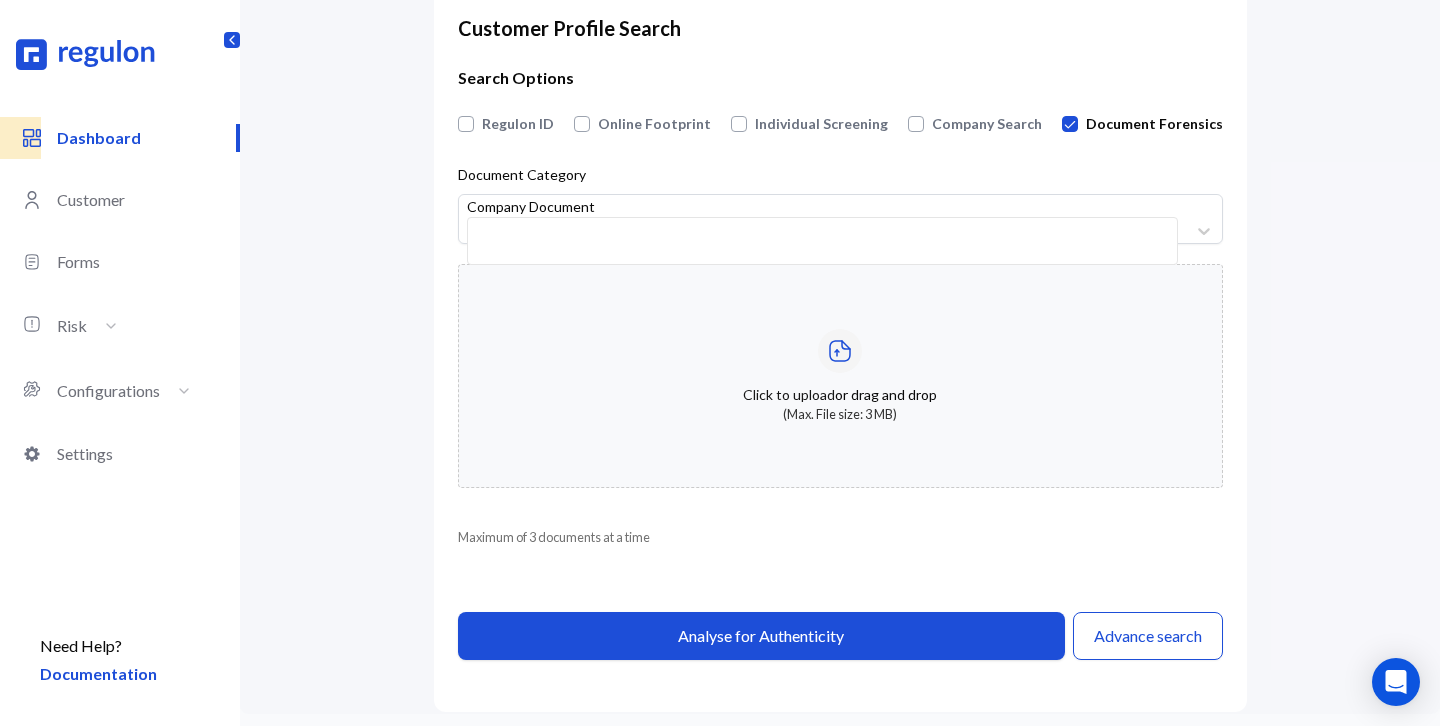type on "**********" 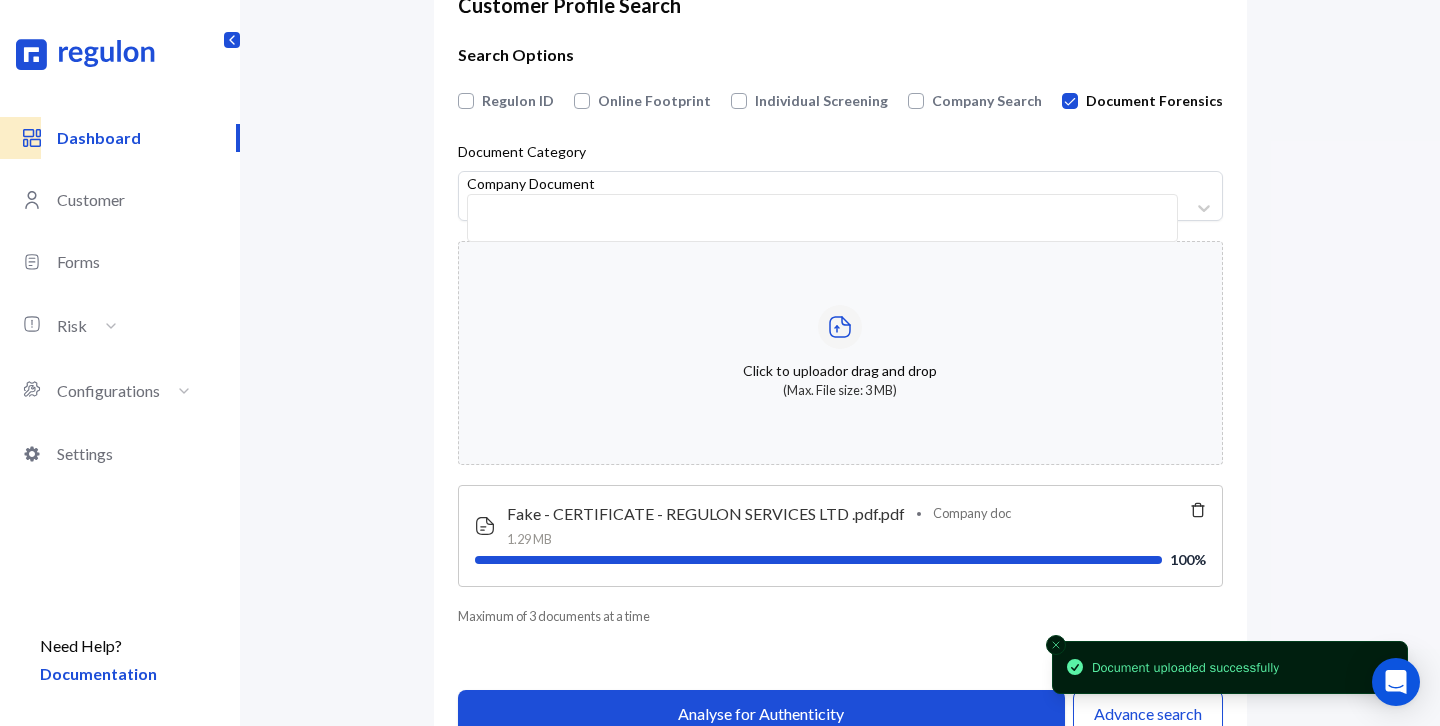 scroll, scrollTop: 115, scrollLeft: 0, axis: vertical 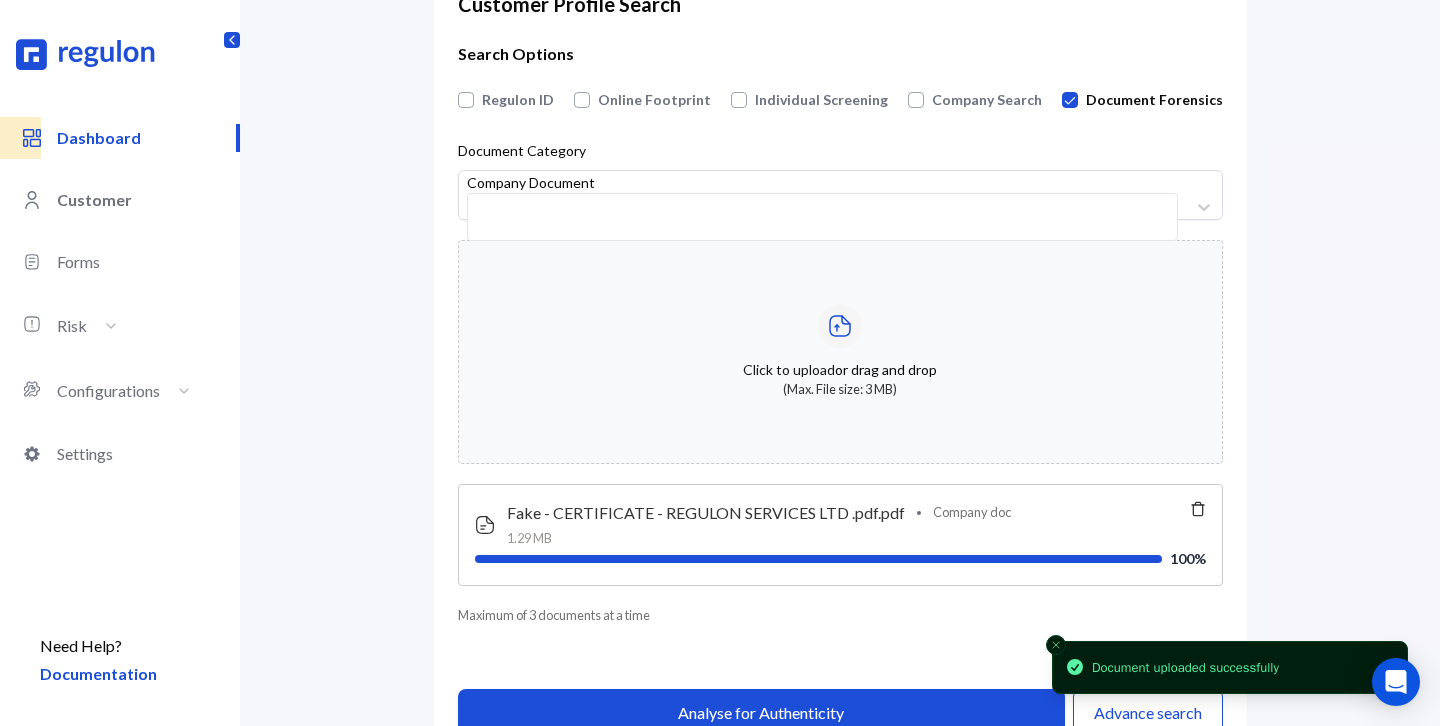 click on "Customer" at bounding box center [148, 200] 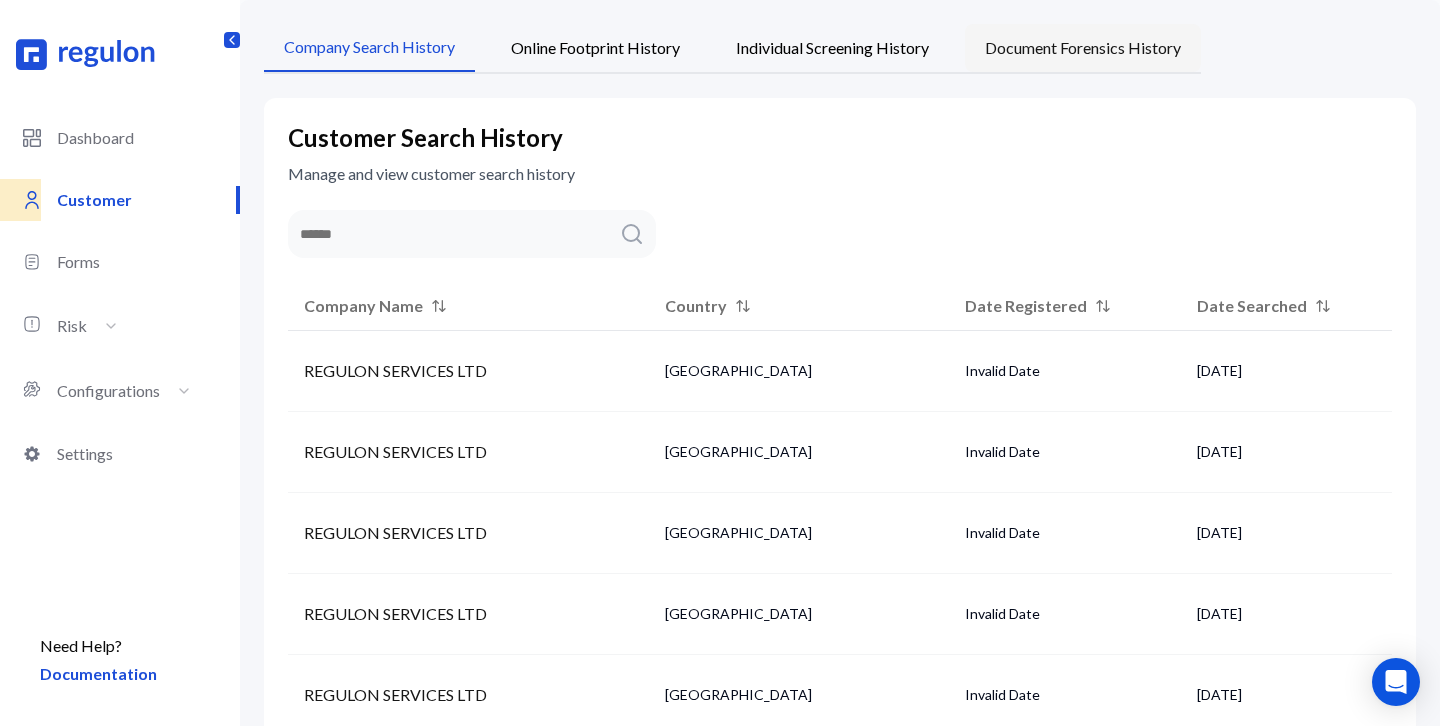 scroll, scrollTop: 115, scrollLeft: 0, axis: vertical 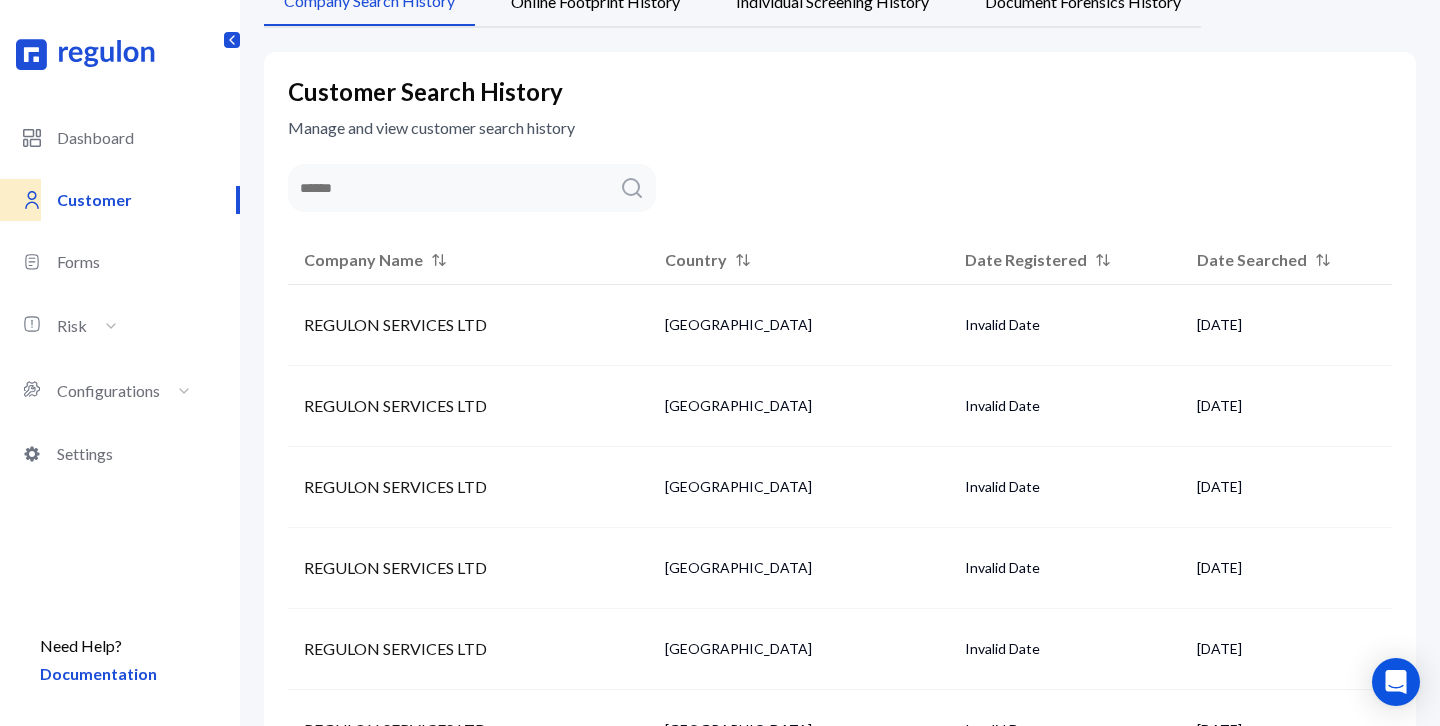 click on "Customer Search History Manage and view customer search history Company Name   Country   Date Registered   Date Searched   REGULON SERVICES LTD [GEOGRAPHIC_DATA] Invalid Date [DATE] REGULON SERVICES LTD [GEOGRAPHIC_DATA] Invalid Date [DATE] REGULON SERVICES LTD [GEOGRAPHIC_DATA] Invalid Date [DATE] REGULON SERVICES LTD [GEOGRAPHIC_DATA] Invalid Date [DATE] REGULON SERVICES LTD [GEOGRAPHIC_DATA] Invalid Date [DATE] REGULON SERVICES LTD [GEOGRAPHIC_DATA] Invalid Date [DATE] REGULON SERVICES LTD [GEOGRAPHIC_DATA] Invalid Date [DATE] REGULON SERVICES LTD [GEOGRAPHIC_DATA] Invalid Date [DATE] REGULON SERVICES LTD [GEOGRAPHIC_DATA] Invalid Date [DATE] REGULON SERVICES LTD [GEOGRAPHIC_DATA] Invalid Date [DATE] Showing   10   of  185  entries Rows per page 10 Previous 1 2 More pages 19 Next" at bounding box center [840, 631] 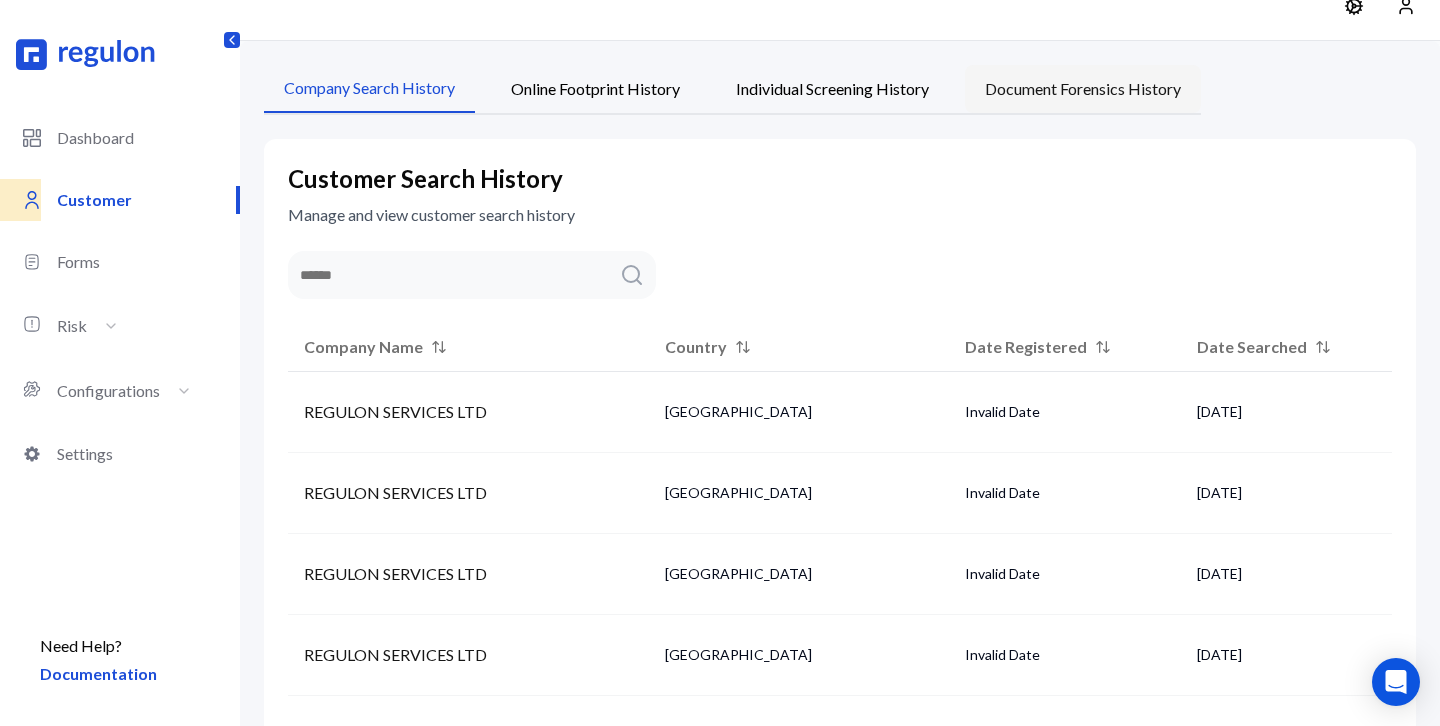 scroll, scrollTop: 0, scrollLeft: 0, axis: both 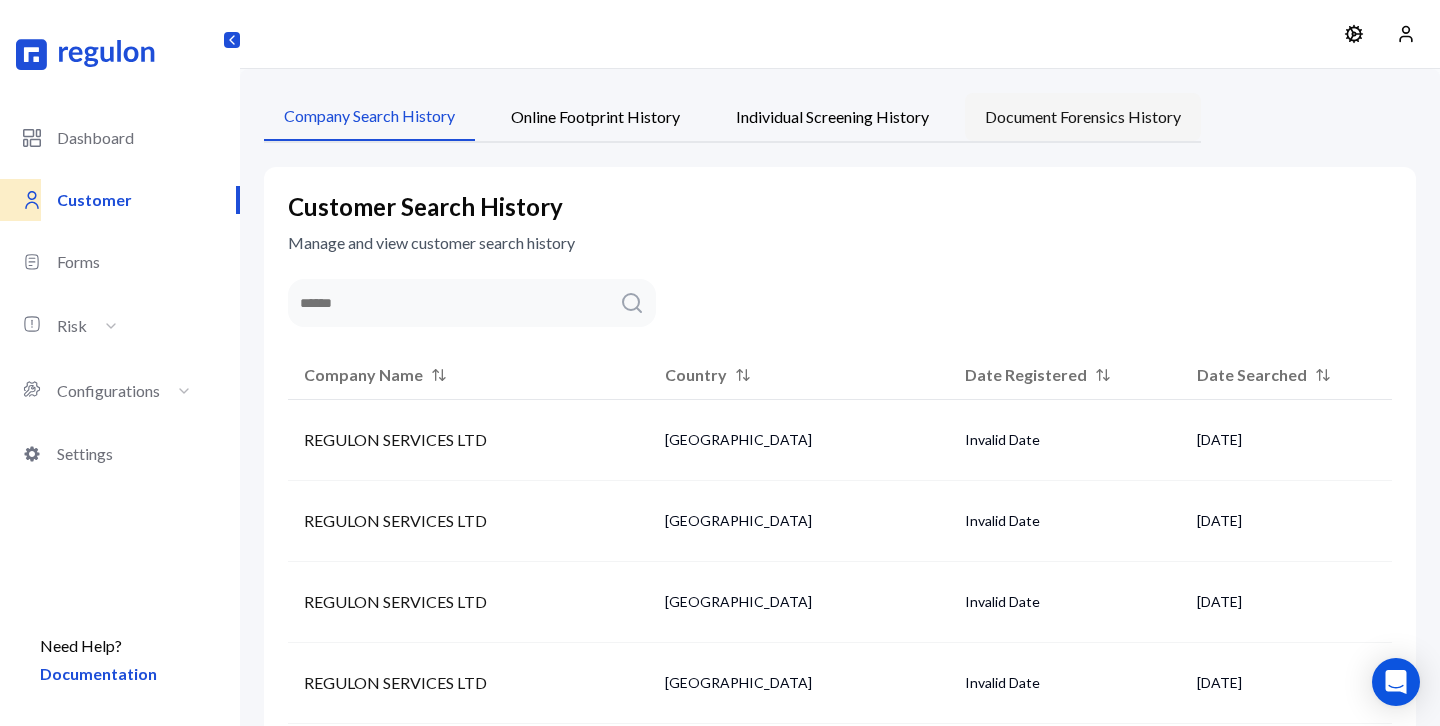 click on "Document Forensics History" at bounding box center [1083, 117] 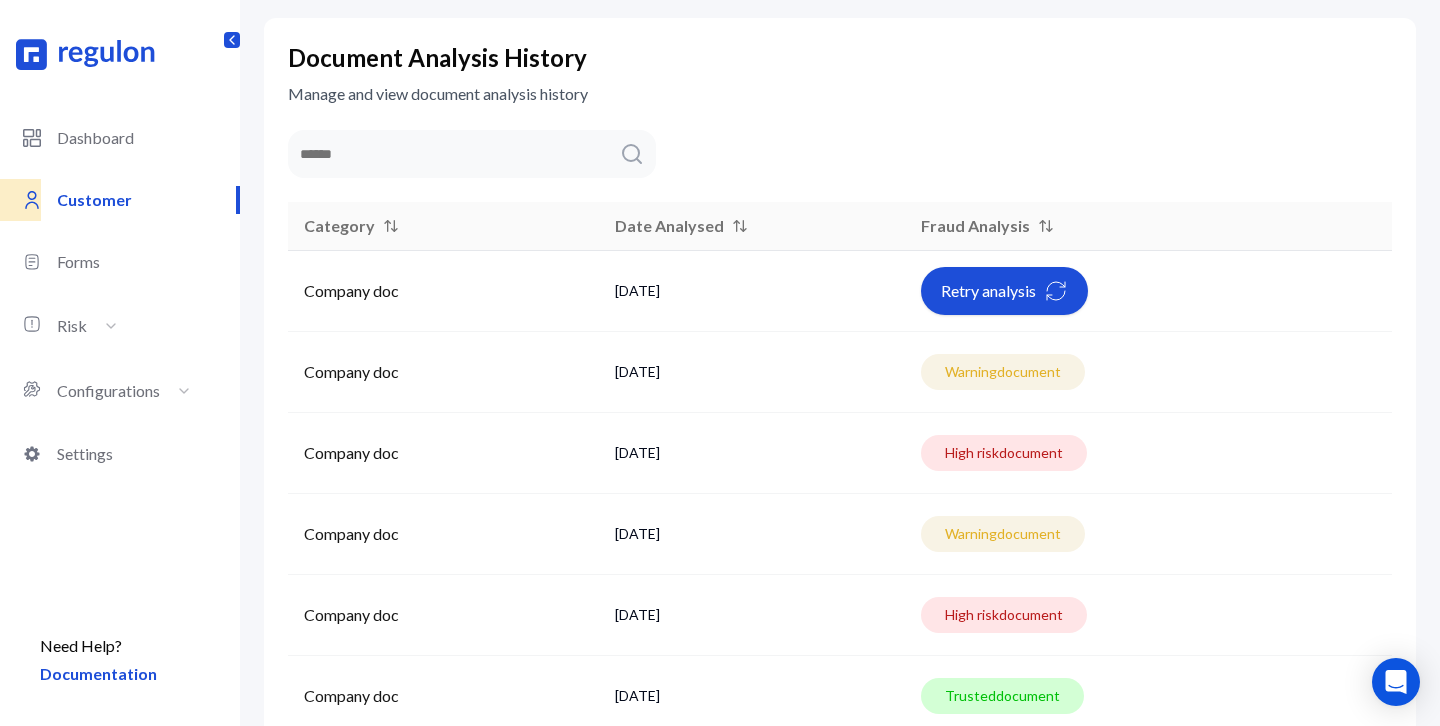 scroll, scrollTop: 623, scrollLeft: 0, axis: vertical 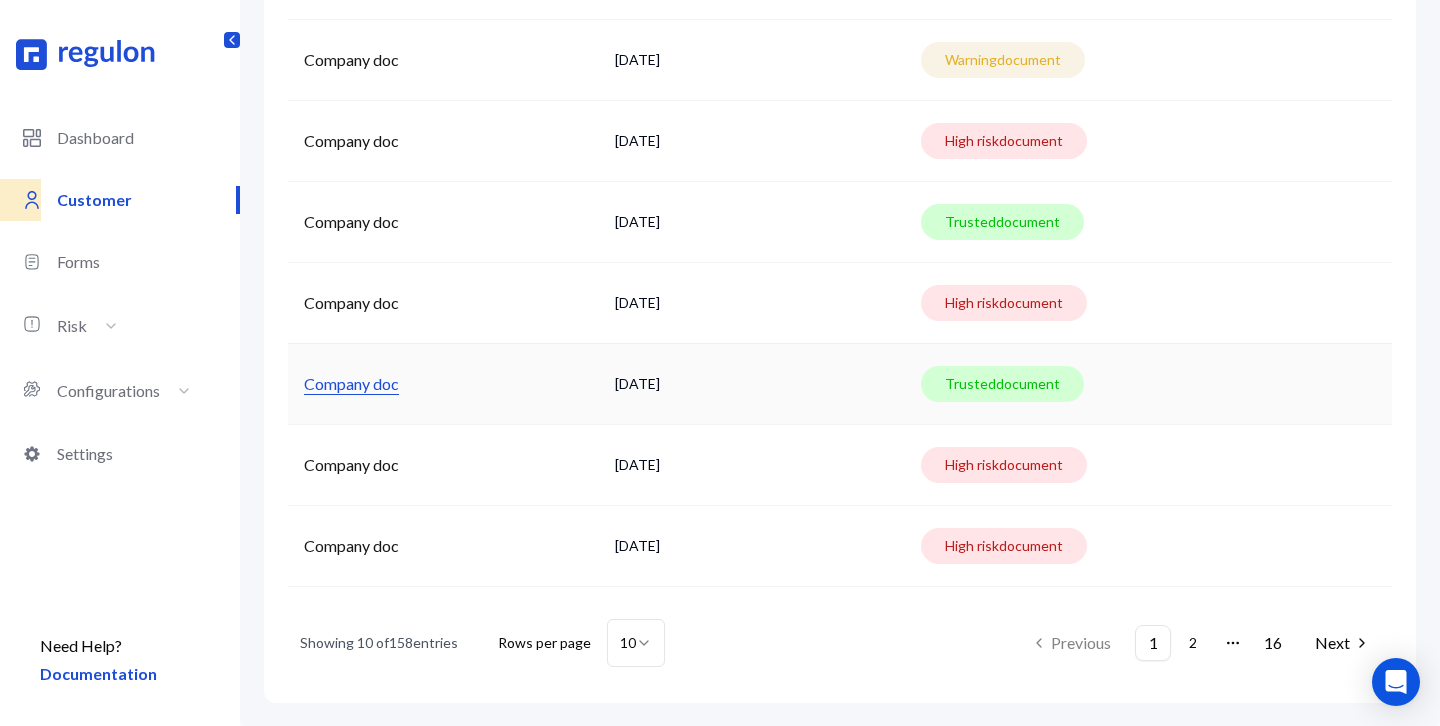 click on "Company doc" at bounding box center (351, 384) 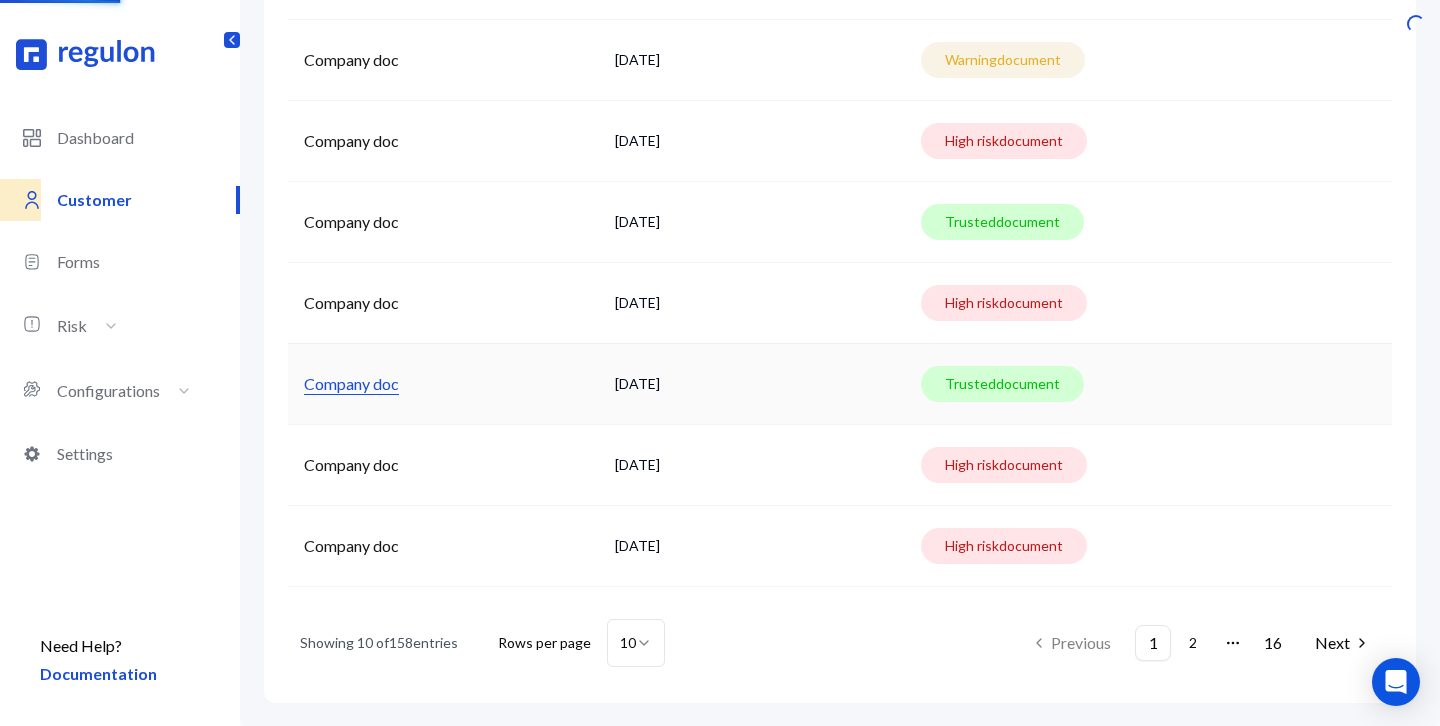 scroll, scrollTop: 0, scrollLeft: 0, axis: both 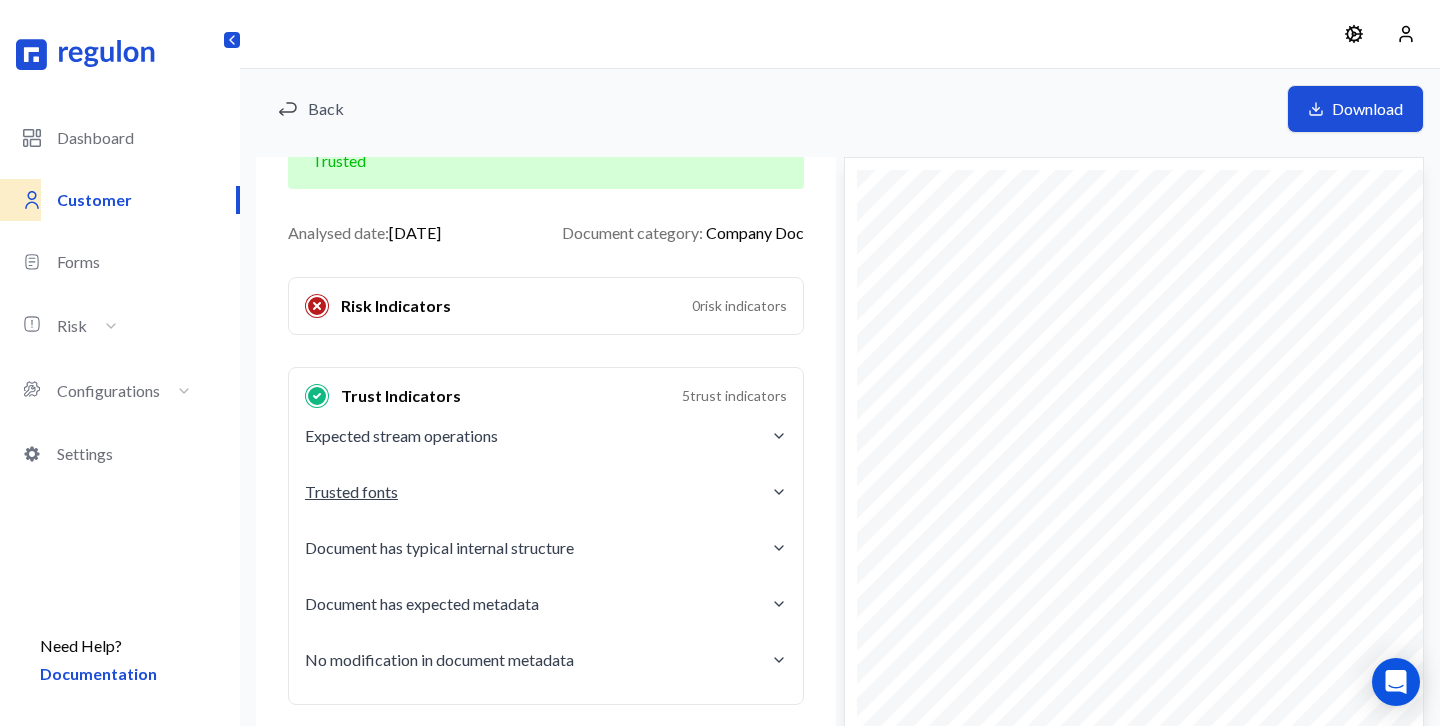 click on "Trusted fonts" at bounding box center (546, 492) 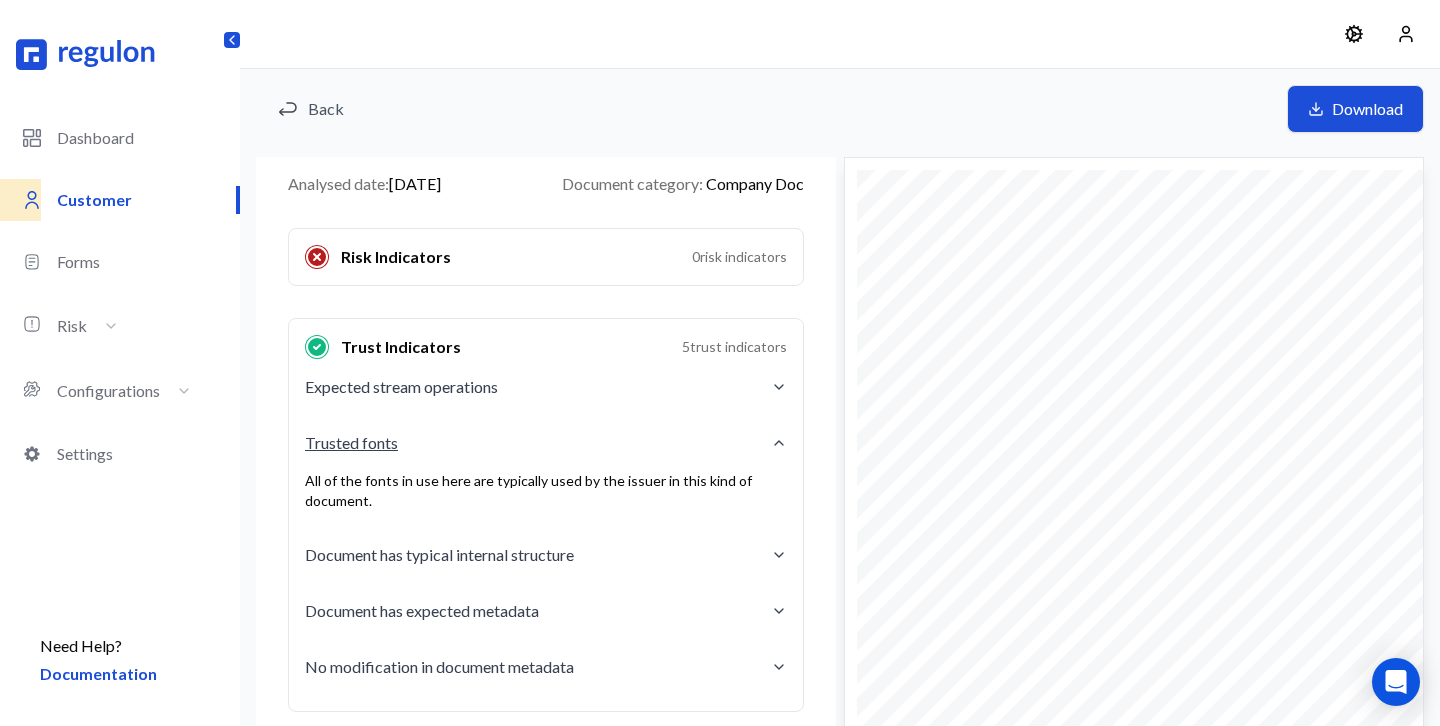 scroll, scrollTop: 172, scrollLeft: 0, axis: vertical 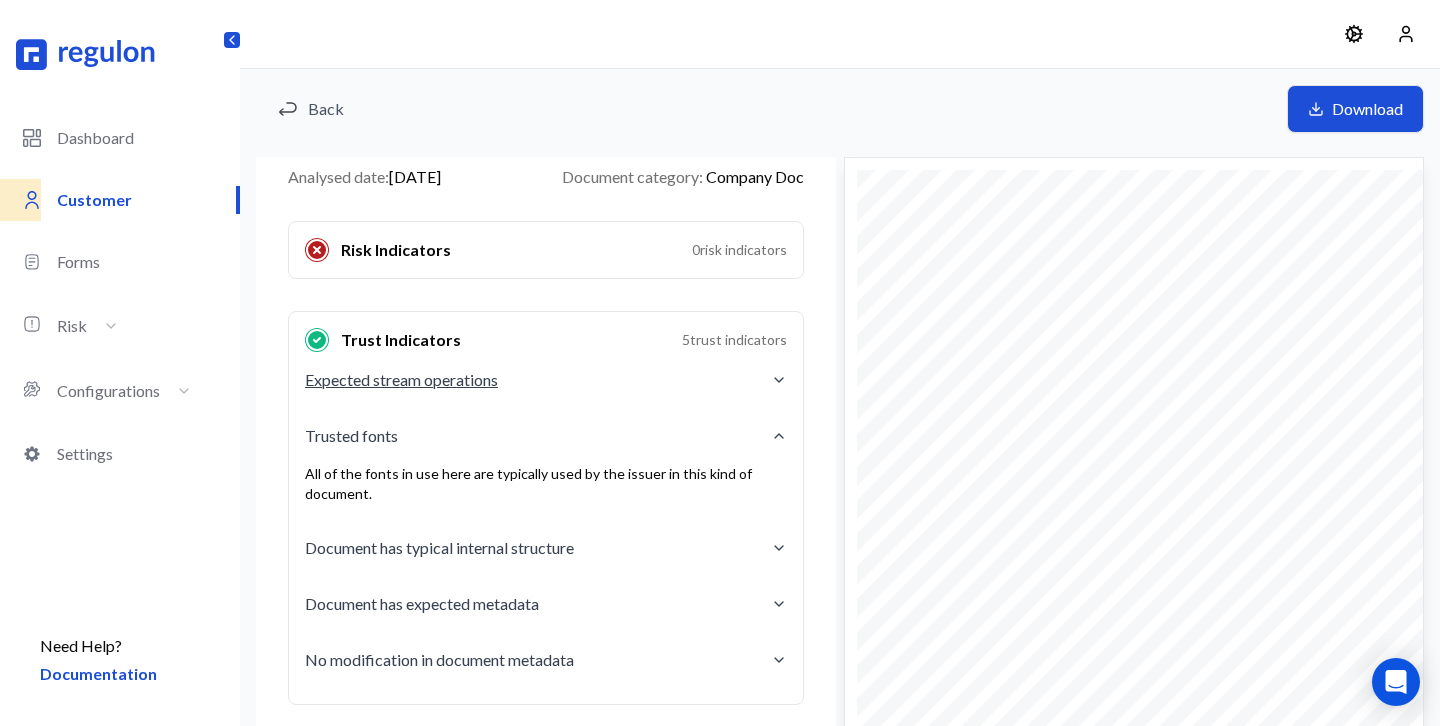 click on "Expected stream operations" at bounding box center [546, 380] 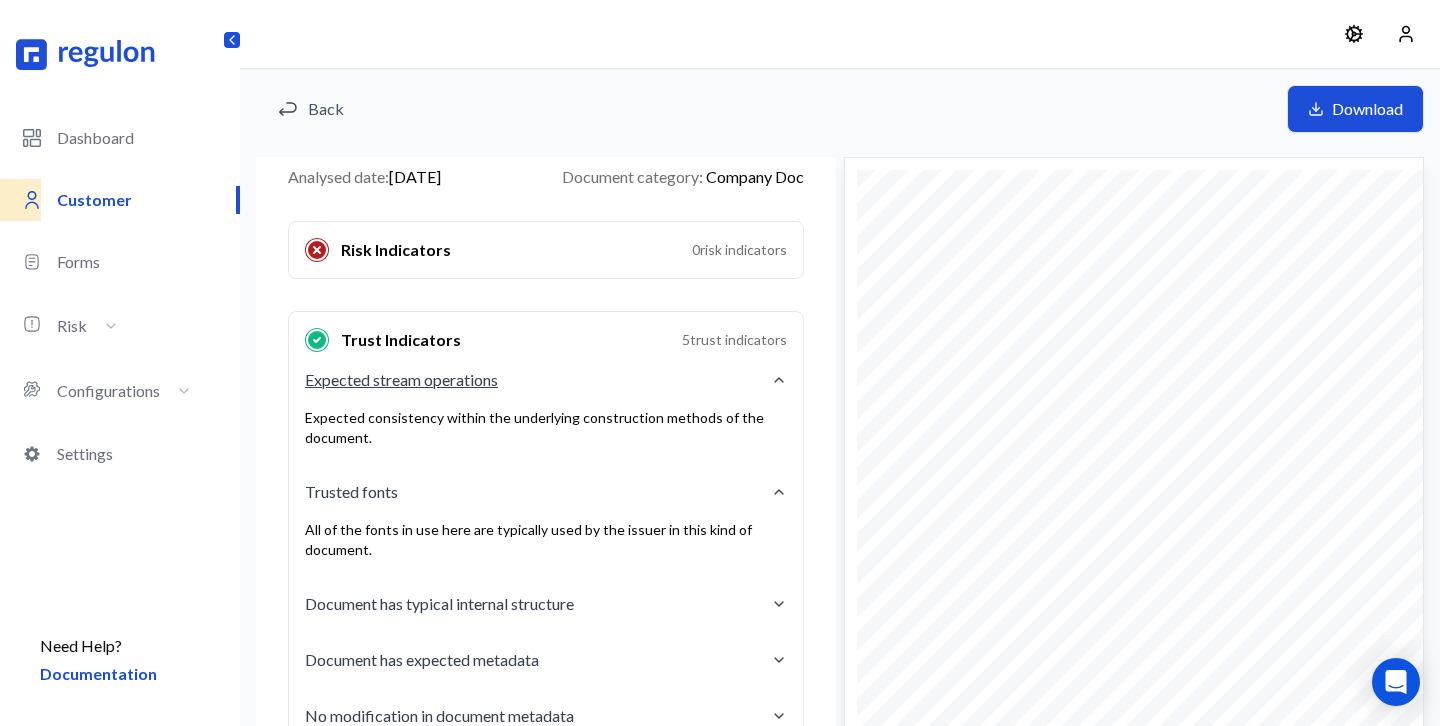 scroll, scrollTop: 228, scrollLeft: 0, axis: vertical 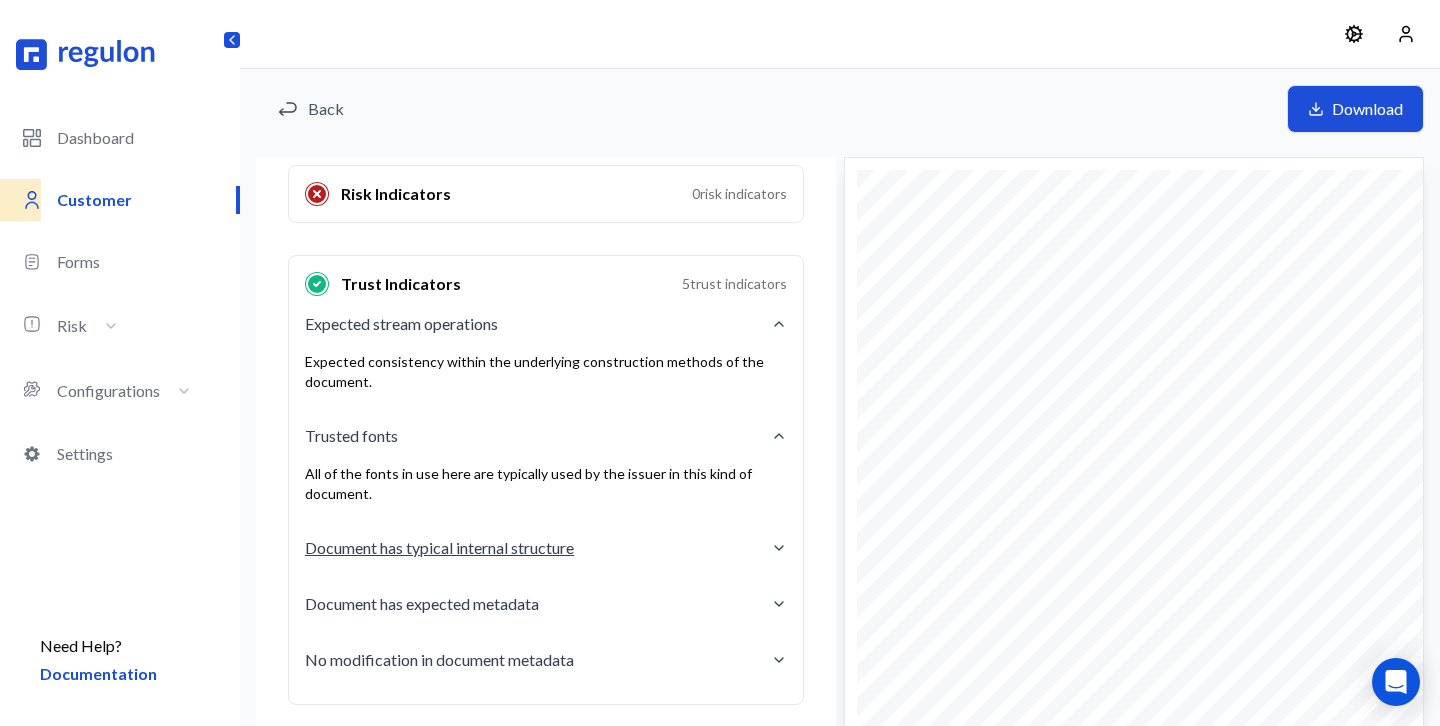 click on "Document has typical internal structure" at bounding box center (546, 548) 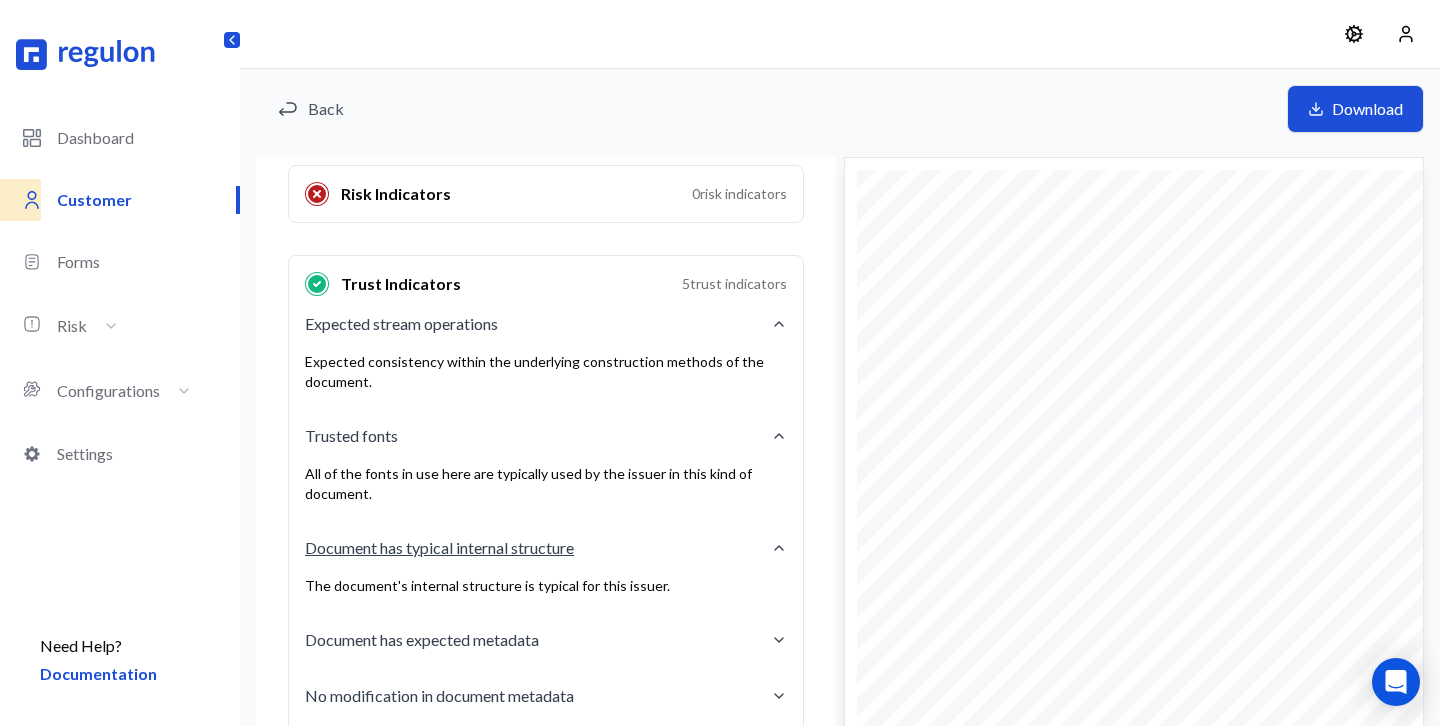 scroll, scrollTop: 264, scrollLeft: 0, axis: vertical 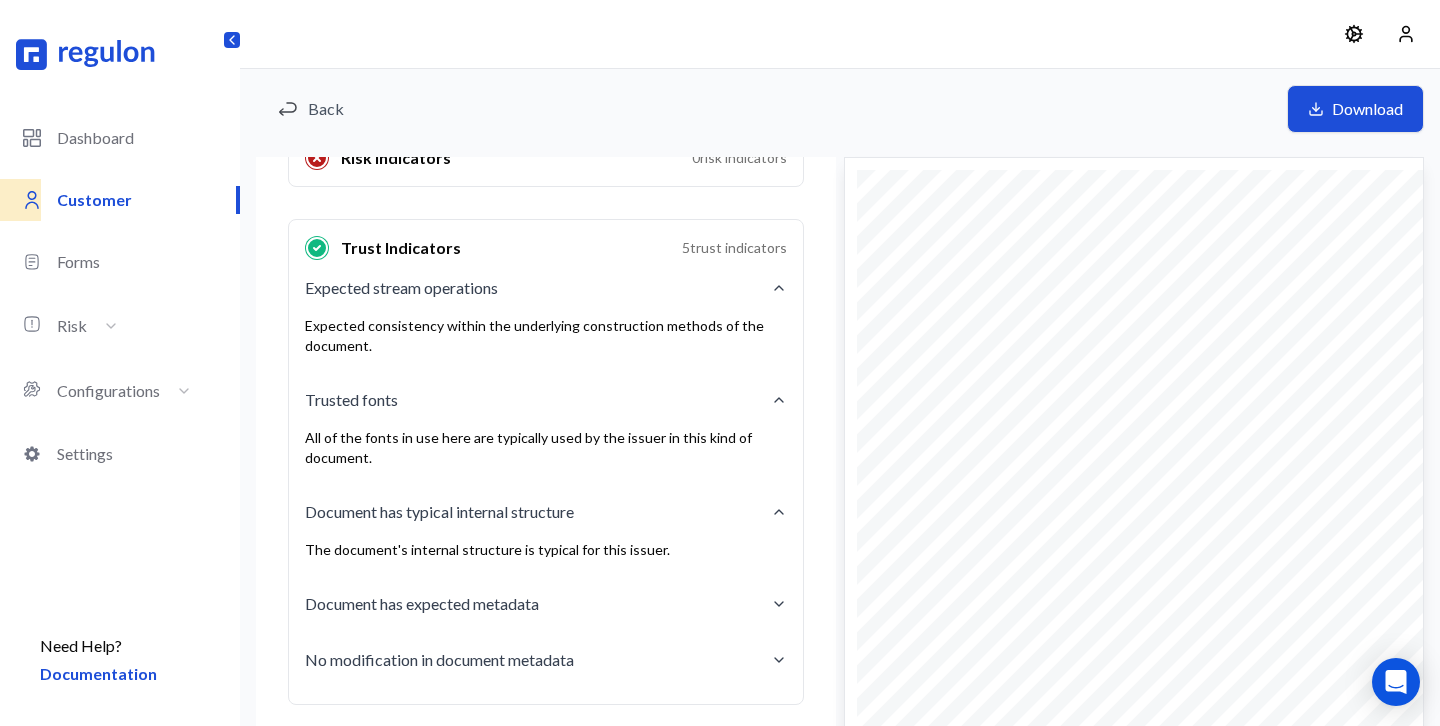 click on "The document's internal structure is typical for this issuer." at bounding box center (546, 558) 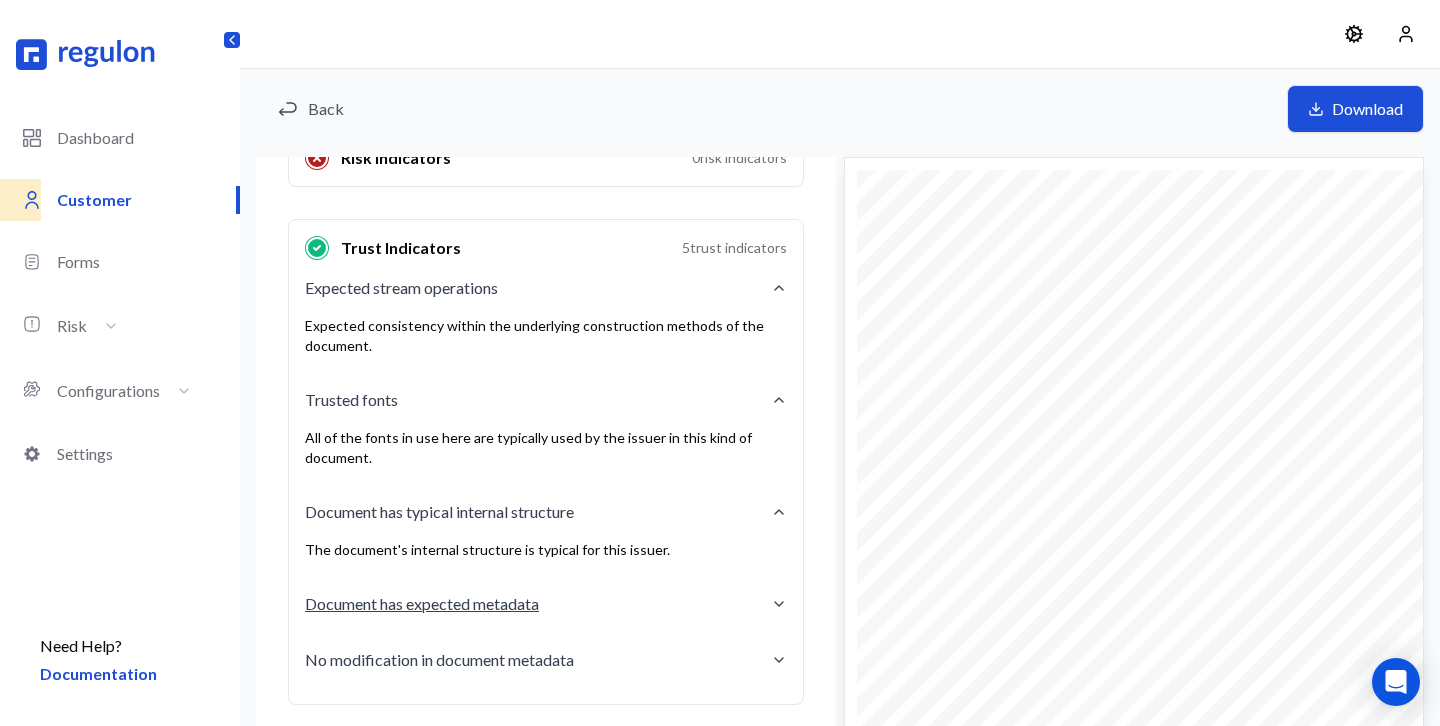 click on "Document has expected metadata" at bounding box center [546, 604] 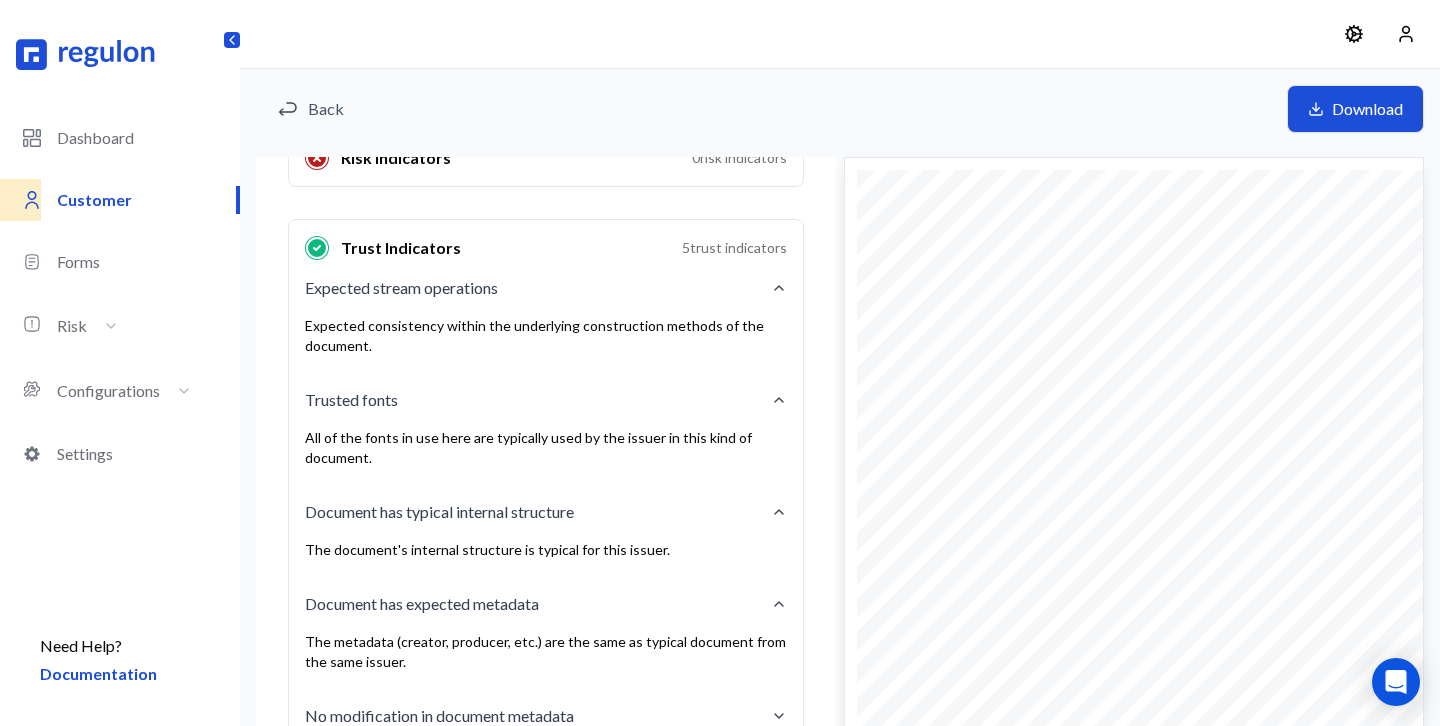 scroll, scrollTop: 0, scrollLeft: 0, axis: both 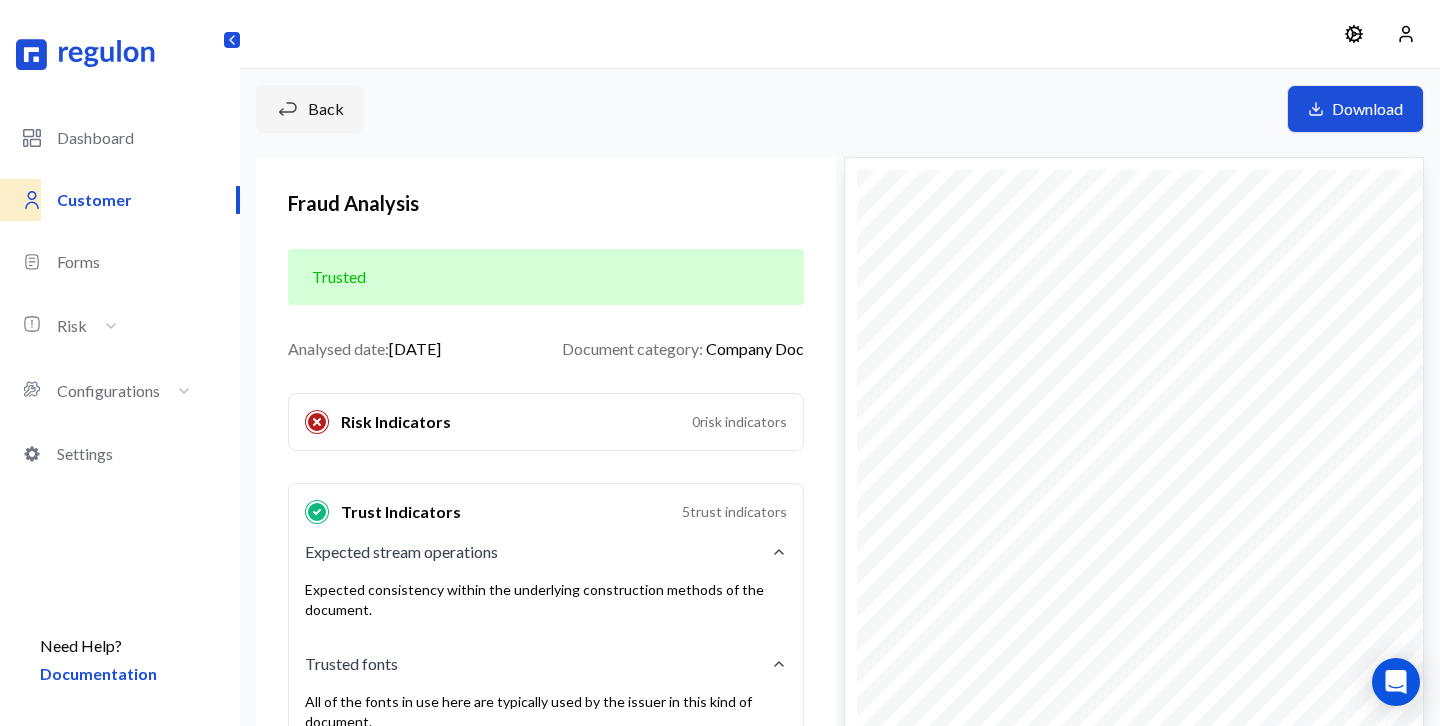 click on "Back" at bounding box center (310, 109) 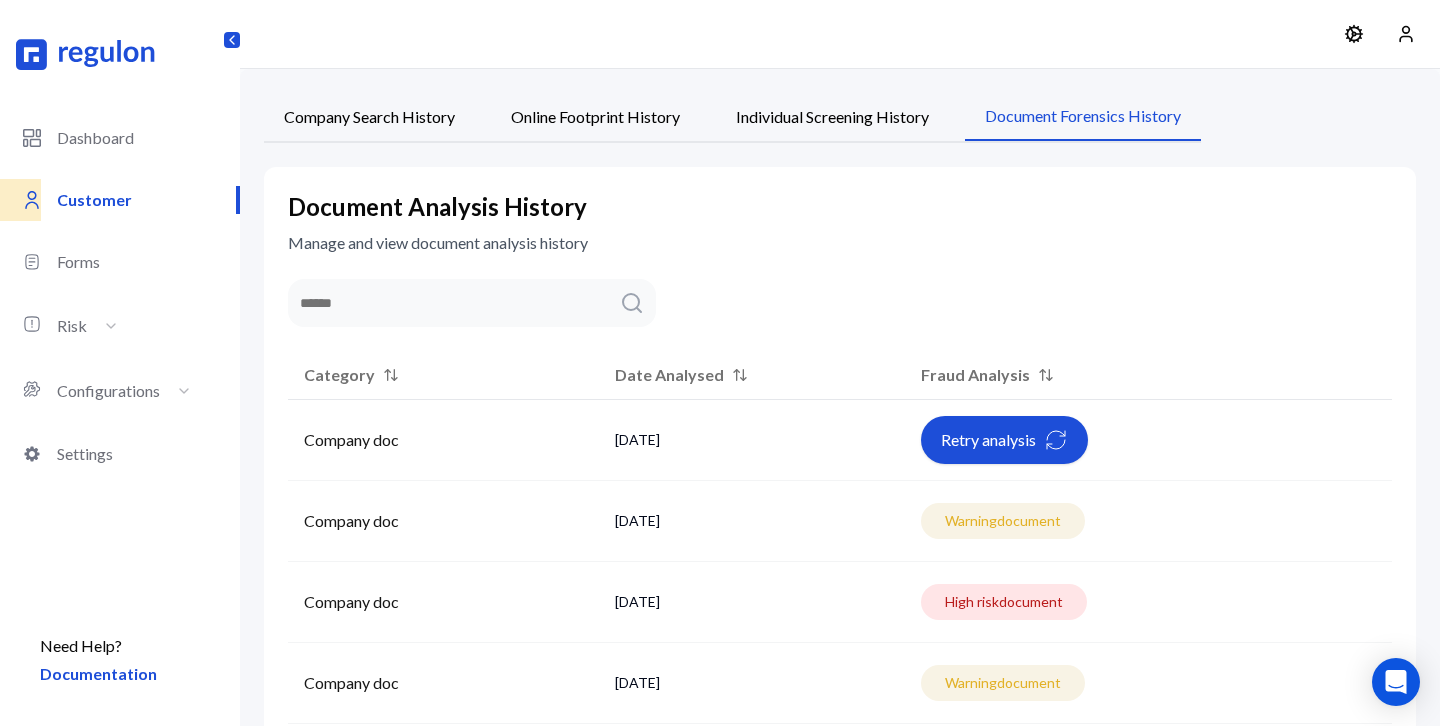 scroll, scrollTop: 623, scrollLeft: 0, axis: vertical 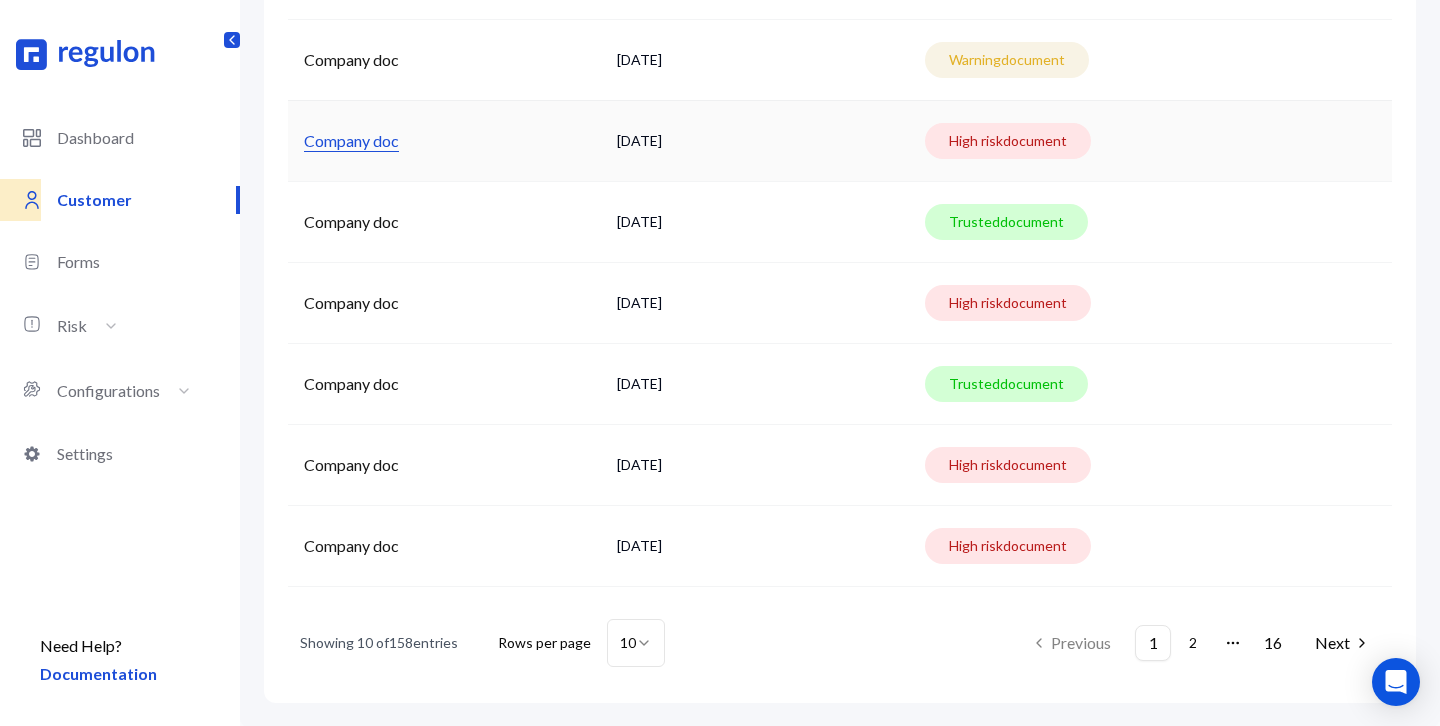 click on "Company doc" at bounding box center (351, 141) 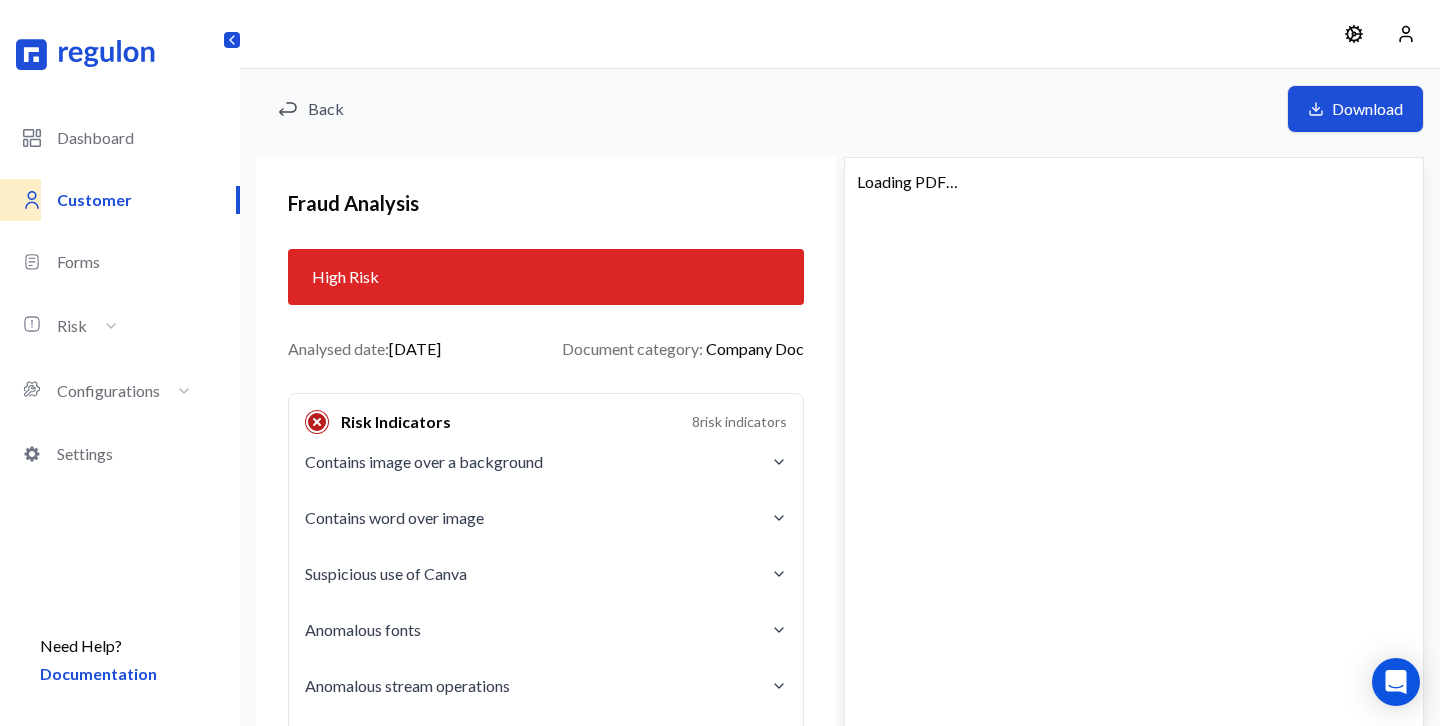 scroll, scrollTop: 7, scrollLeft: 0, axis: vertical 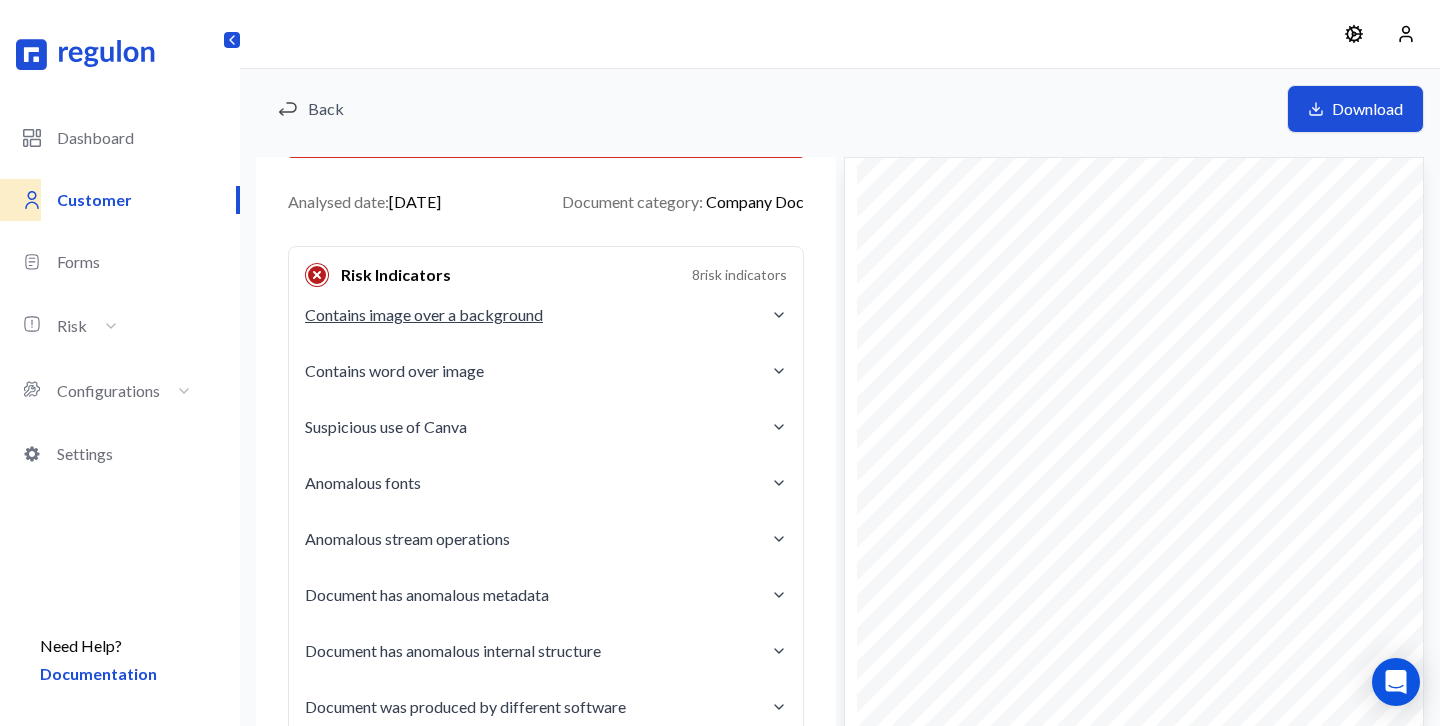 click on "Contains image over a background" at bounding box center (546, 315) 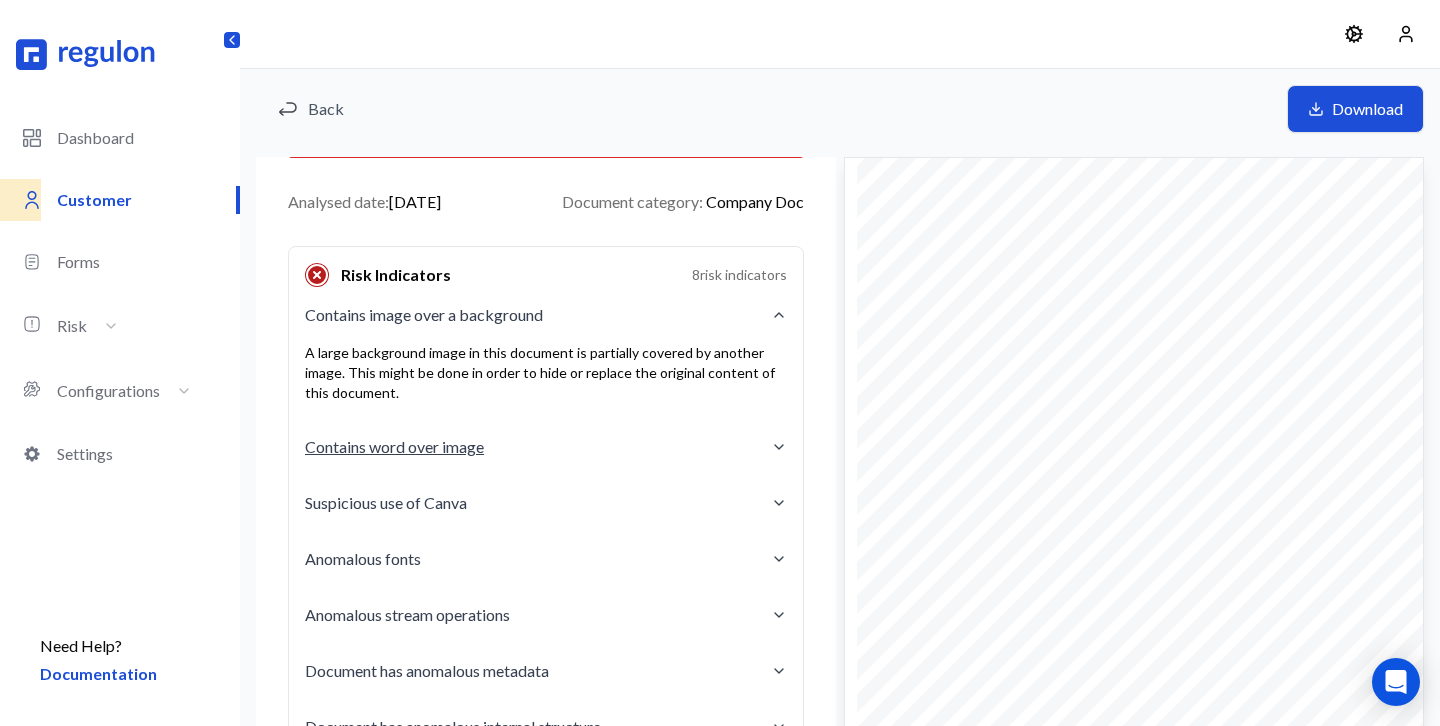 click on "Contains word over image" at bounding box center (546, 447) 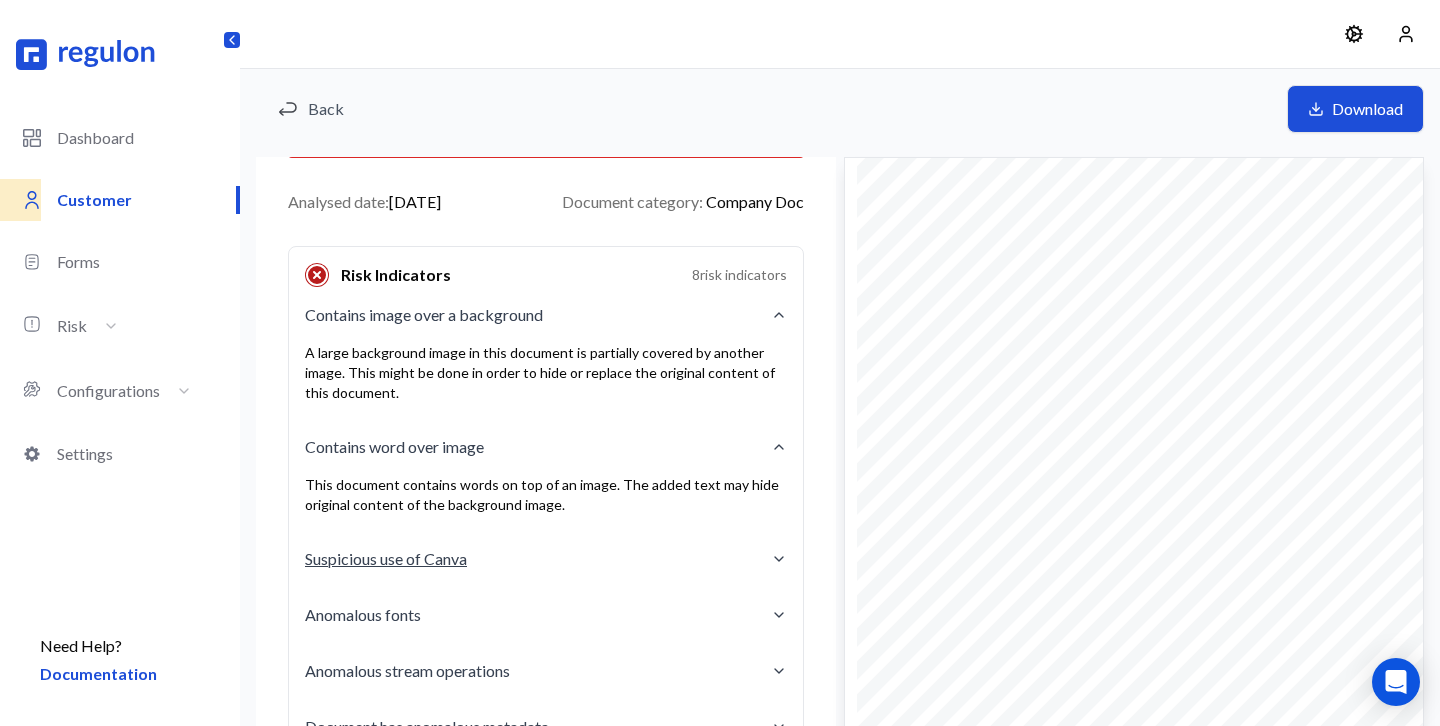 click on "Suspicious use of Canva" at bounding box center (546, 559) 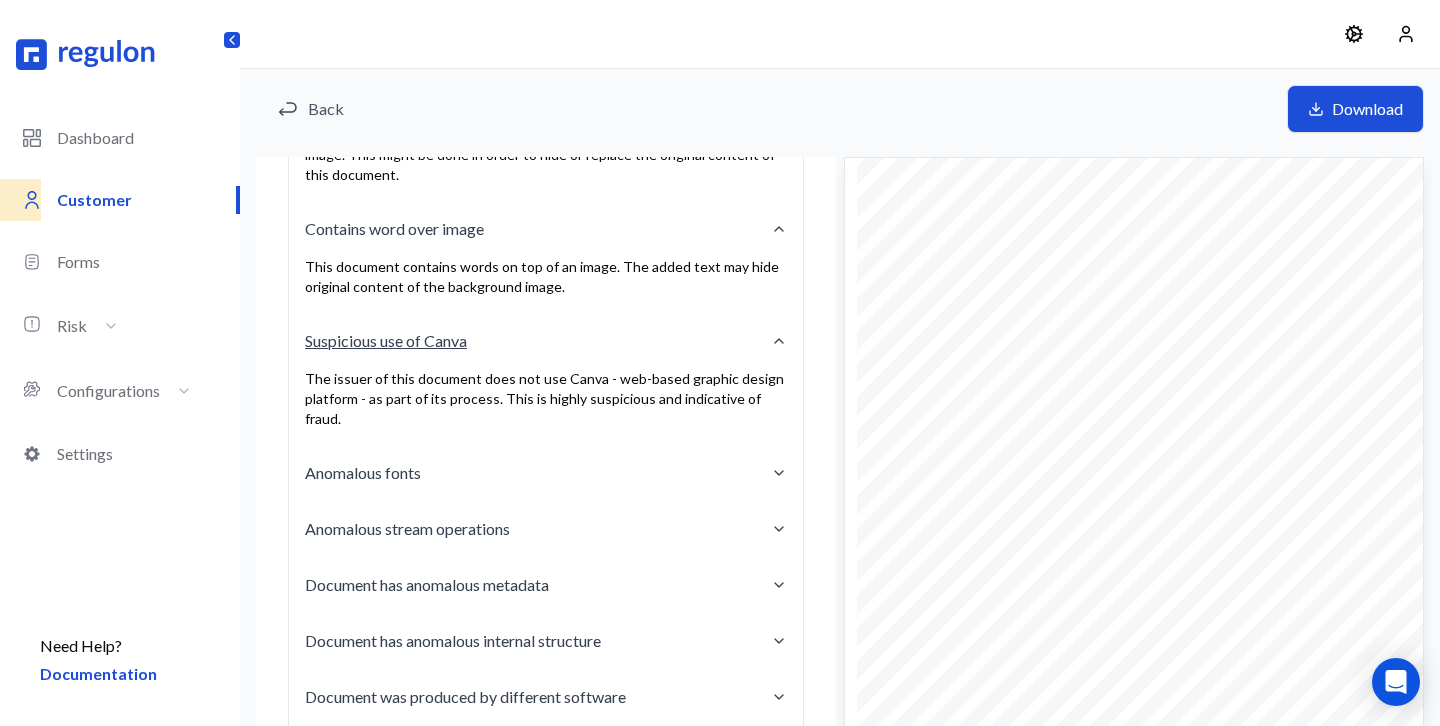 scroll, scrollTop: 374, scrollLeft: 0, axis: vertical 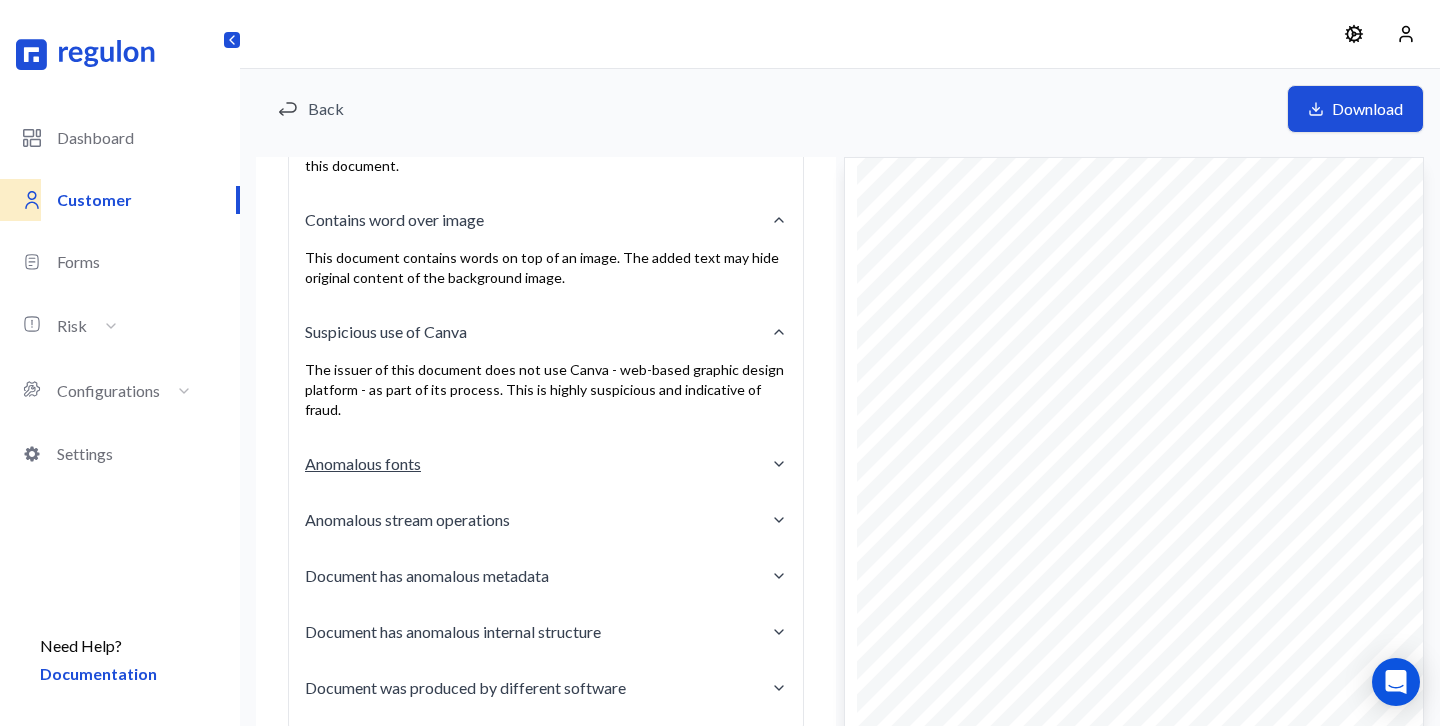 click on "Anomalous fonts" at bounding box center [546, 464] 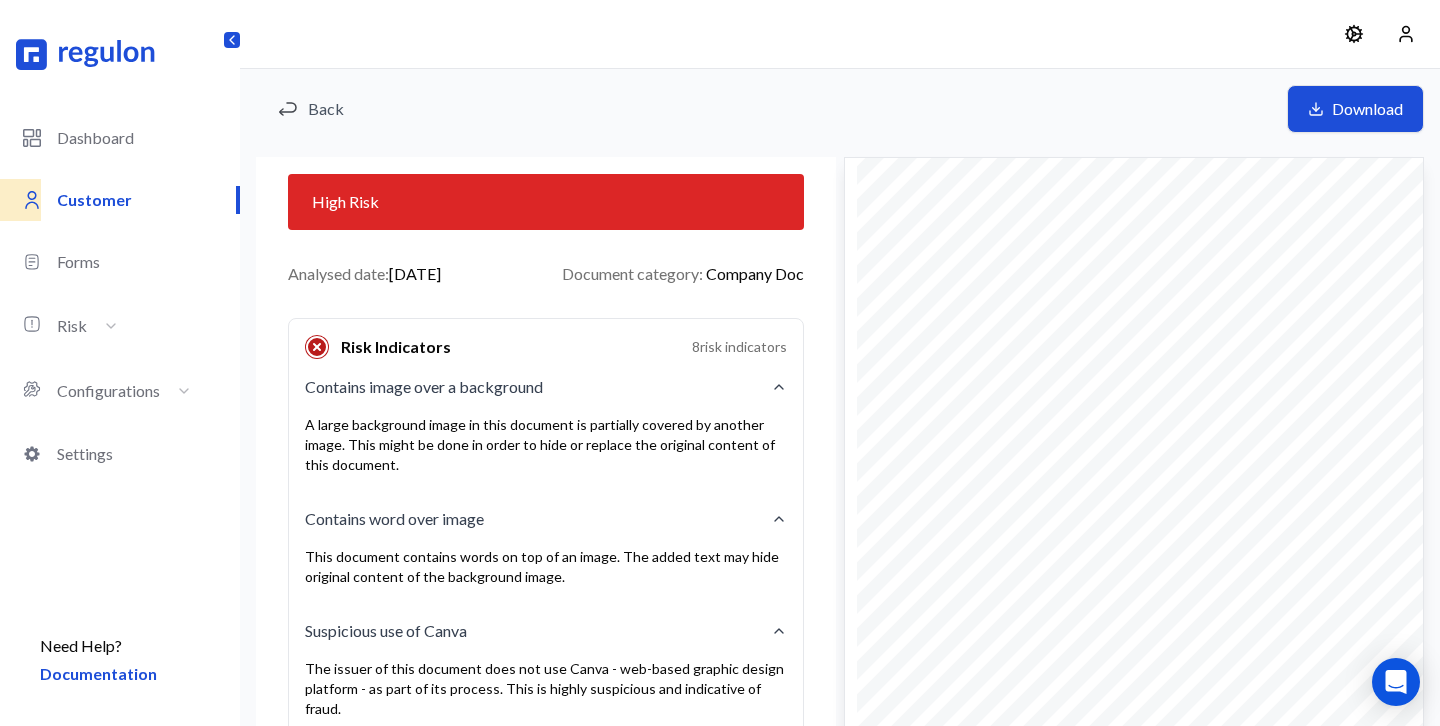 scroll, scrollTop: 0, scrollLeft: 0, axis: both 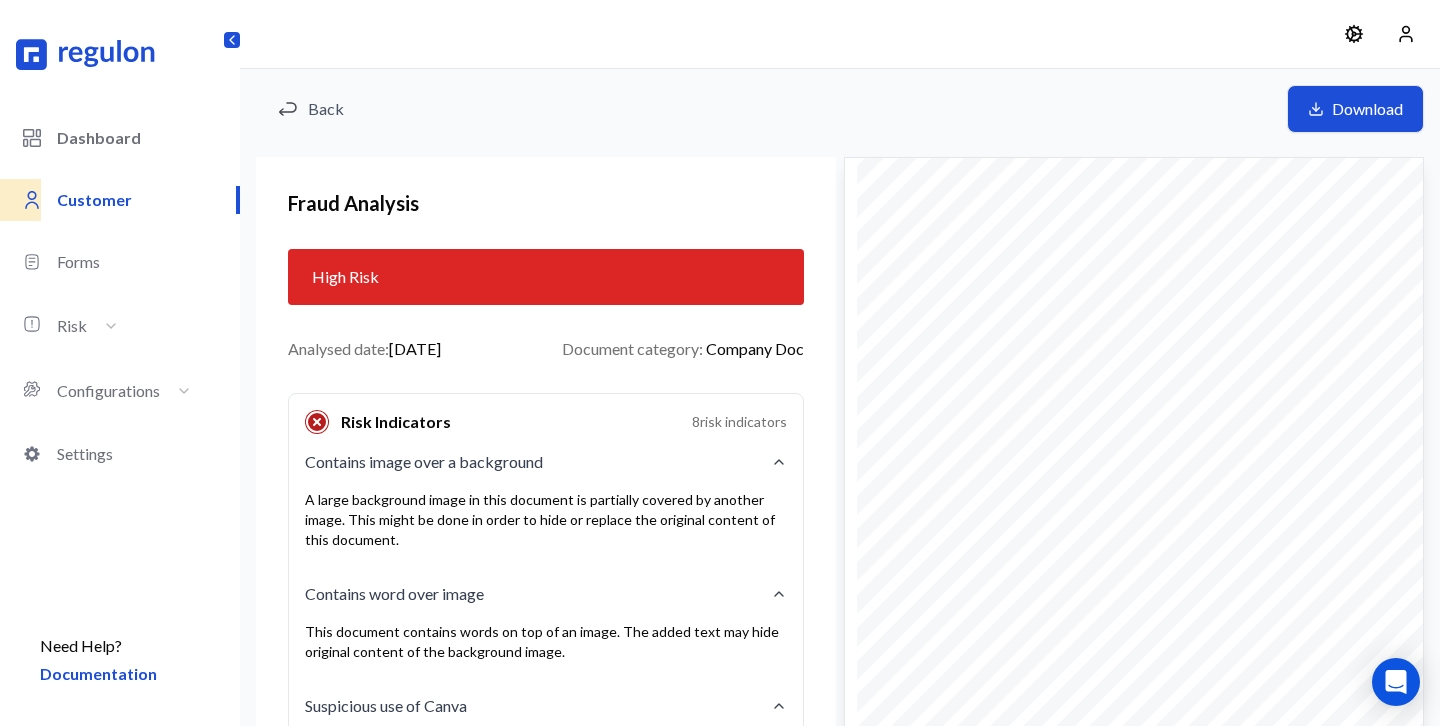 click on "Dashboard" at bounding box center [148, 138] 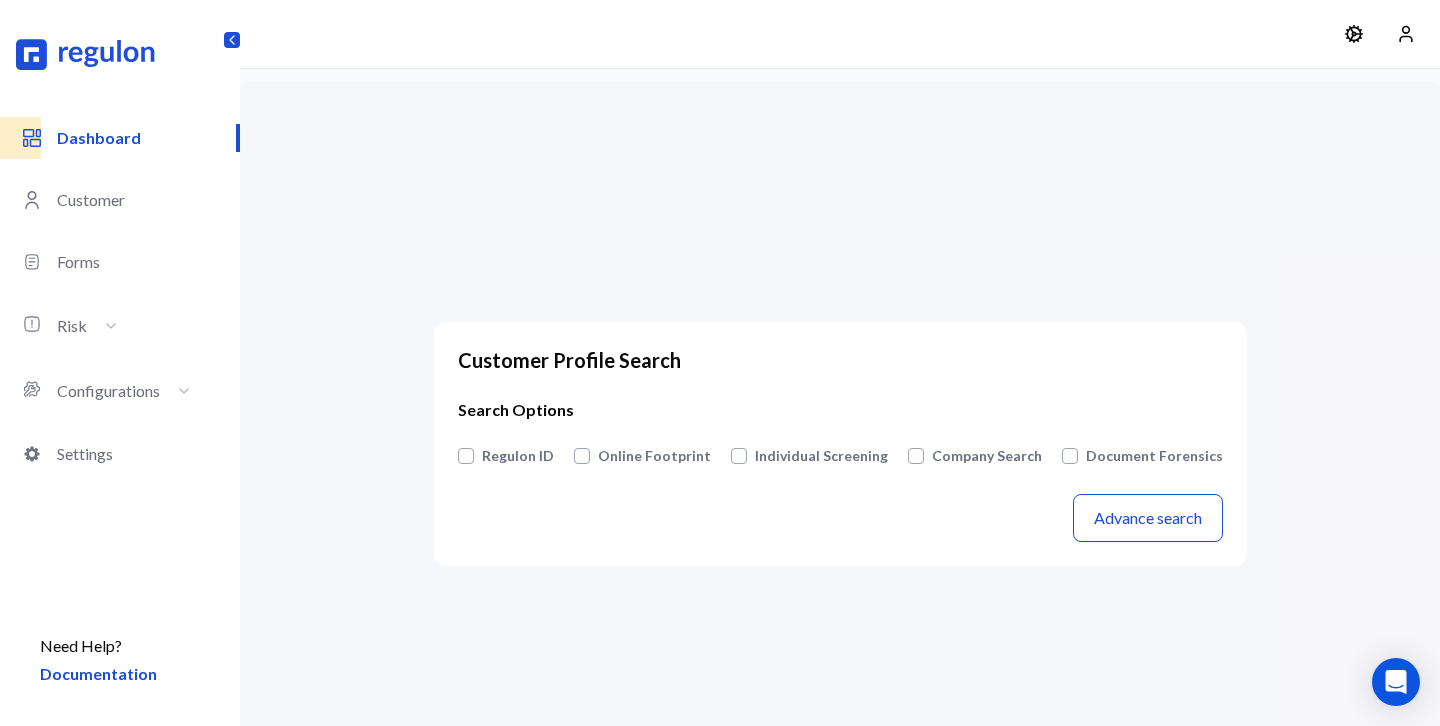 click on "Company Search" at bounding box center (987, 456) 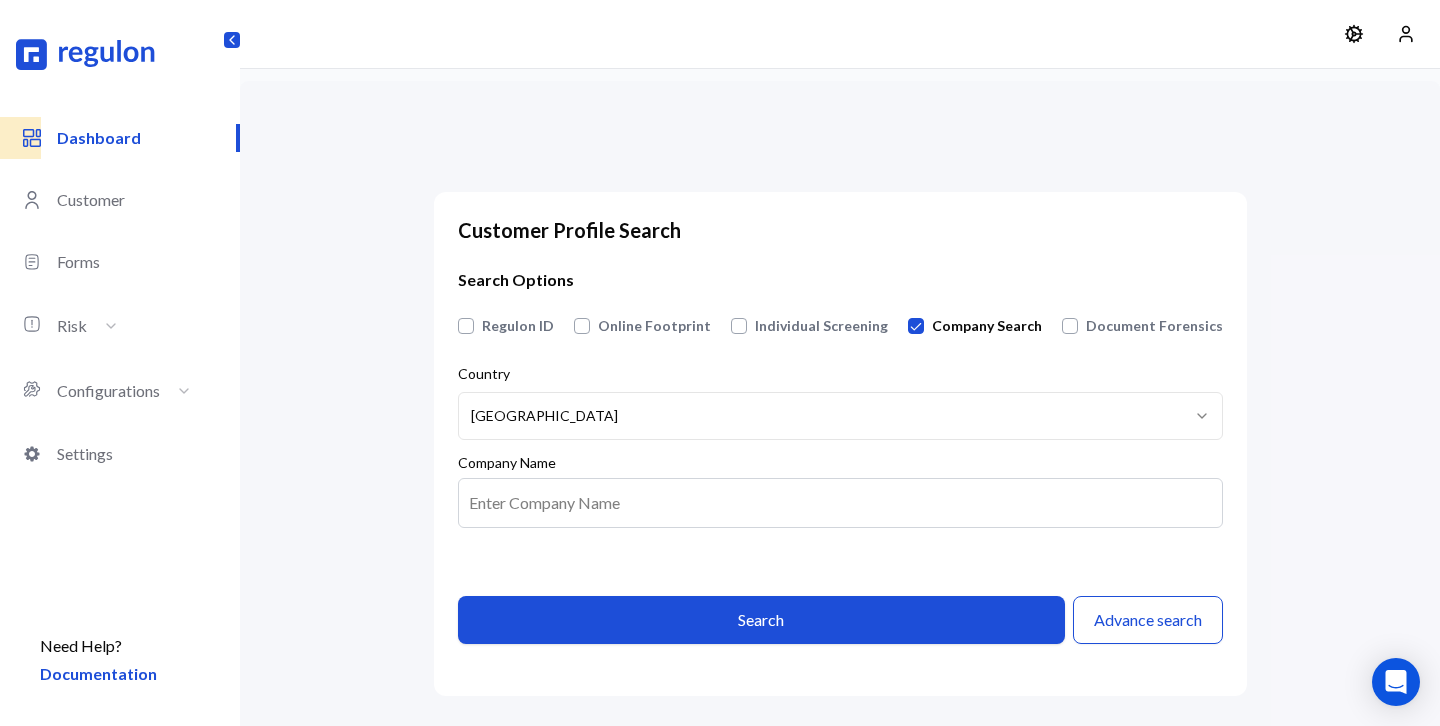click on "**********" at bounding box center (720, 409) 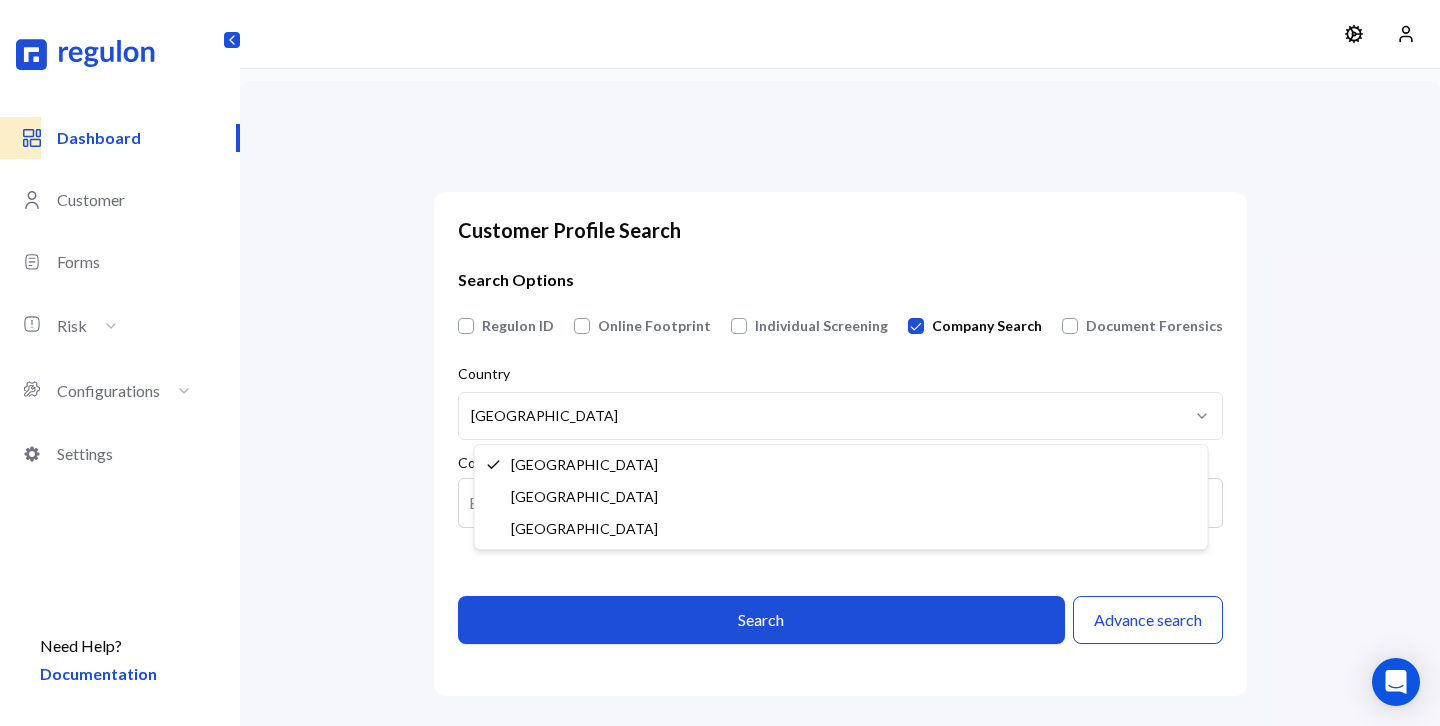 select on "**" 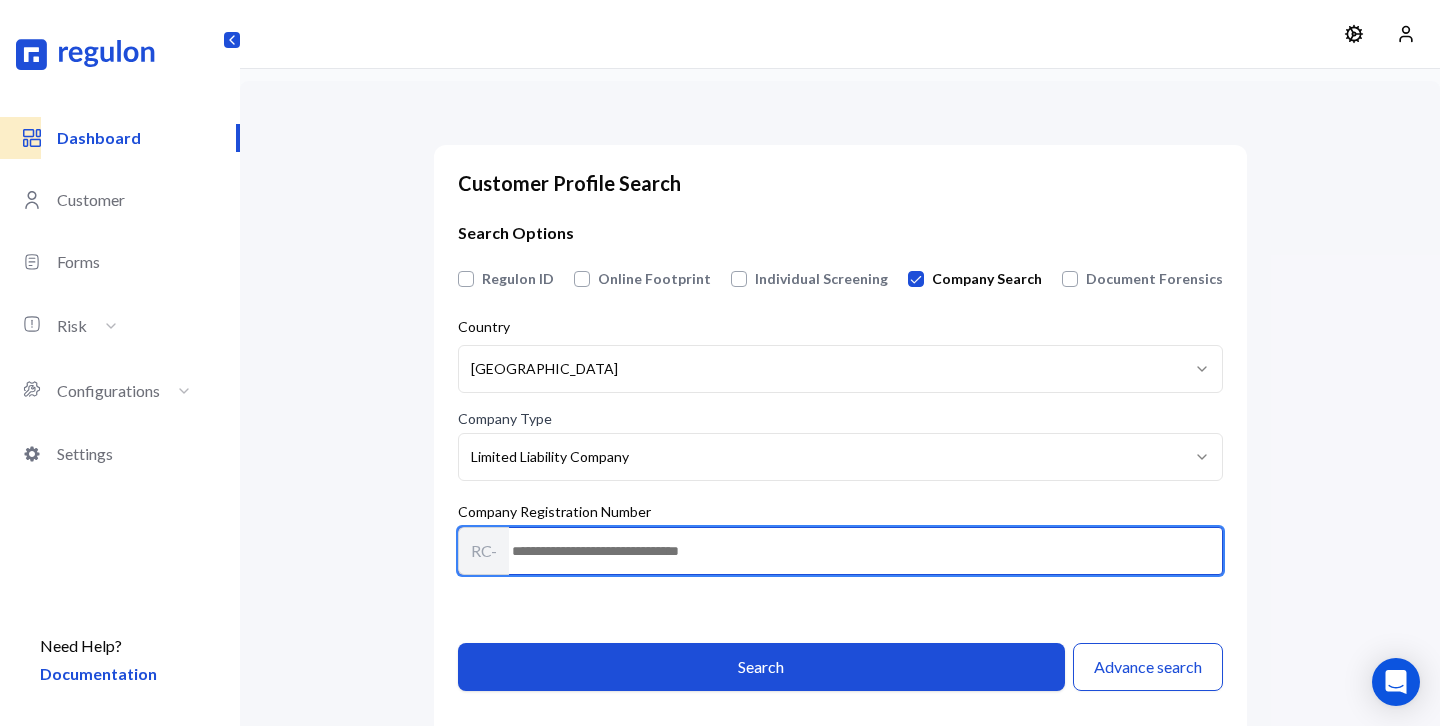 click at bounding box center (840, 551) 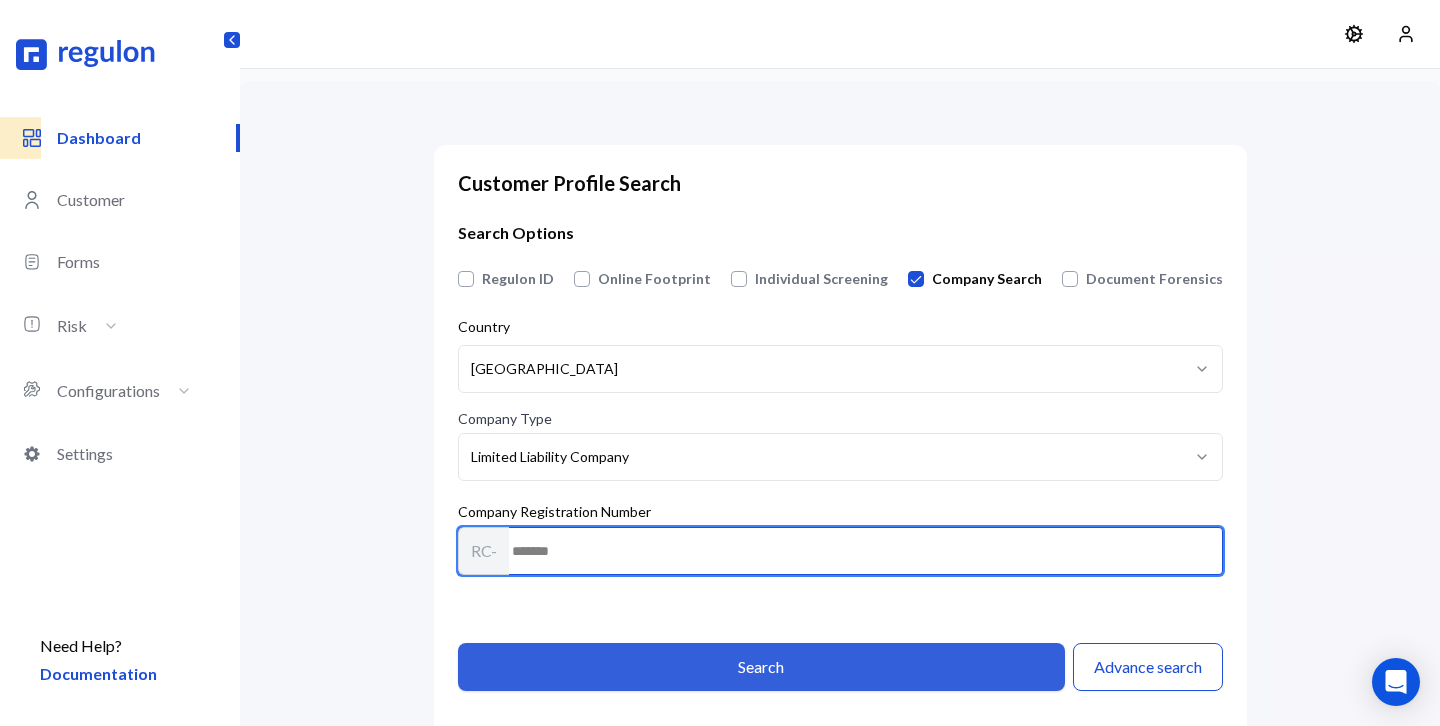 type on "*******" 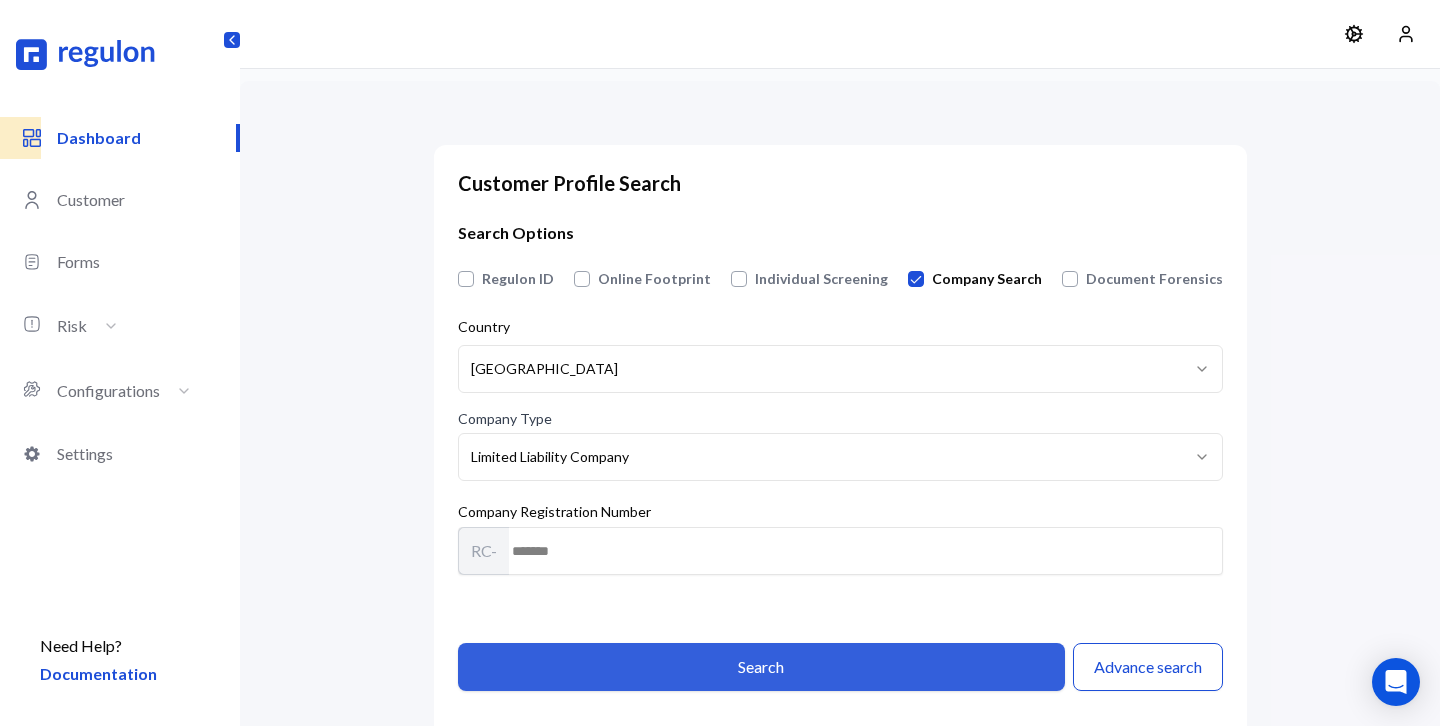 click on "Search" at bounding box center [761, 667] 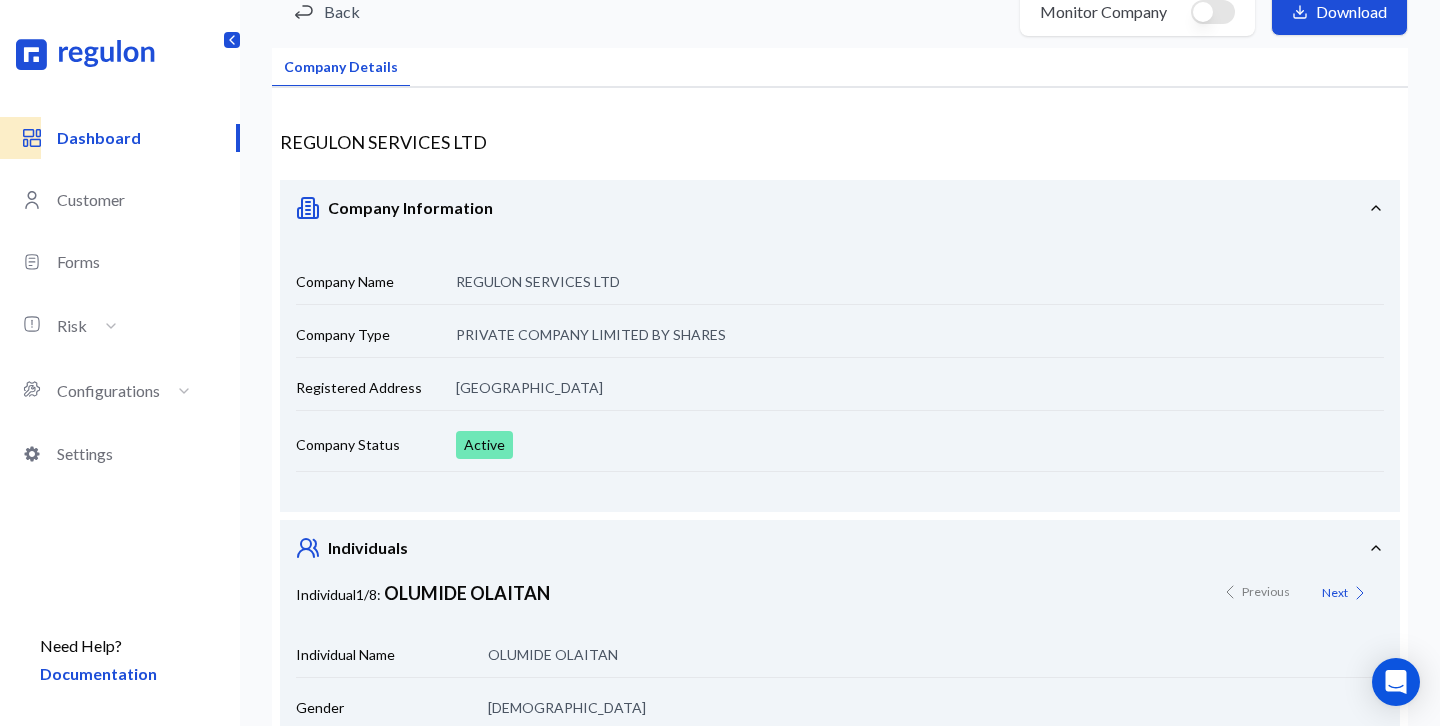 scroll, scrollTop: 0, scrollLeft: 0, axis: both 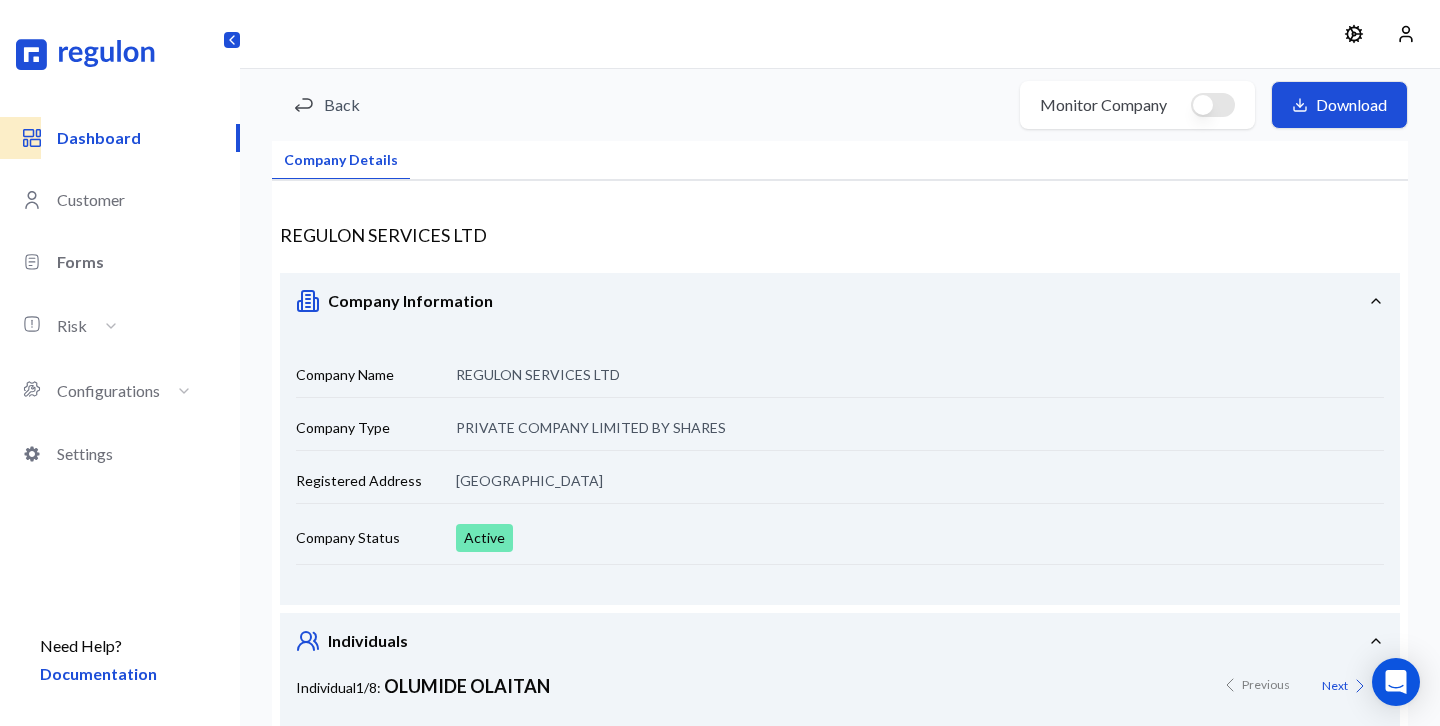 click on "Forms" at bounding box center (148, 262) 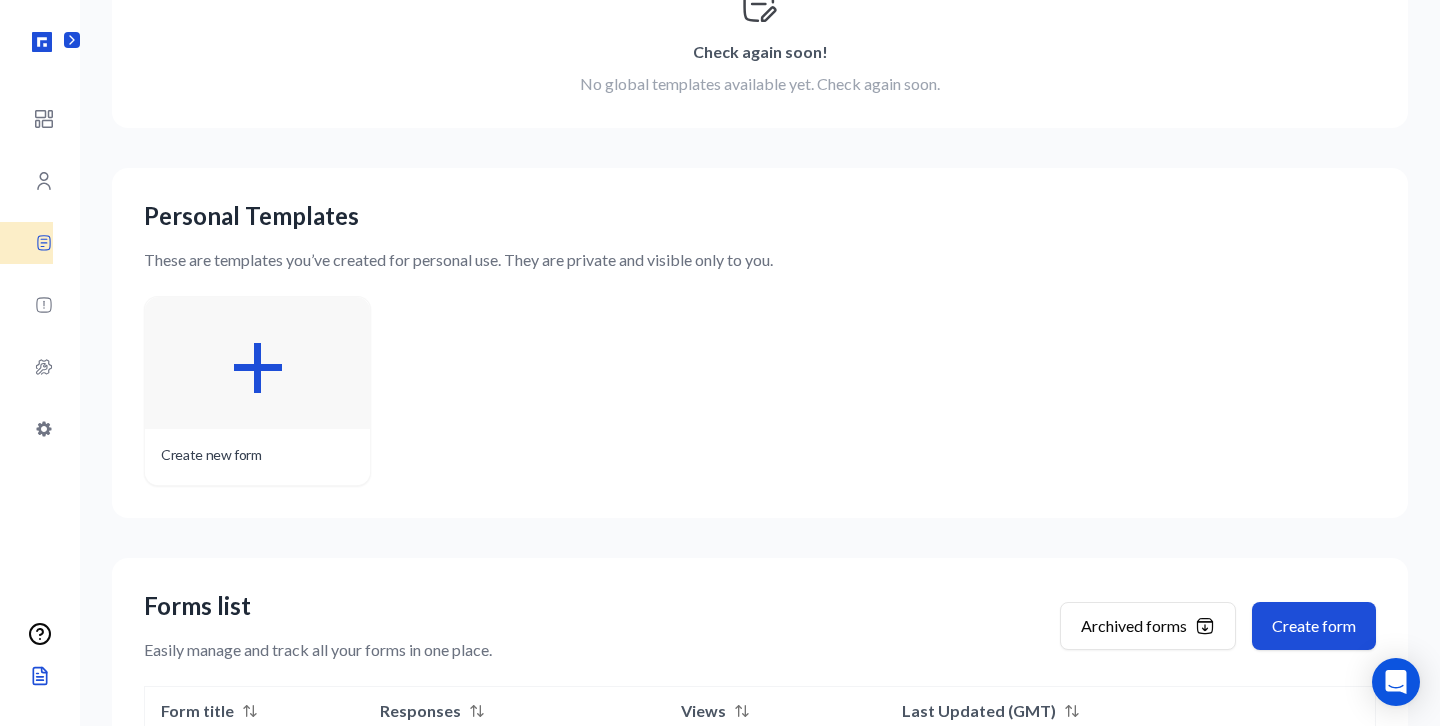 scroll, scrollTop: 268, scrollLeft: 0, axis: vertical 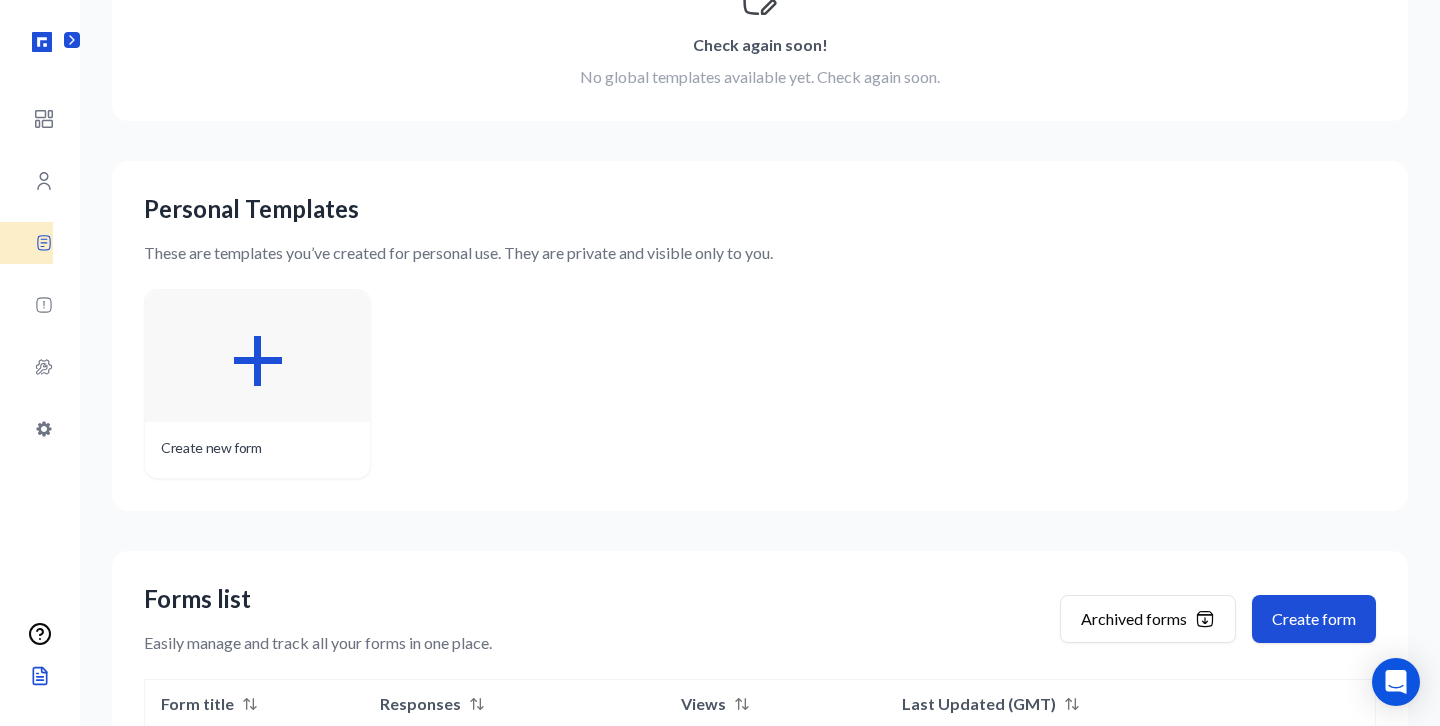 click on "+" at bounding box center (257, 356) 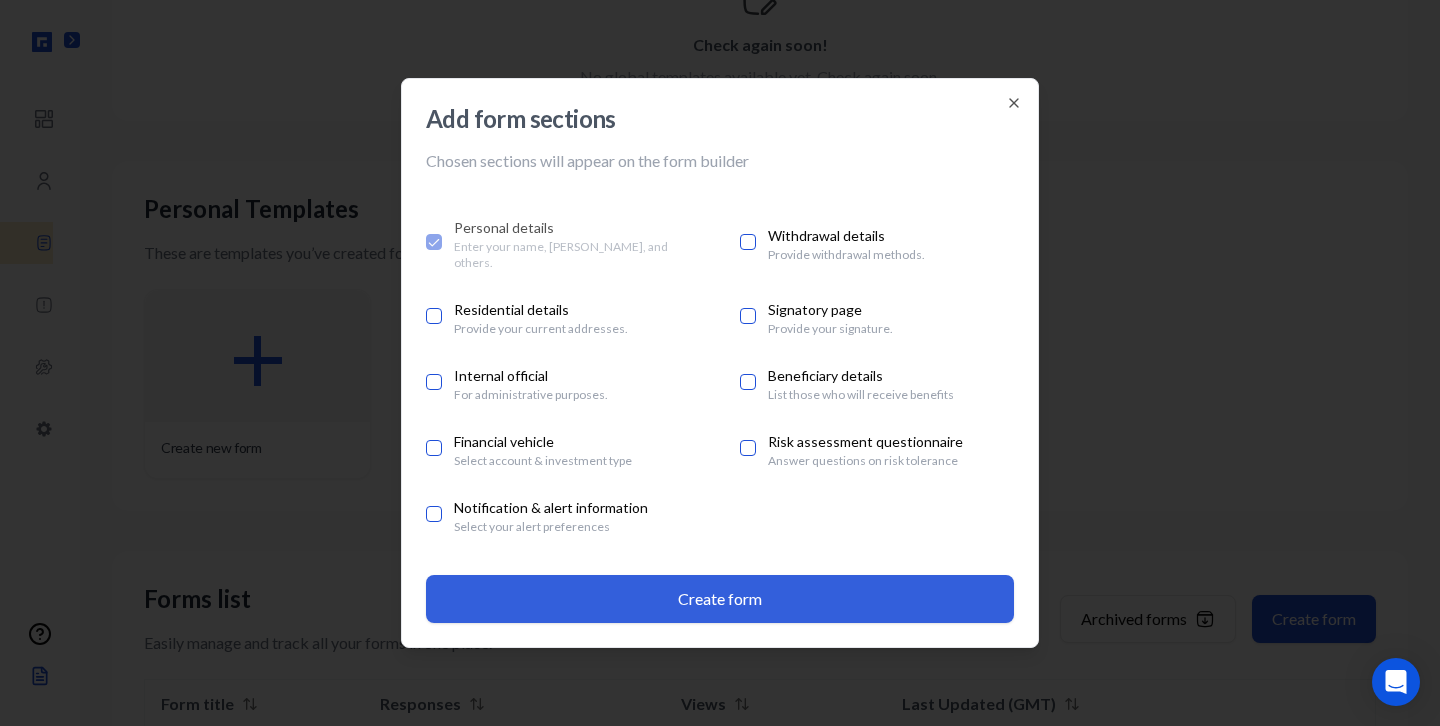 click on "Create form" at bounding box center (720, 599) 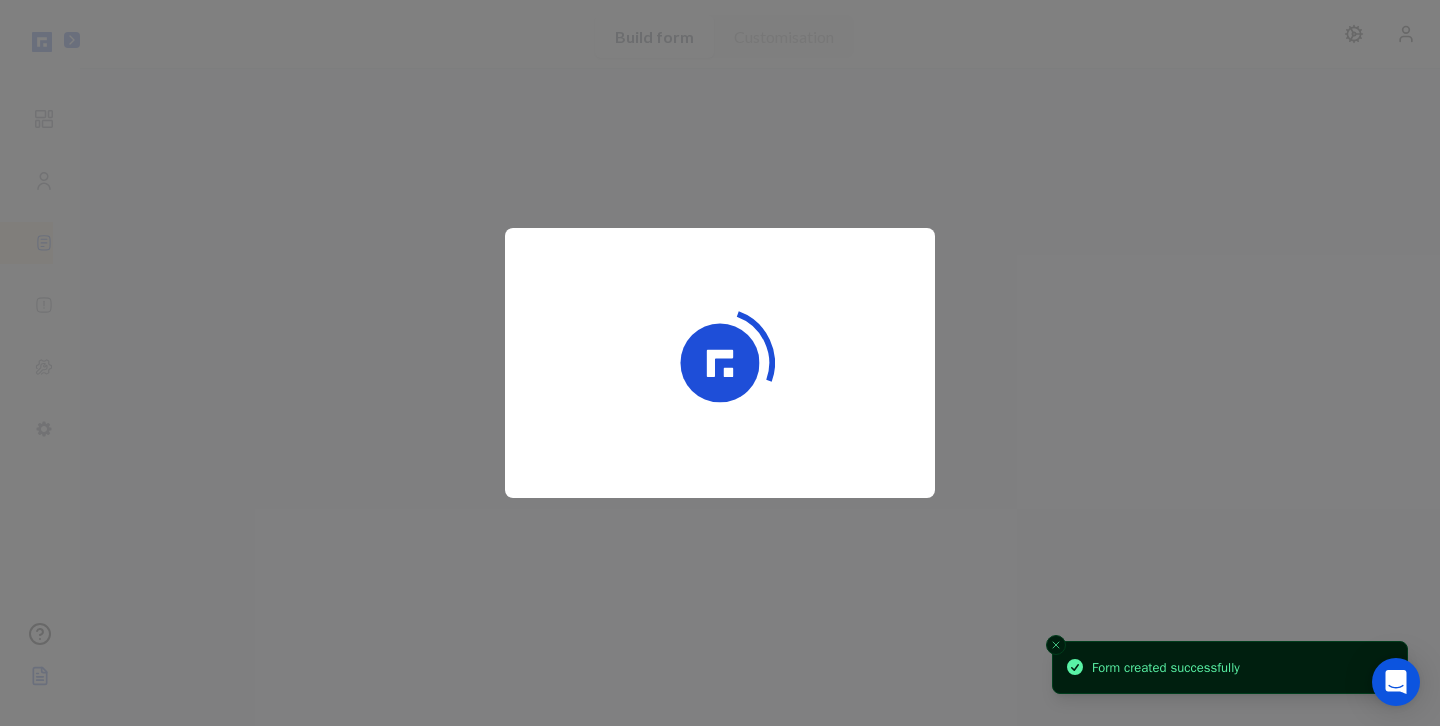 scroll, scrollTop: 0, scrollLeft: 0, axis: both 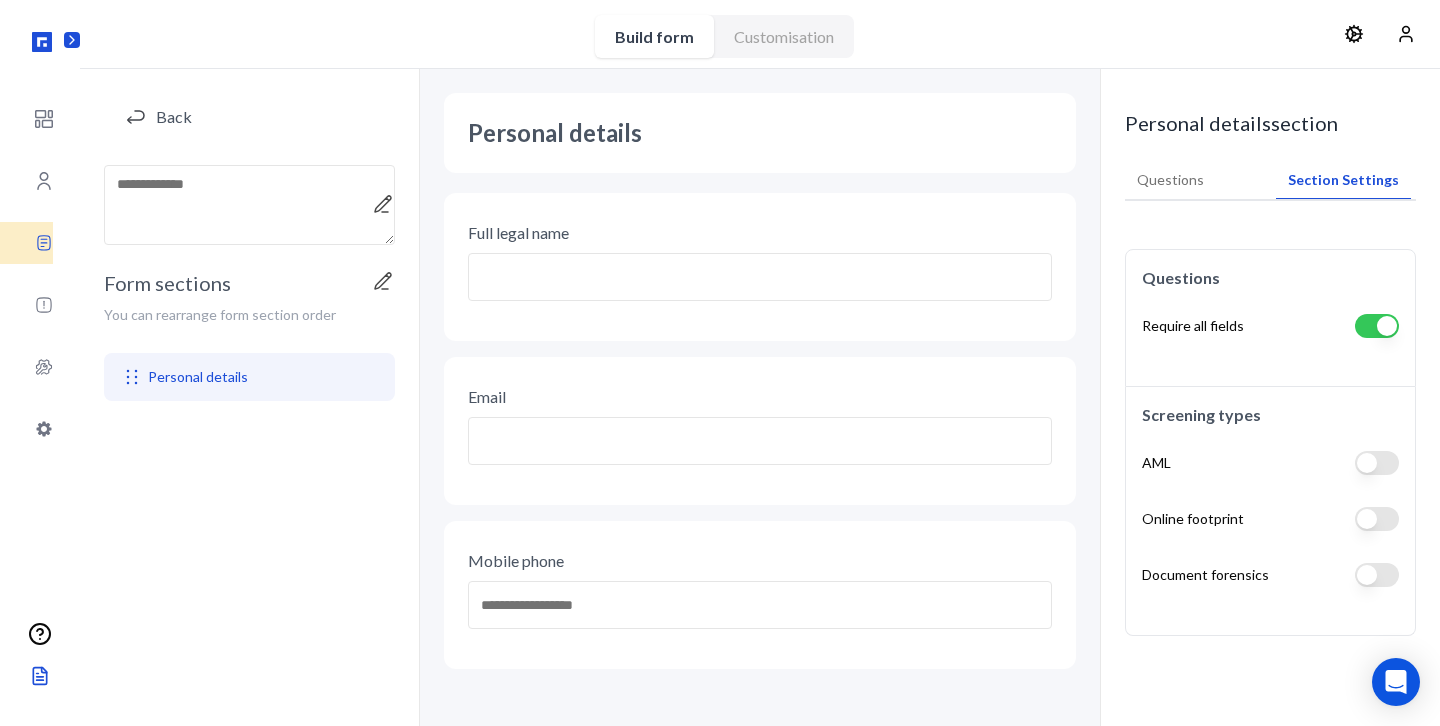 click on "Section Settings" at bounding box center [1343, 180] 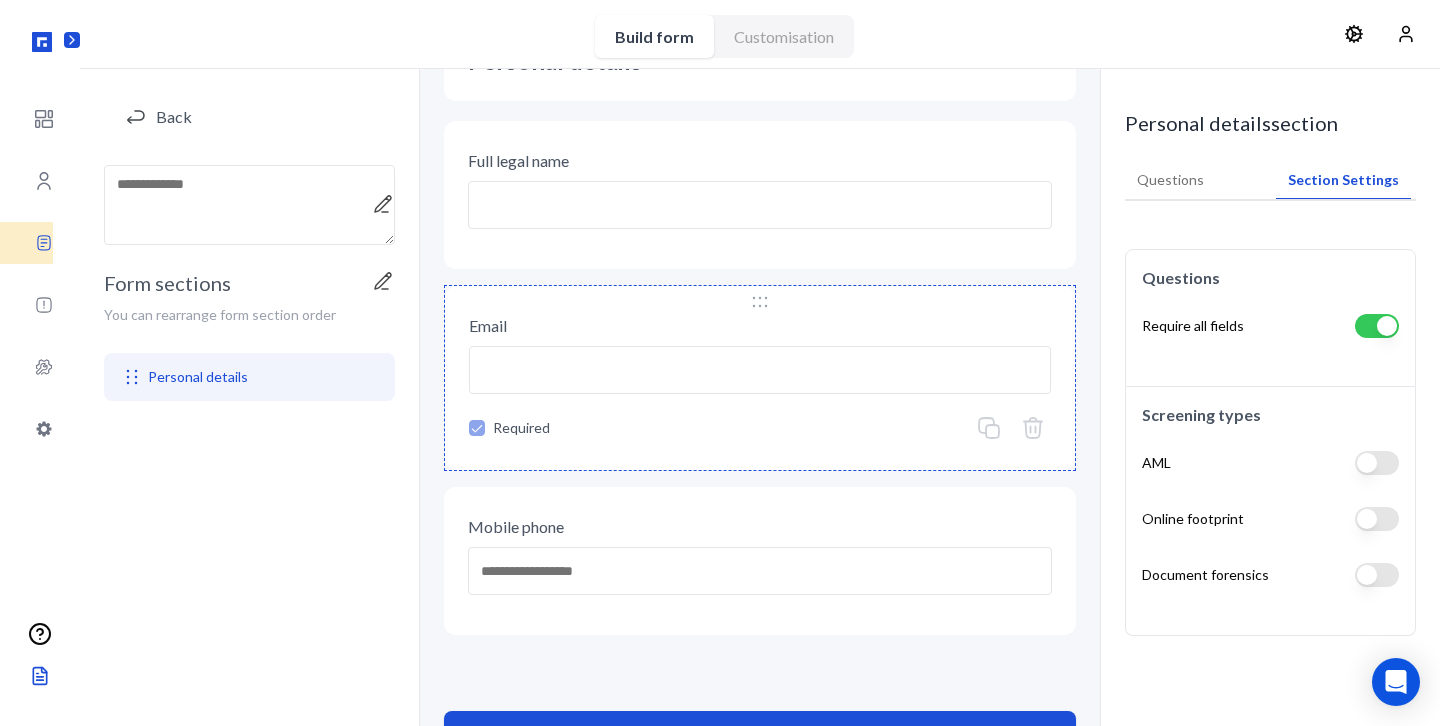 scroll, scrollTop: 0, scrollLeft: 0, axis: both 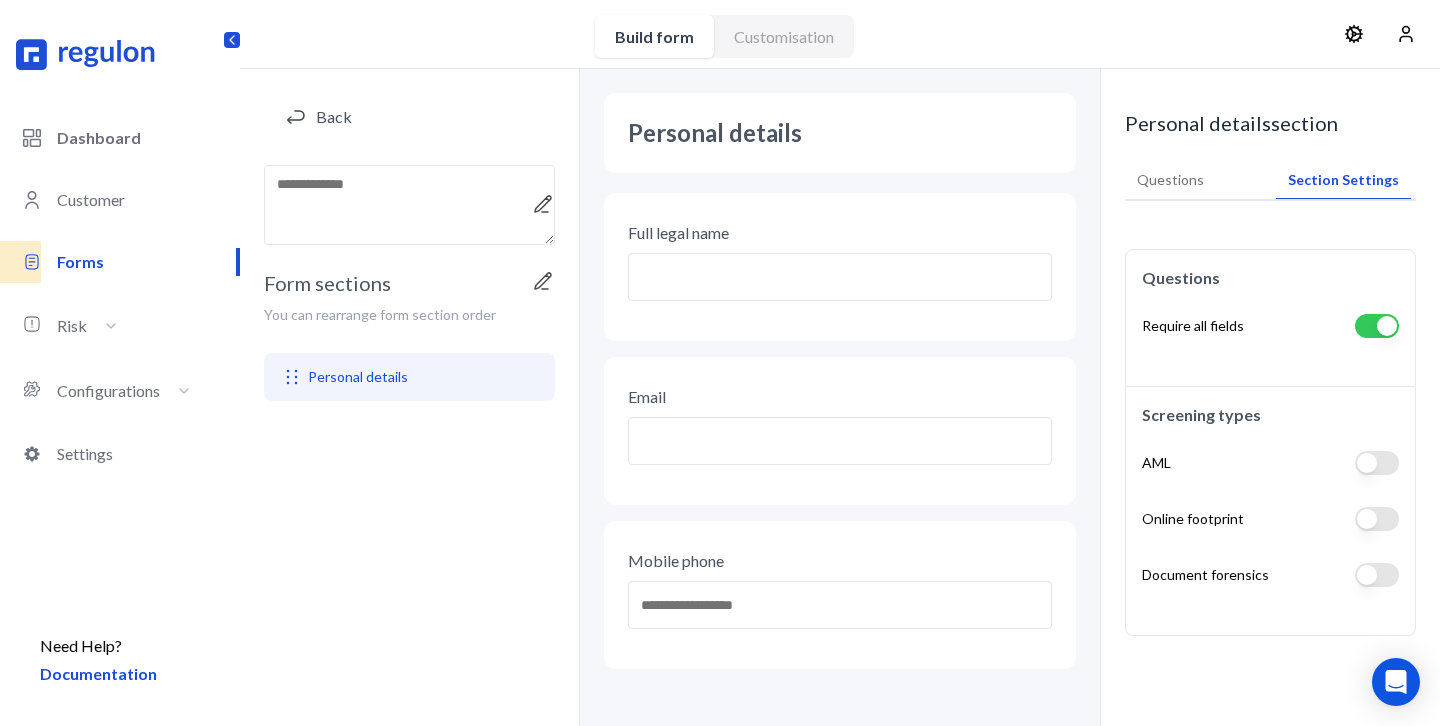 click on "Dashboard" at bounding box center [148, 138] 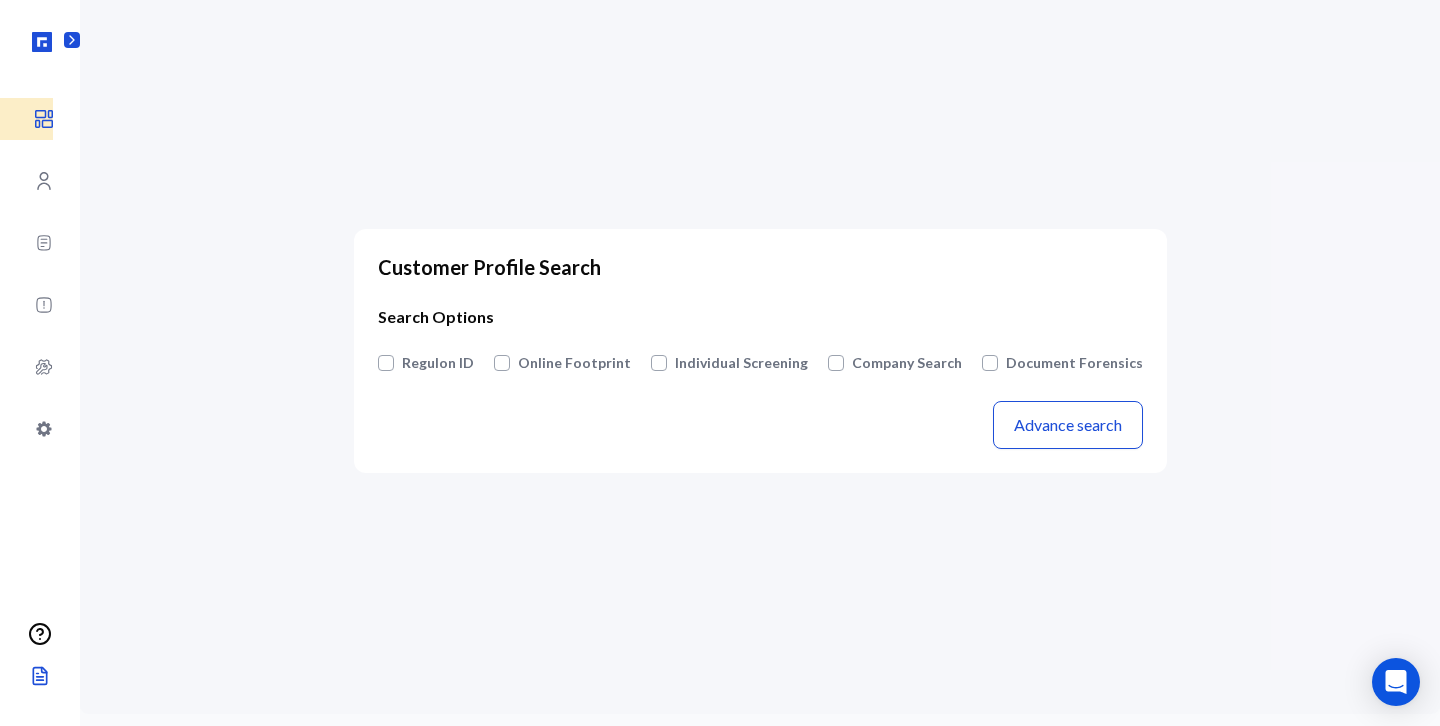 scroll, scrollTop: 0, scrollLeft: 0, axis: both 